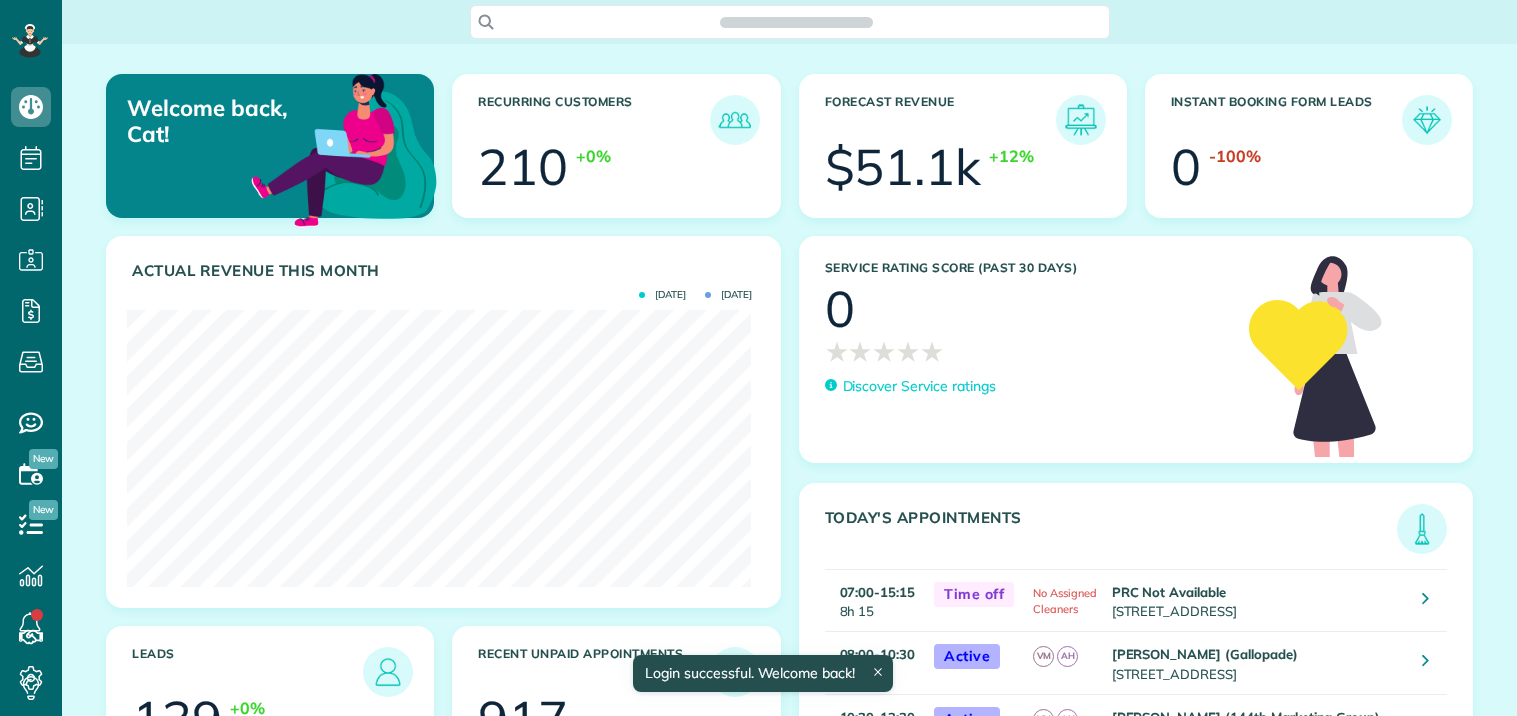 scroll, scrollTop: 0, scrollLeft: 0, axis: both 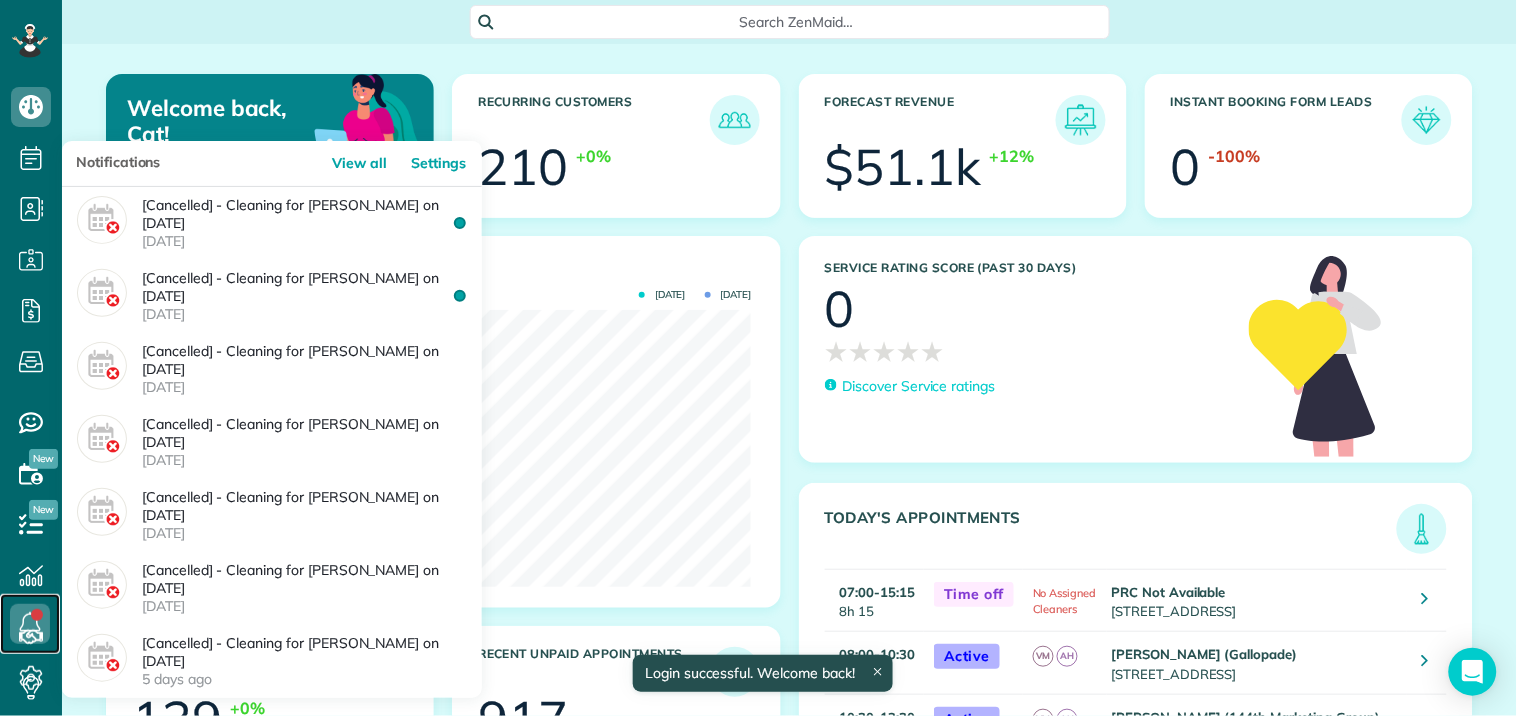 click 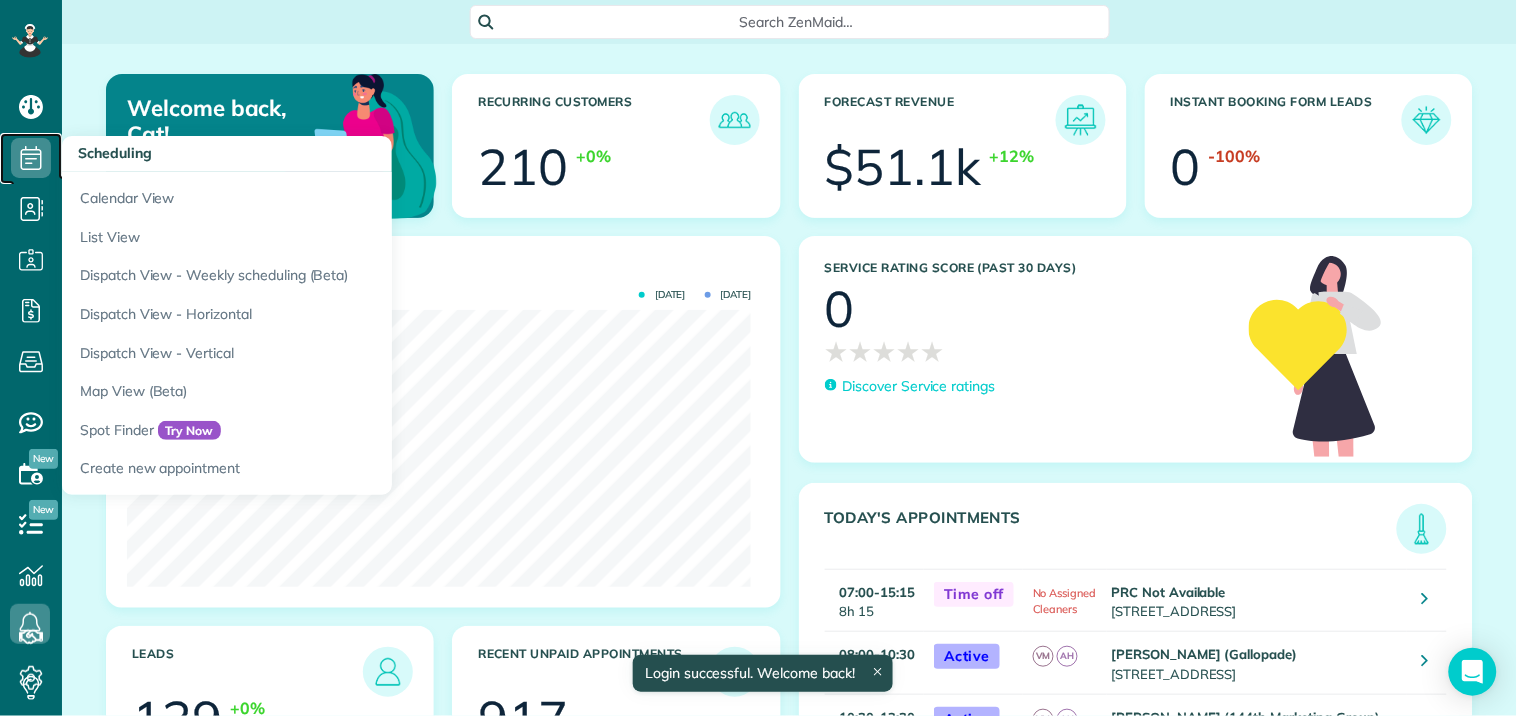 click 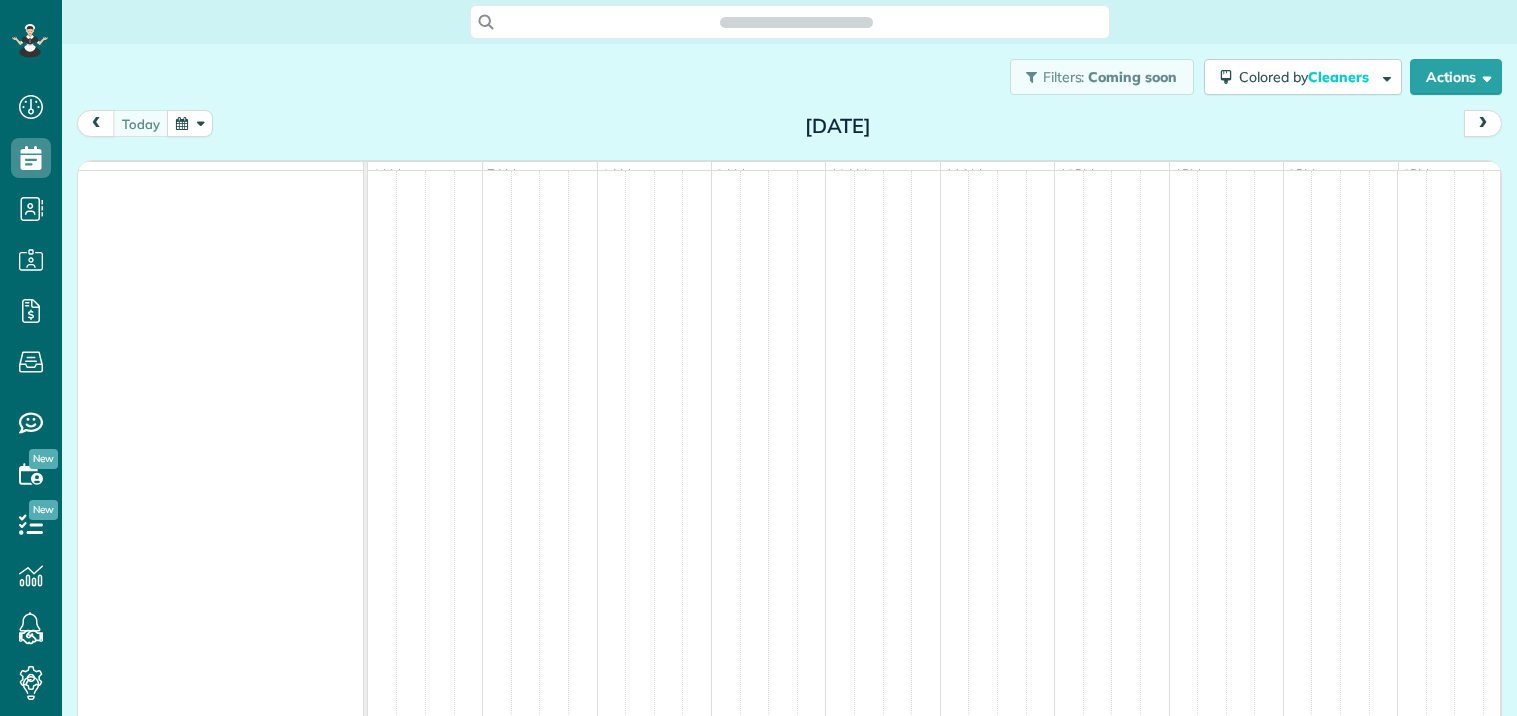 scroll, scrollTop: 0, scrollLeft: 0, axis: both 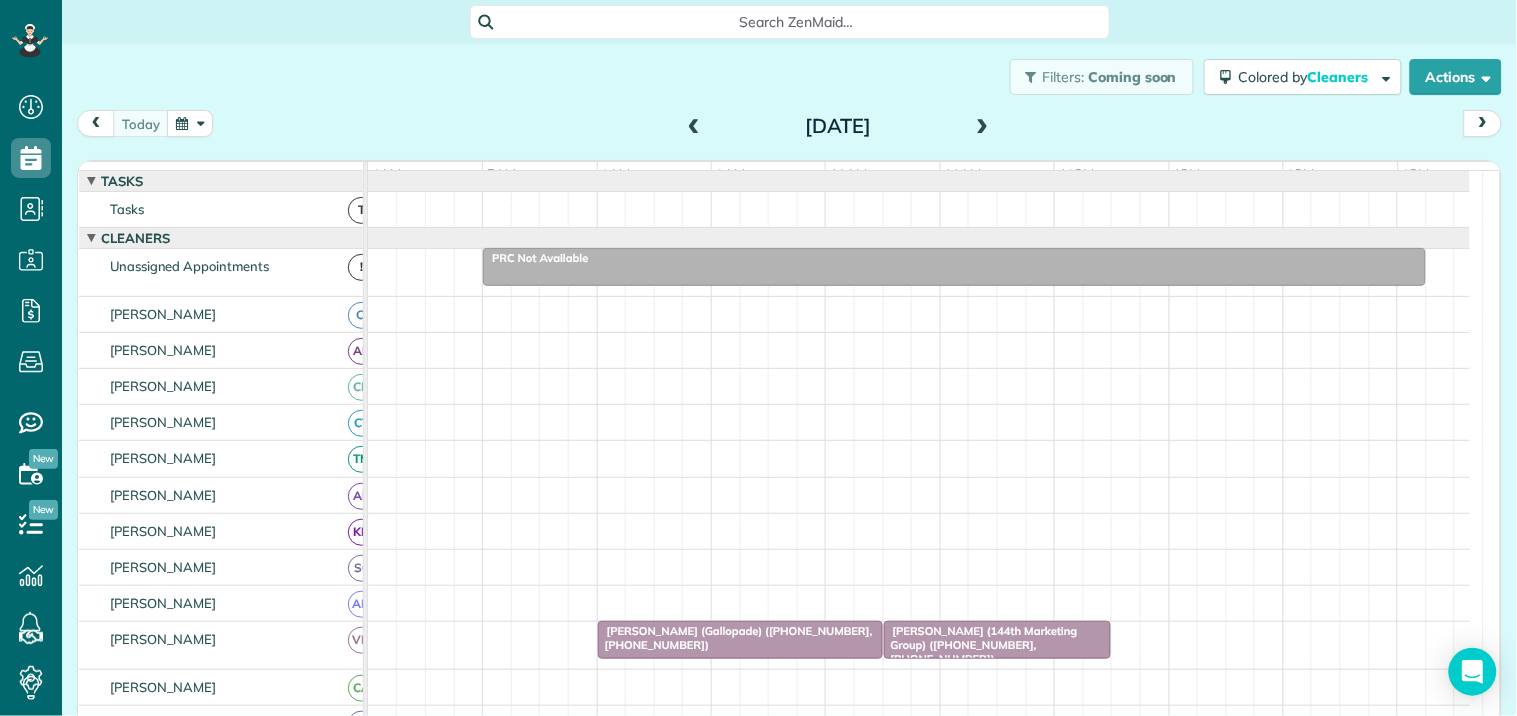 click at bounding box center [190, 123] 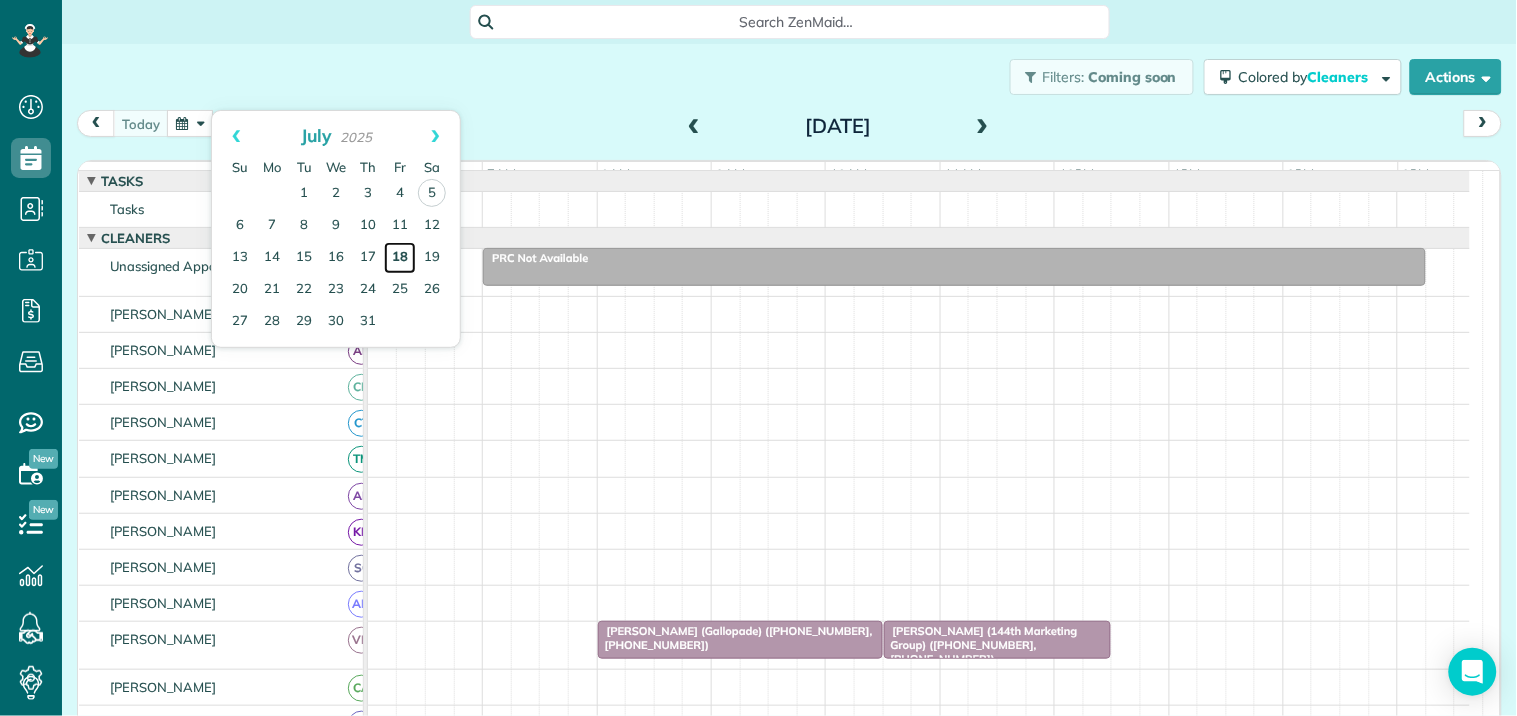 click on "18" at bounding box center (400, 258) 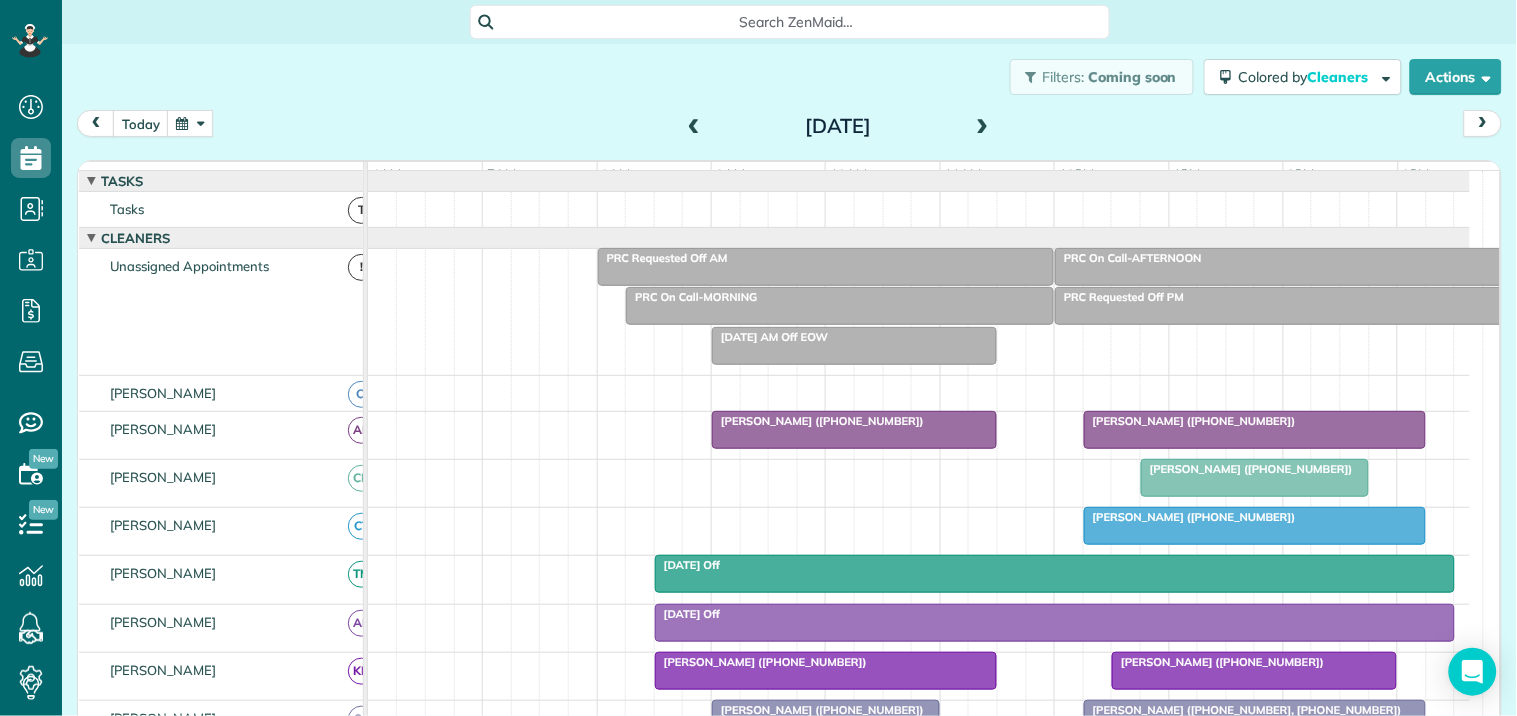 scroll, scrollTop: 113, scrollLeft: 0, axis: vertical 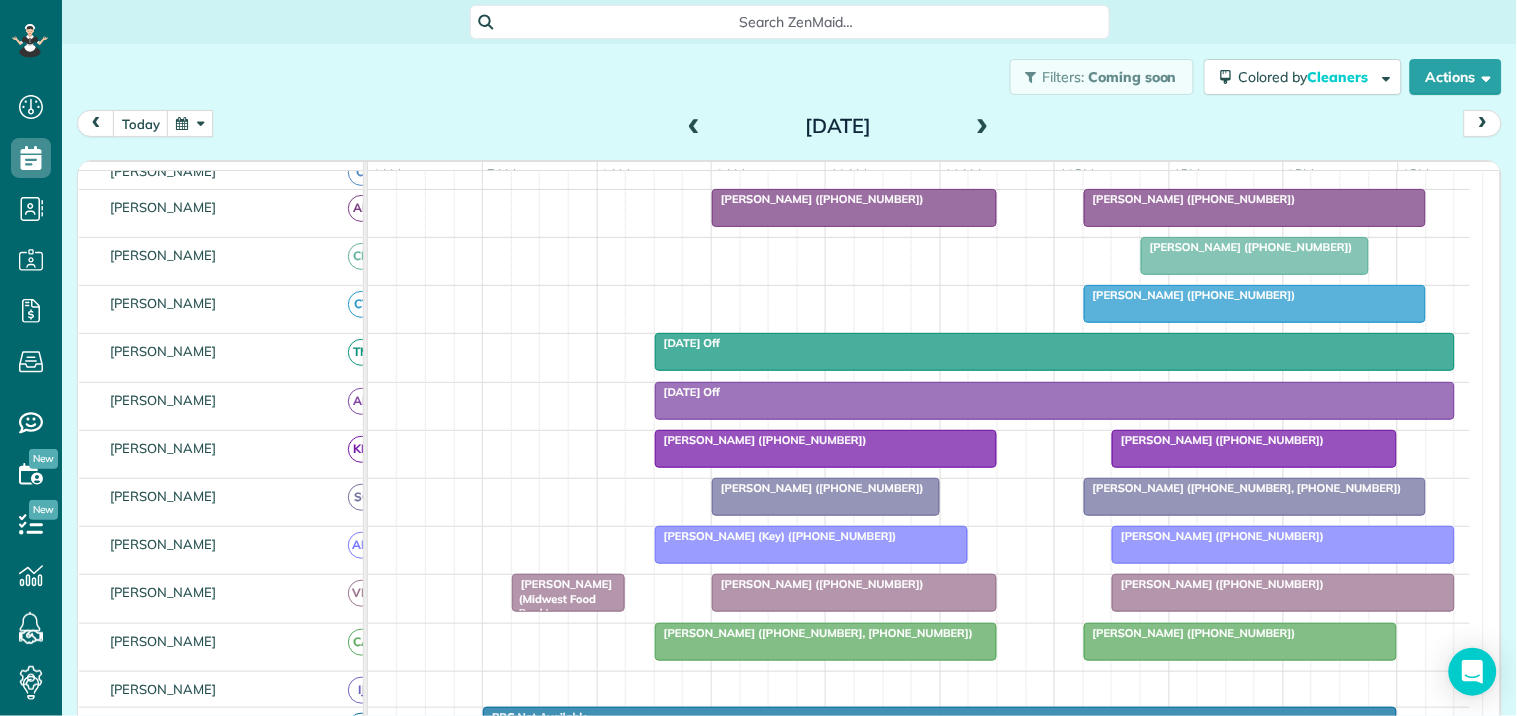 click on "Search ZenMaid…" at bounding box center (797, 22) 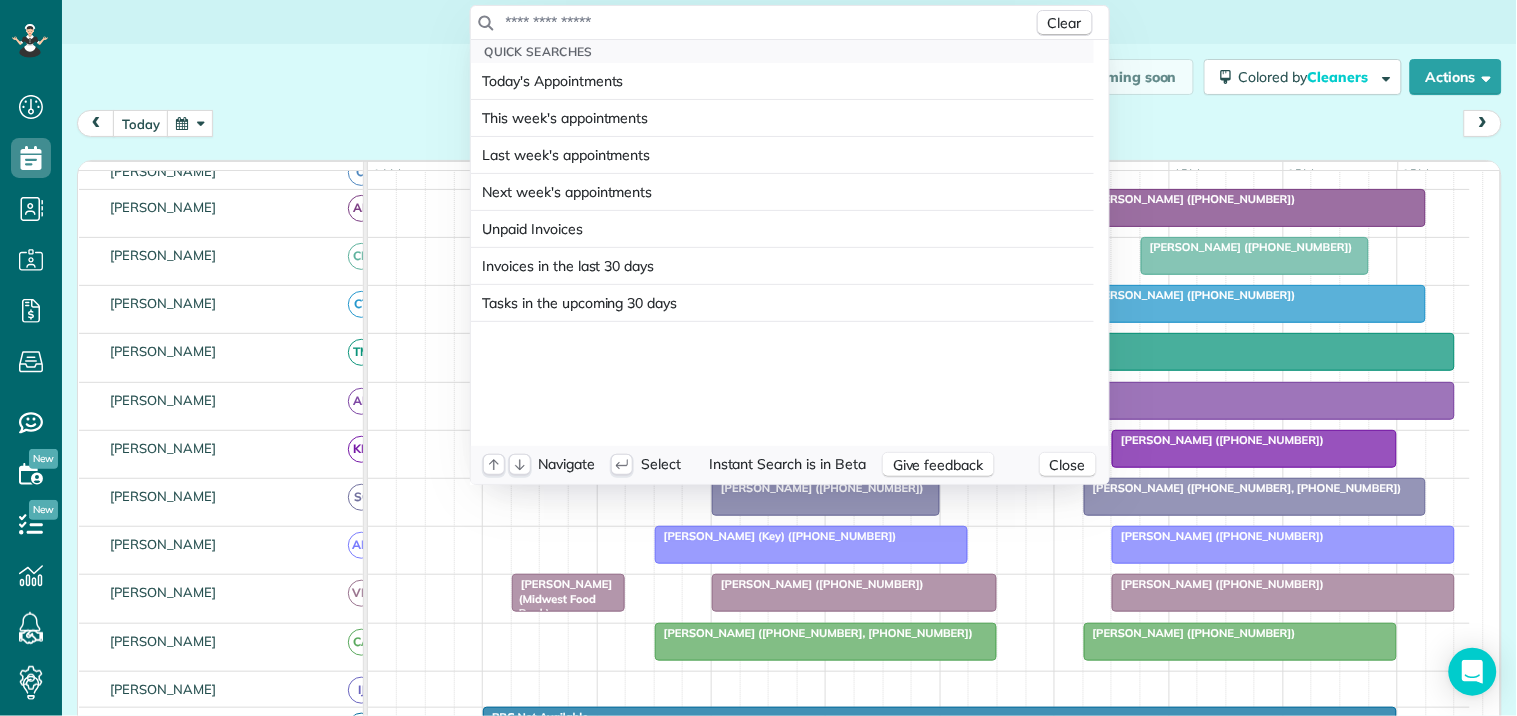 click at bounding box center [769, 22] 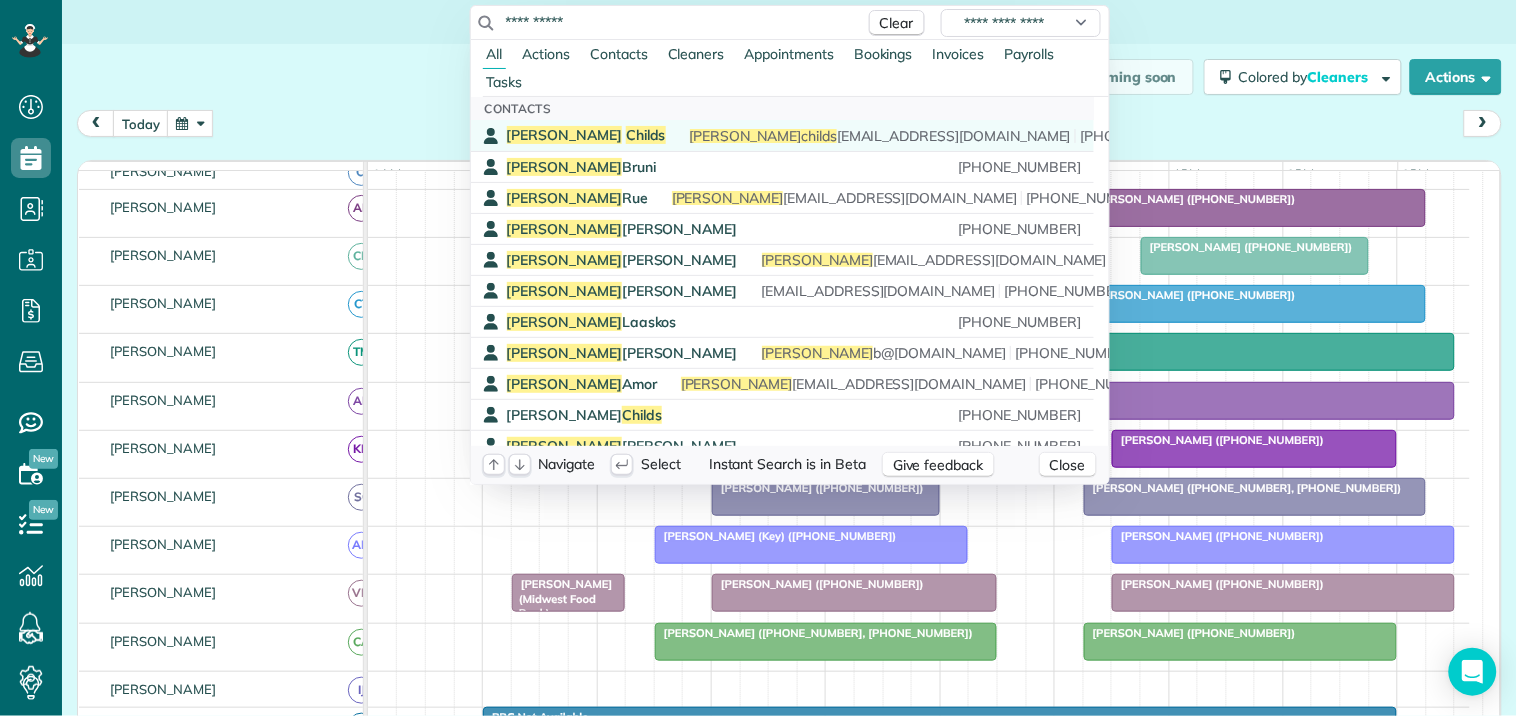 type on "**********" 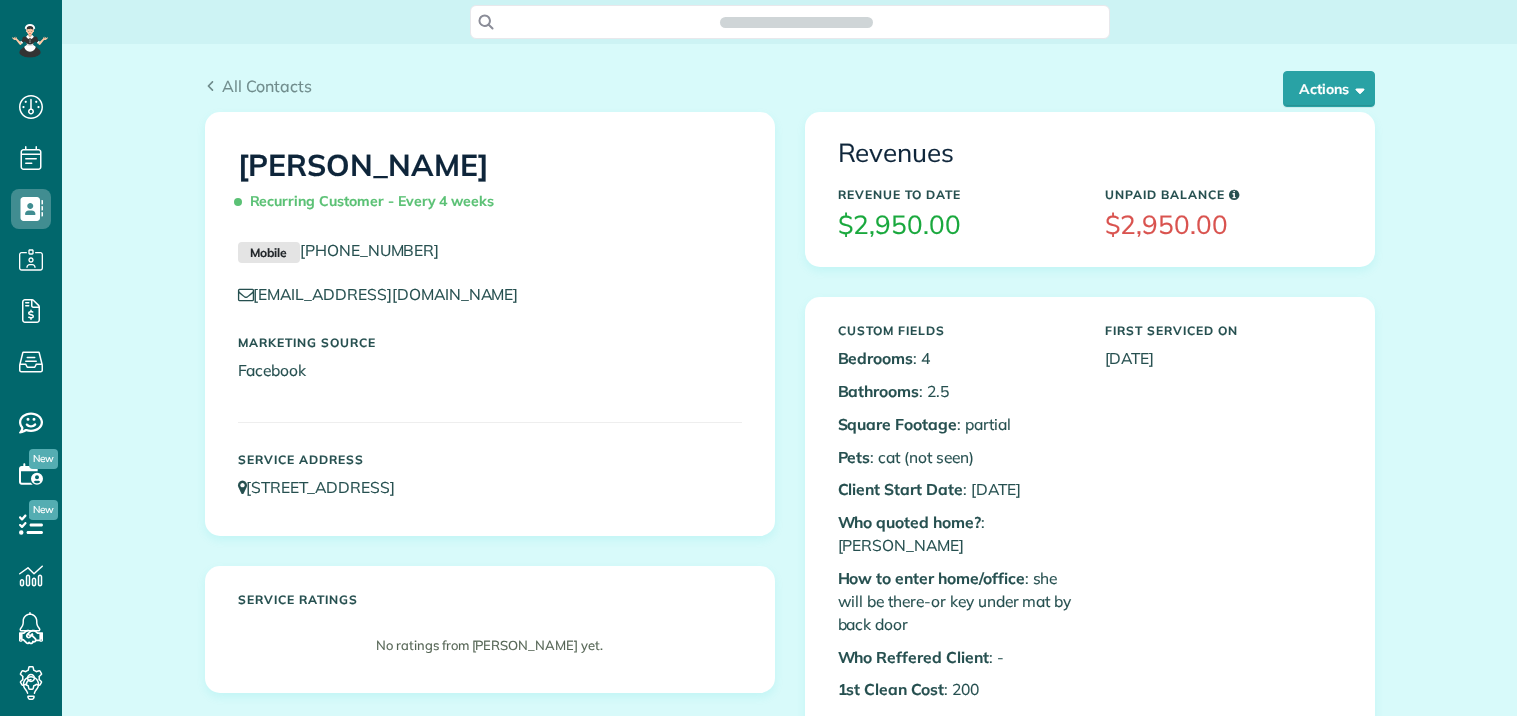 scroll, scrollTop: 0, scrollLeft: 0, axis: both 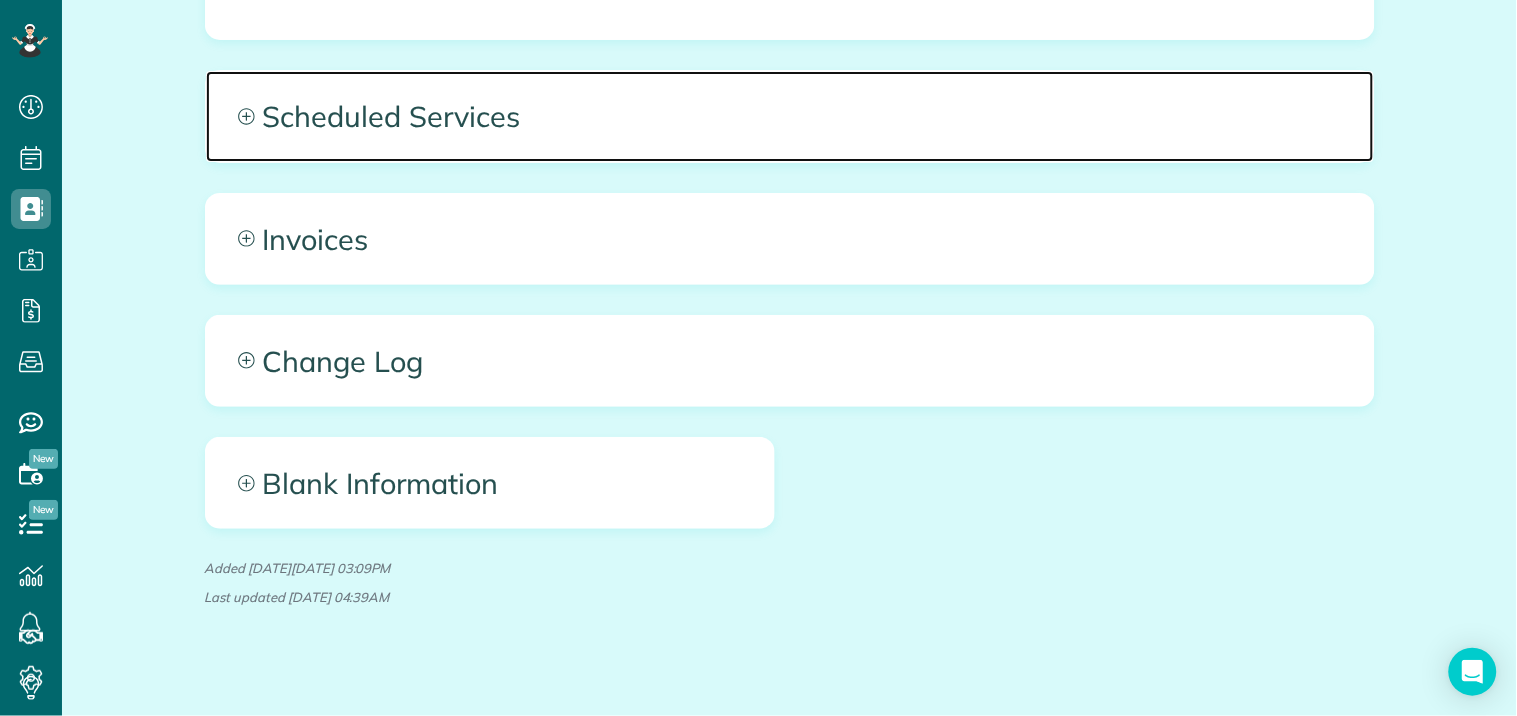 click 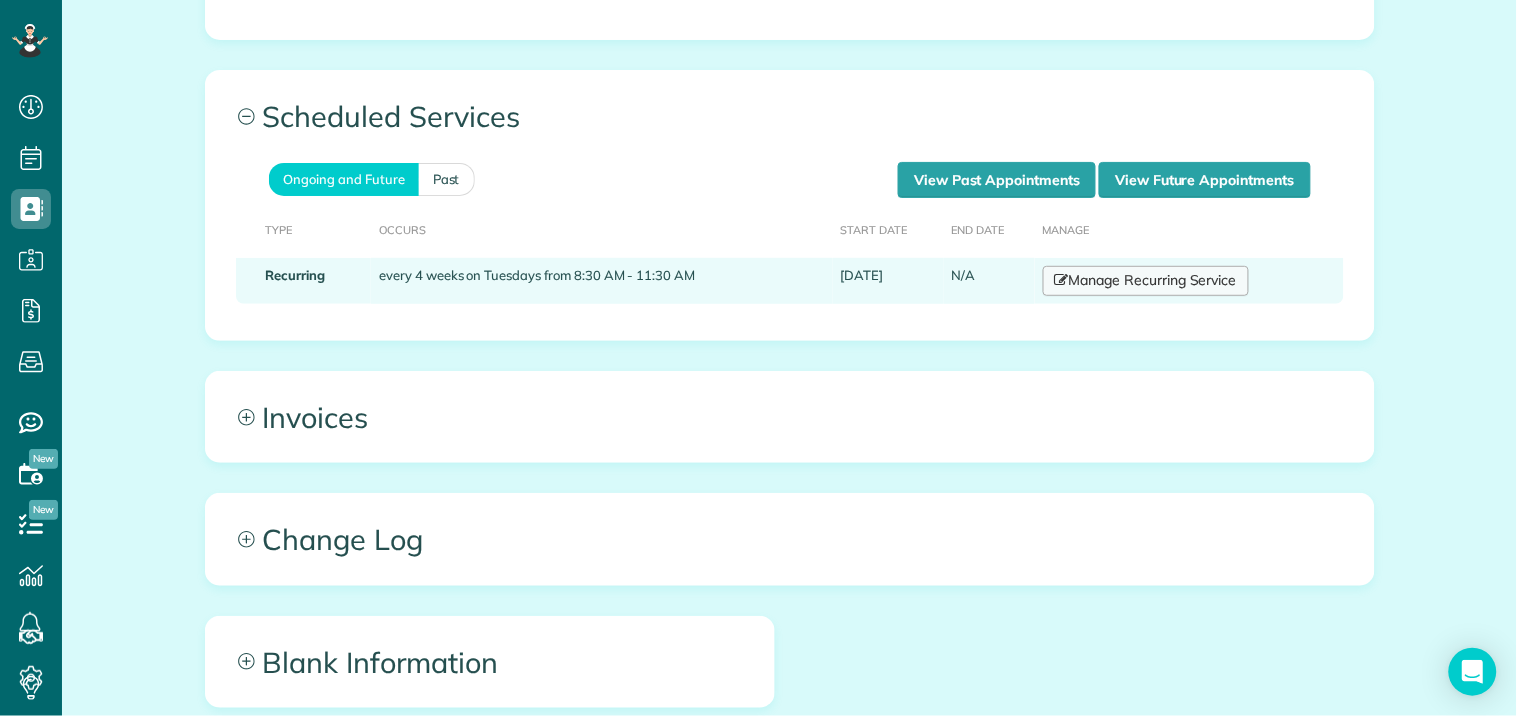 click on "Manage Recurring Service" at bounding box center [1146, 281] 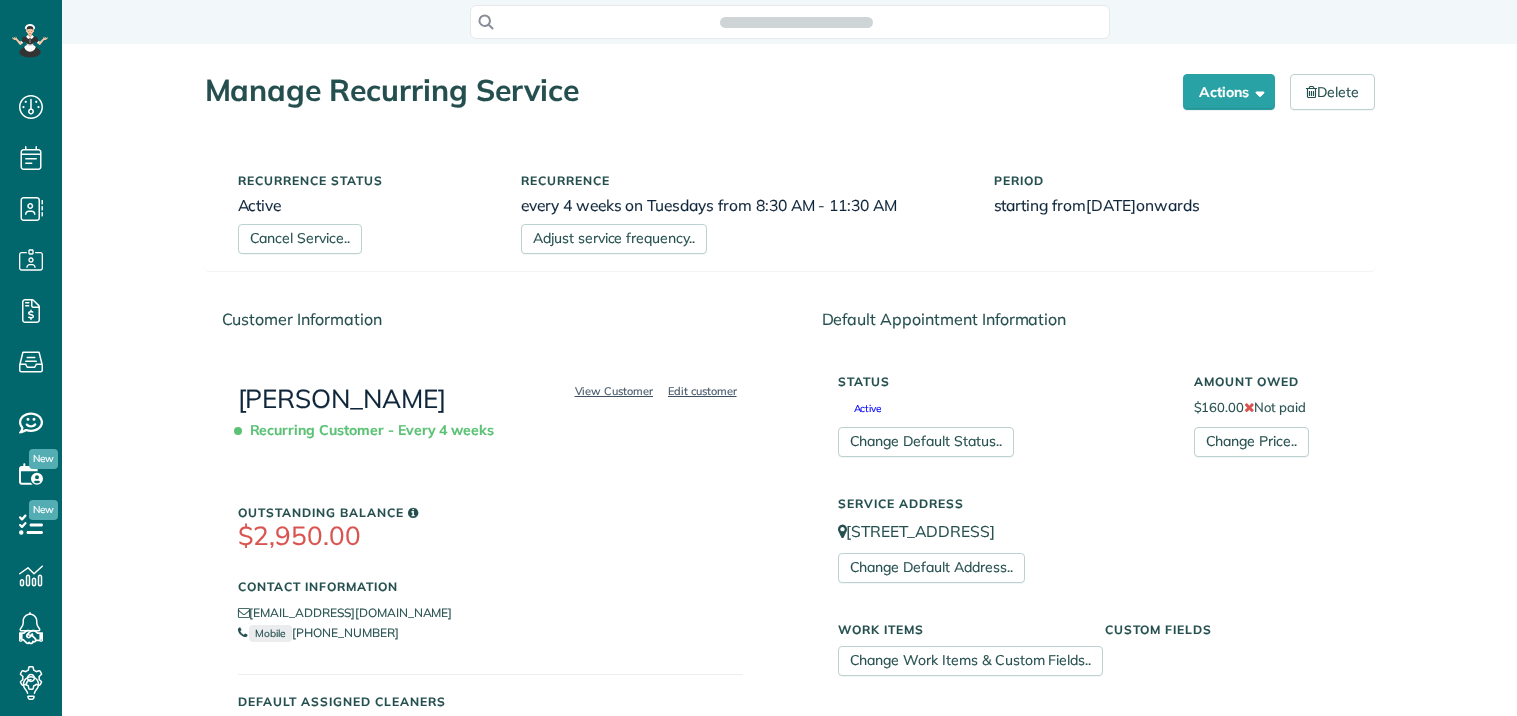 scroll, scrollTop: 0, scrollLeft: 0, axis: both 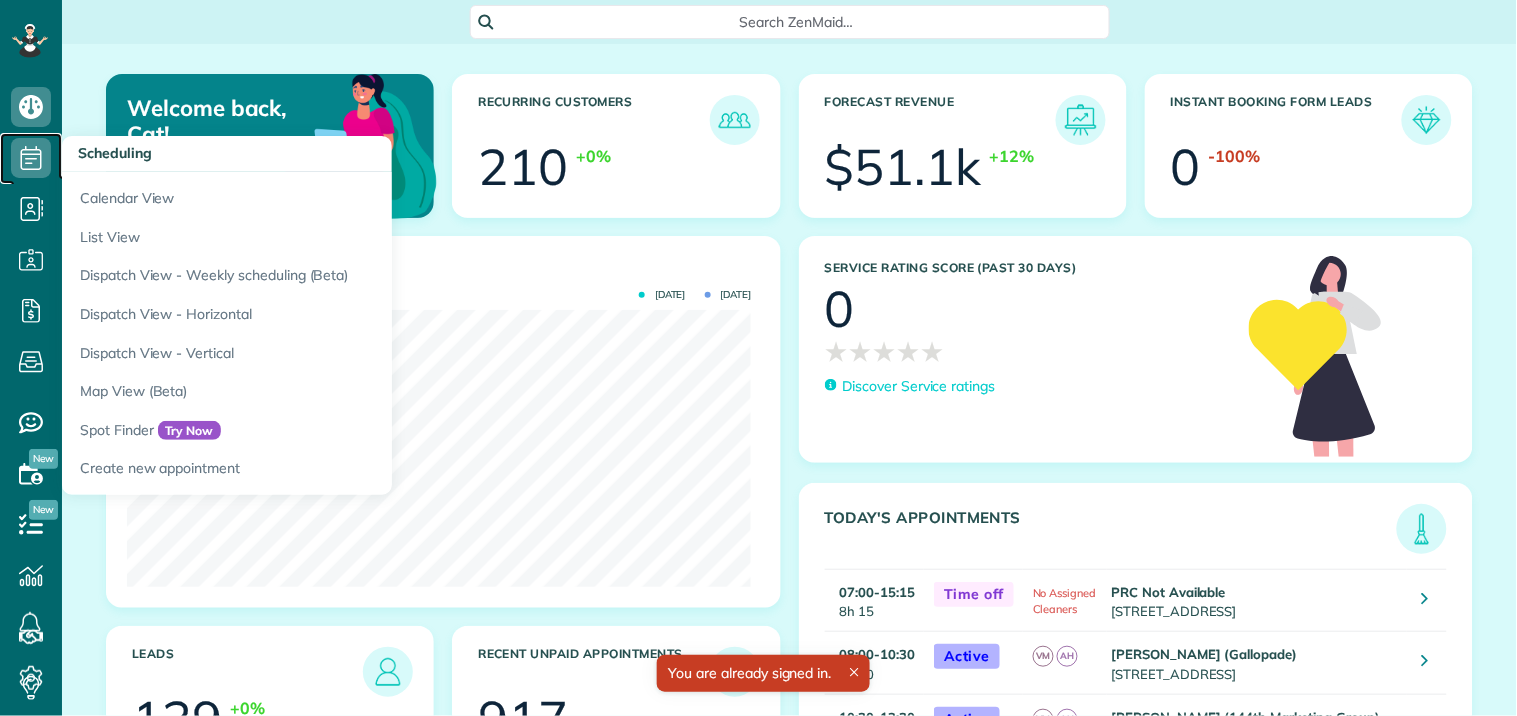 click 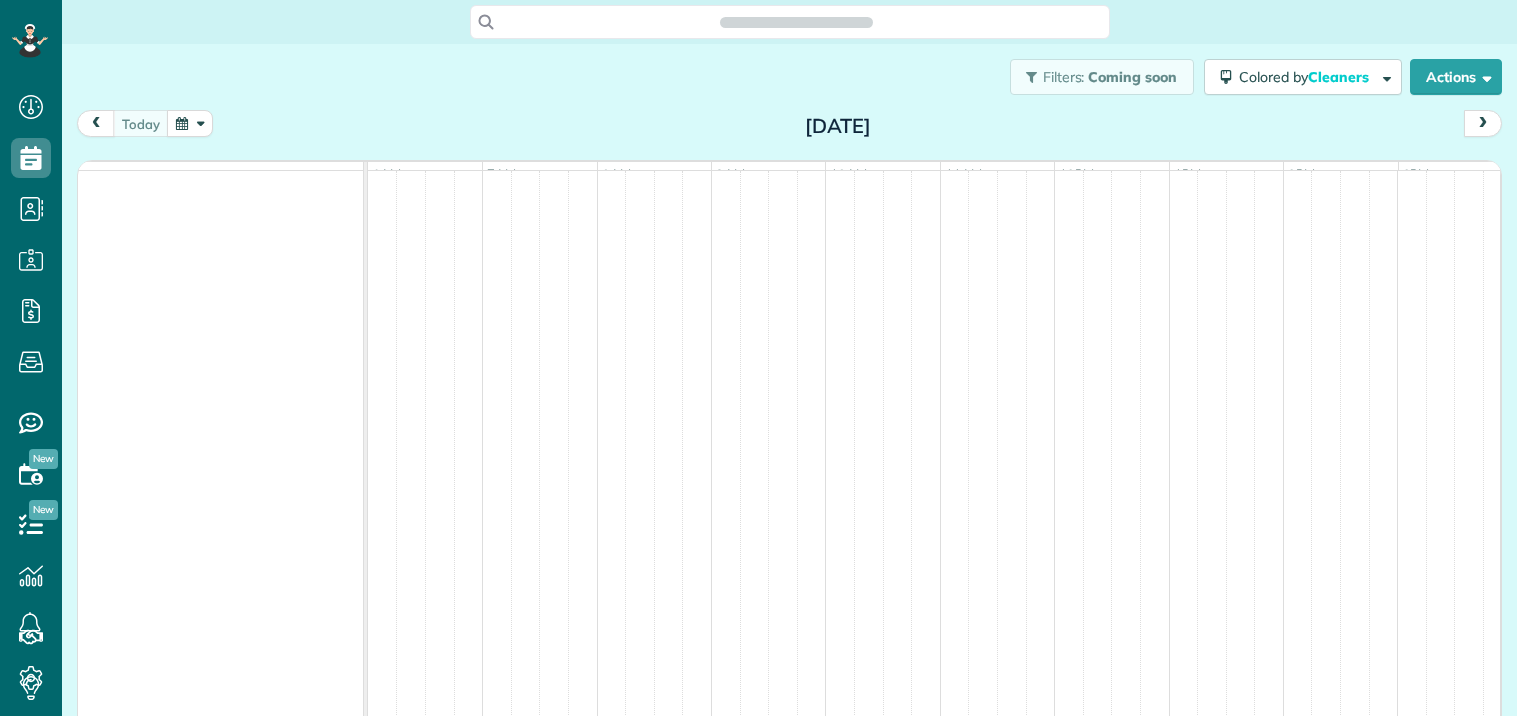 scroll, scrollTop: 0, scrollLeft: 0, axis: both 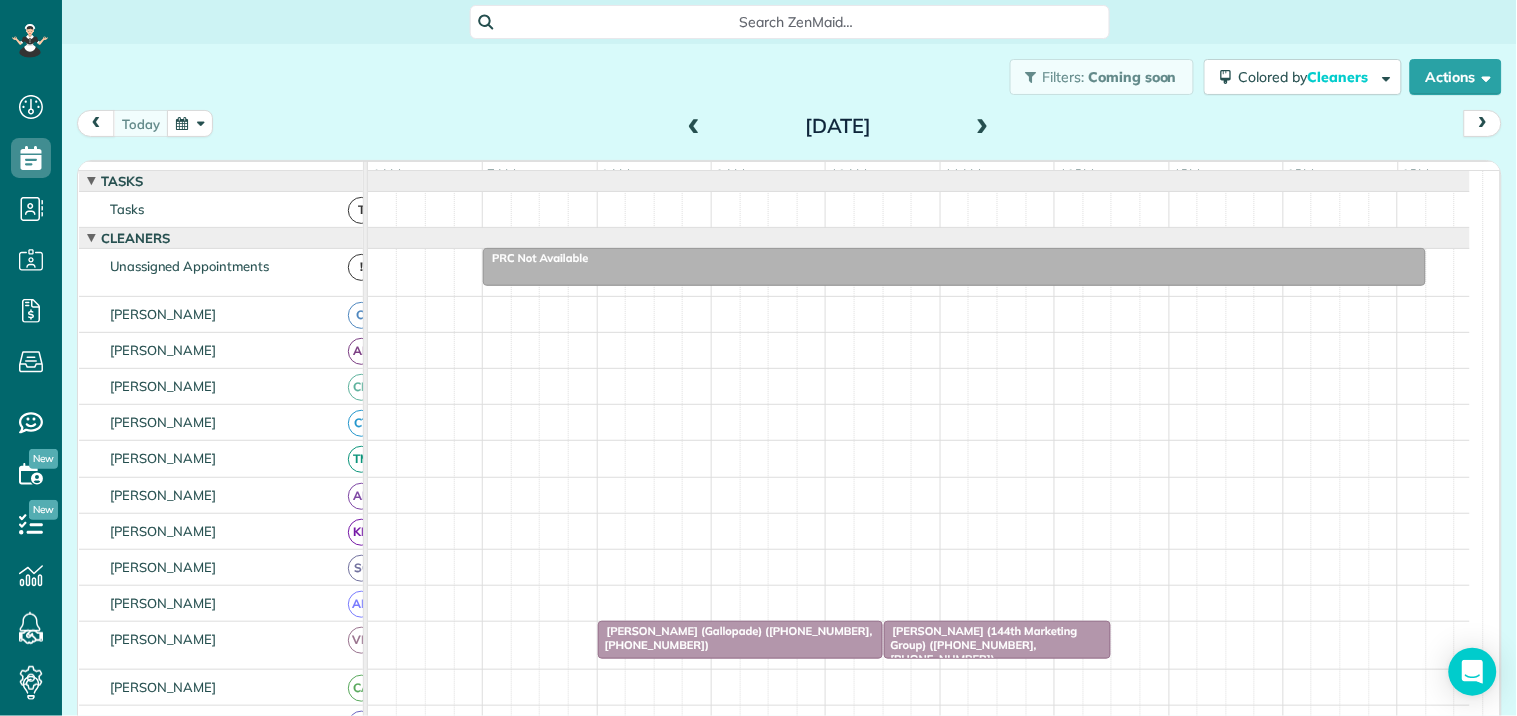click at bounding box center (190, 123) 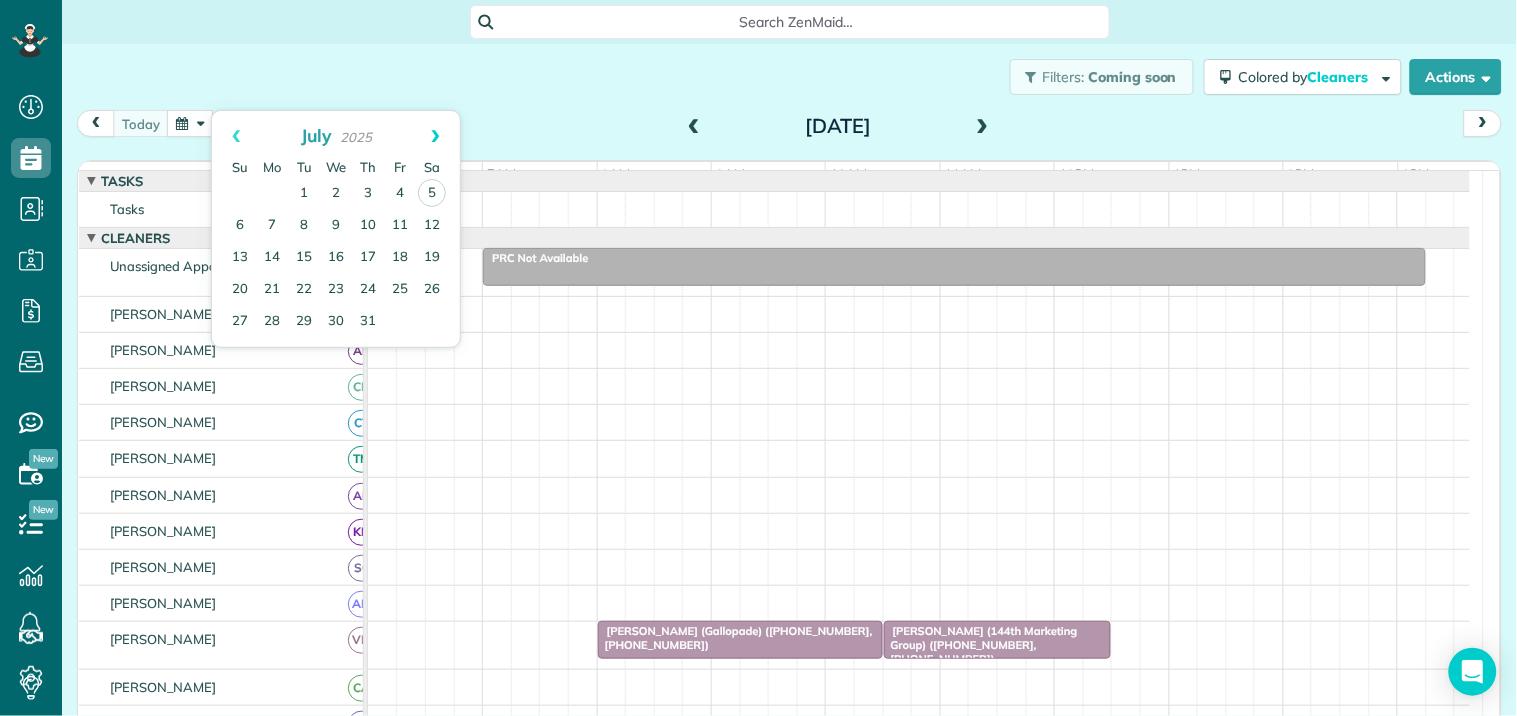 click on "Next" at bounding box center [435, 136] 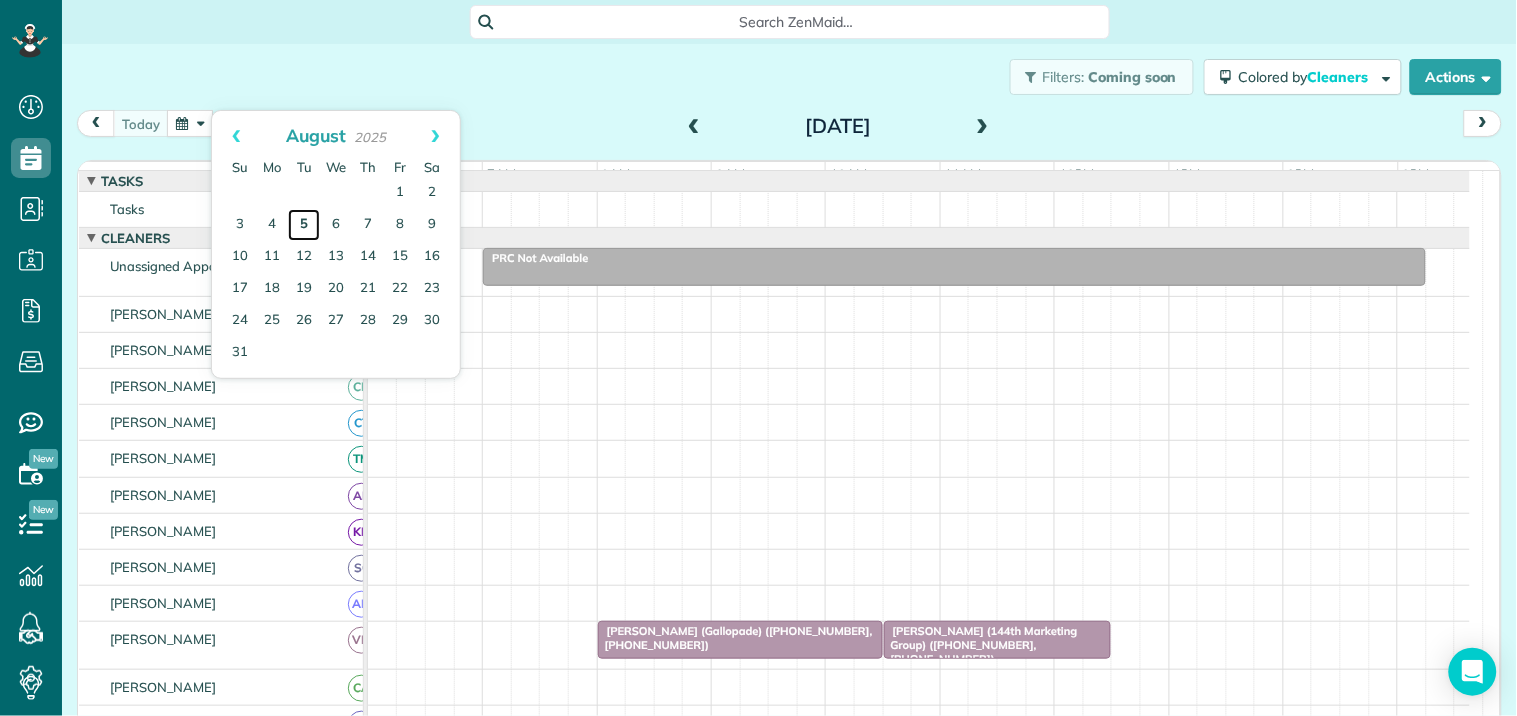 click on "5" at bounding box center (304, 225) 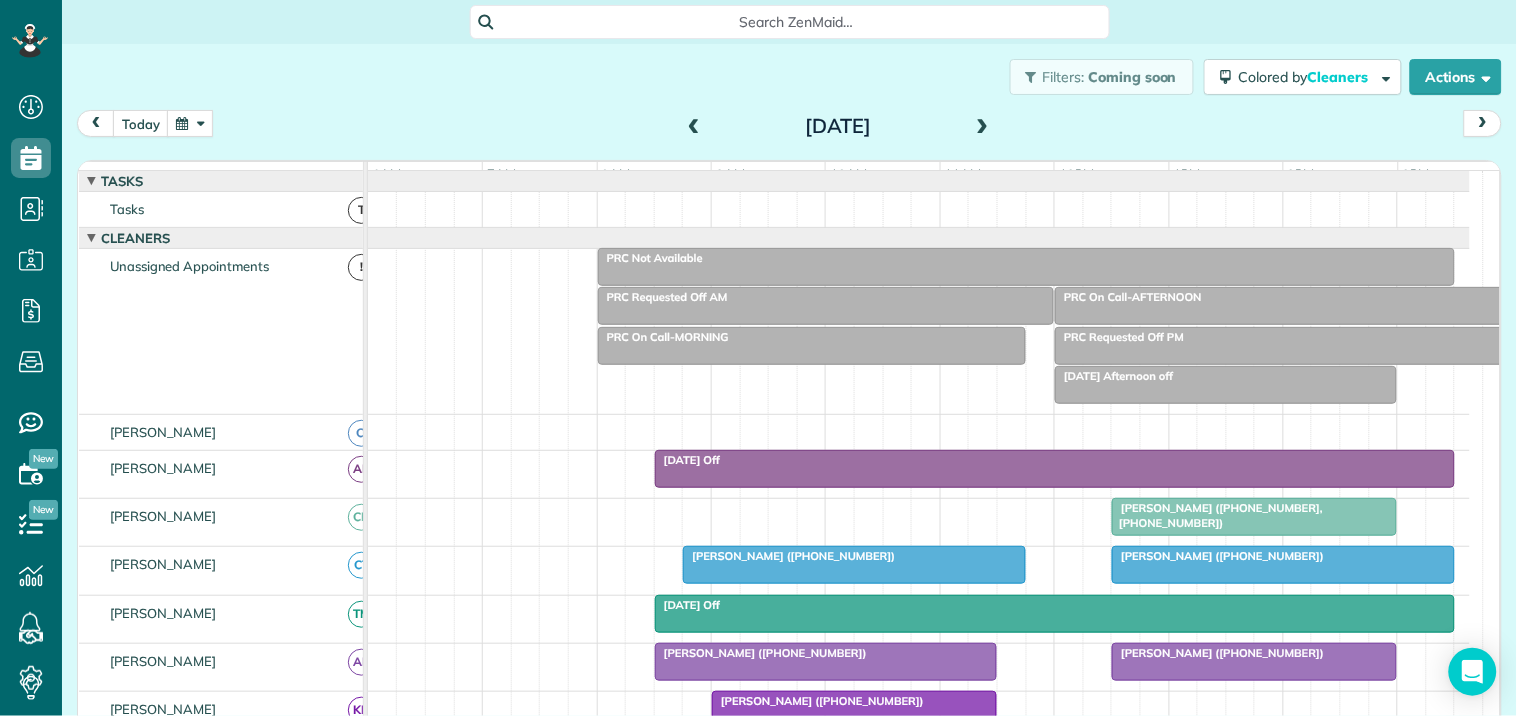 scroll, scrollTop: 555, scrollLeft: 0, axis: vertical 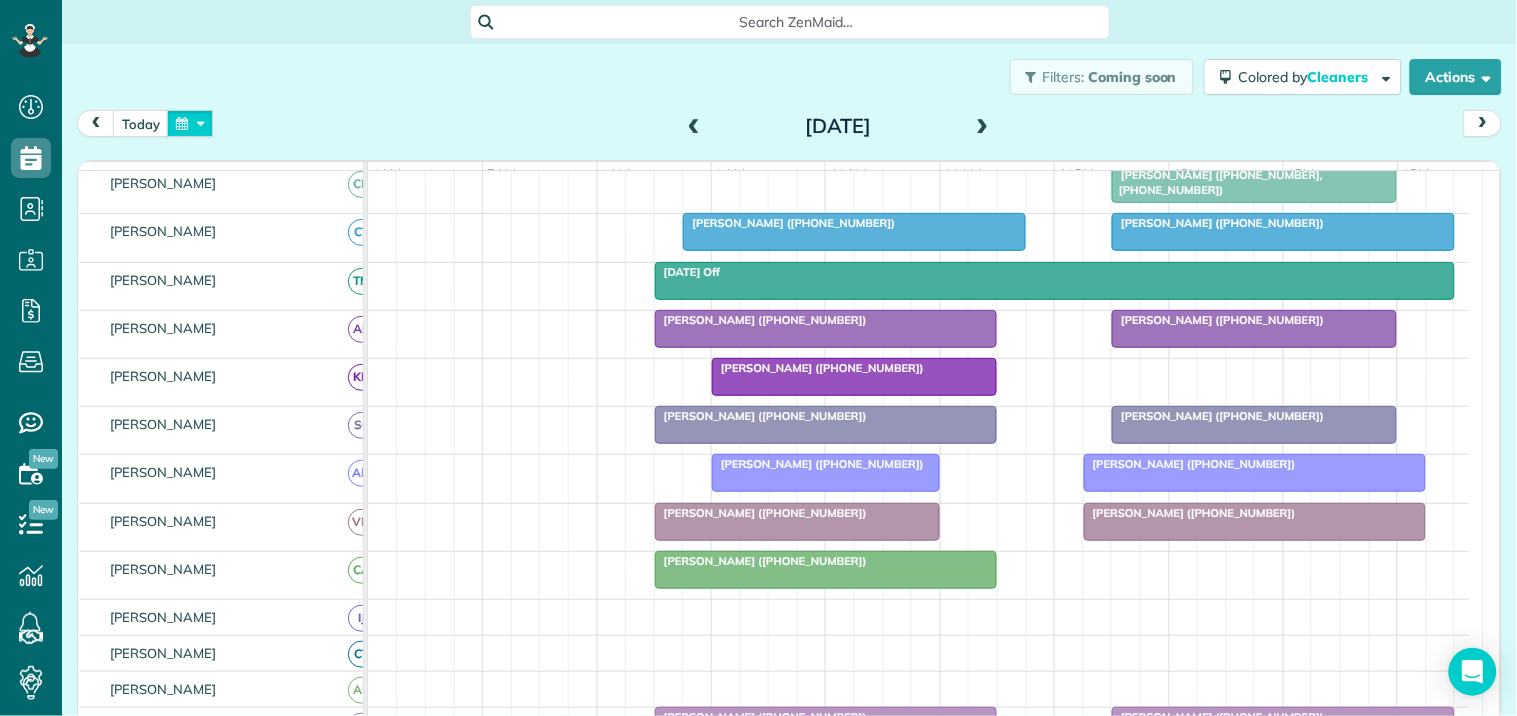 click at bounding box center [190, 123] 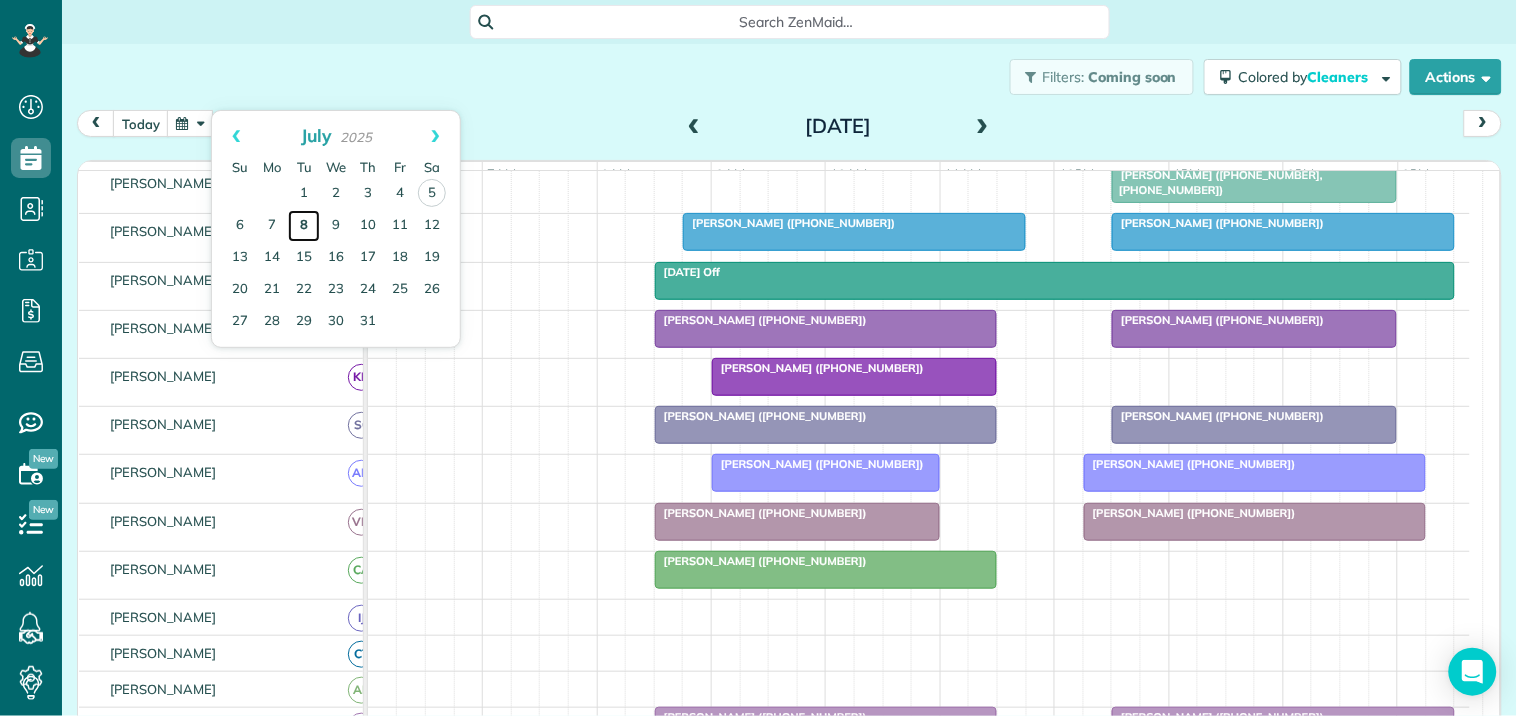 click on "8" at bounding box center [304, 226] 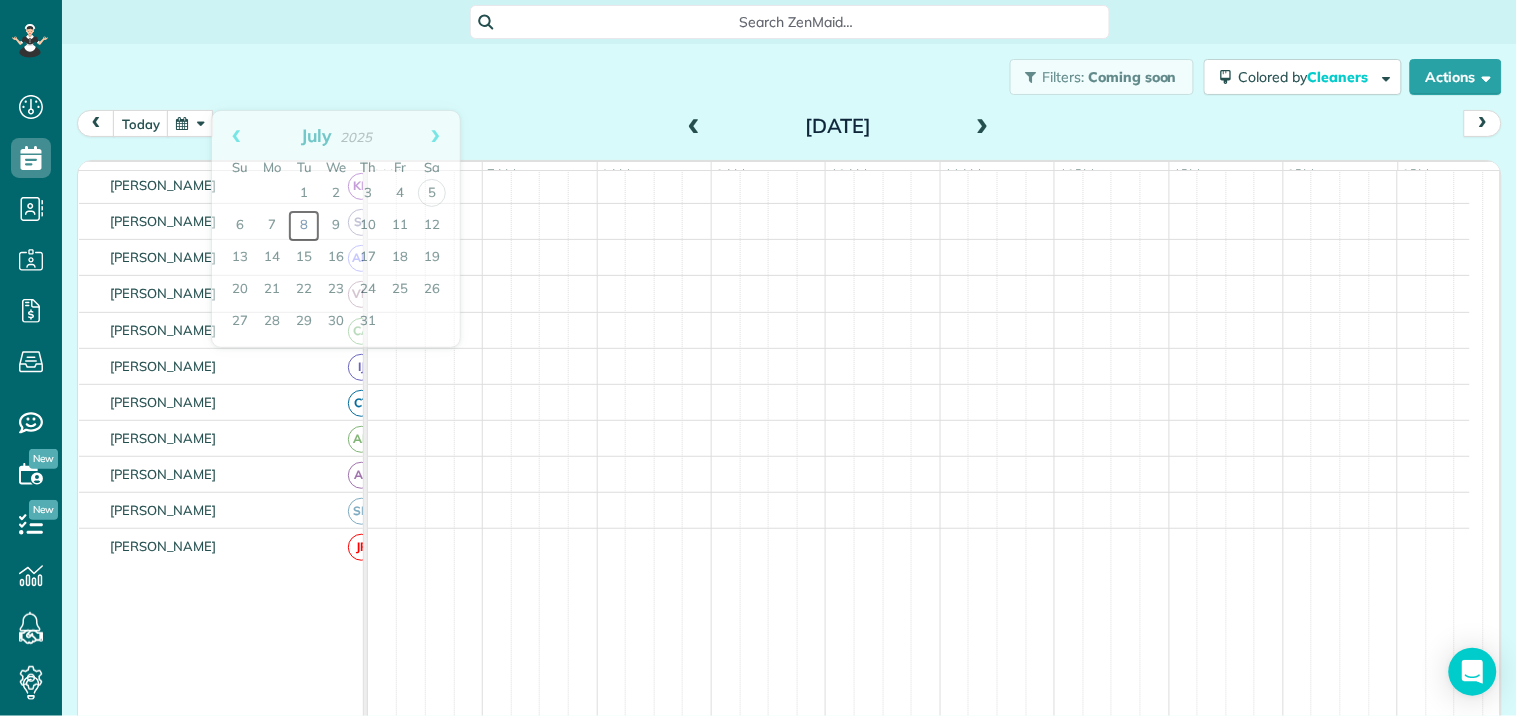 scroll, scrollTop: 178, scrollLeft: 0, axis: vertical 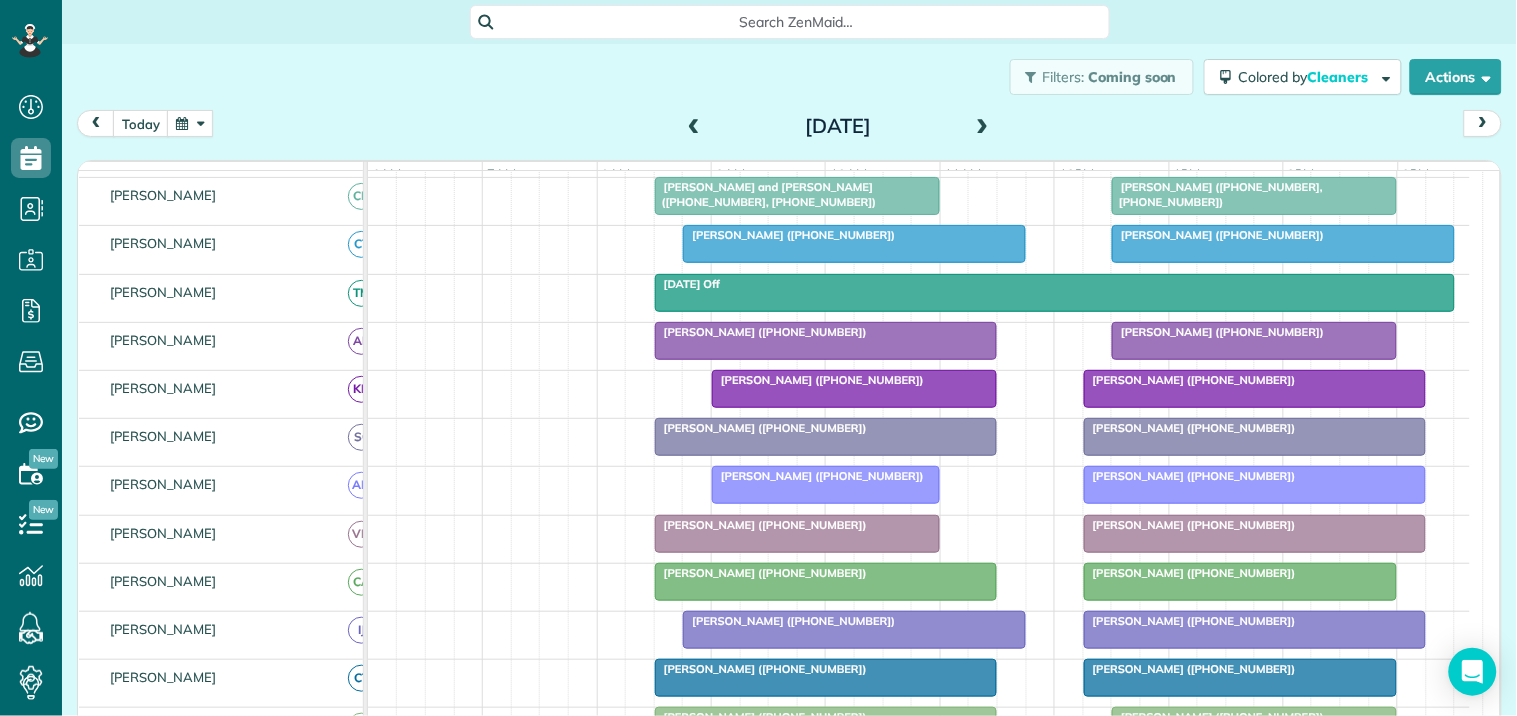 click at bounding box center (826, 582) 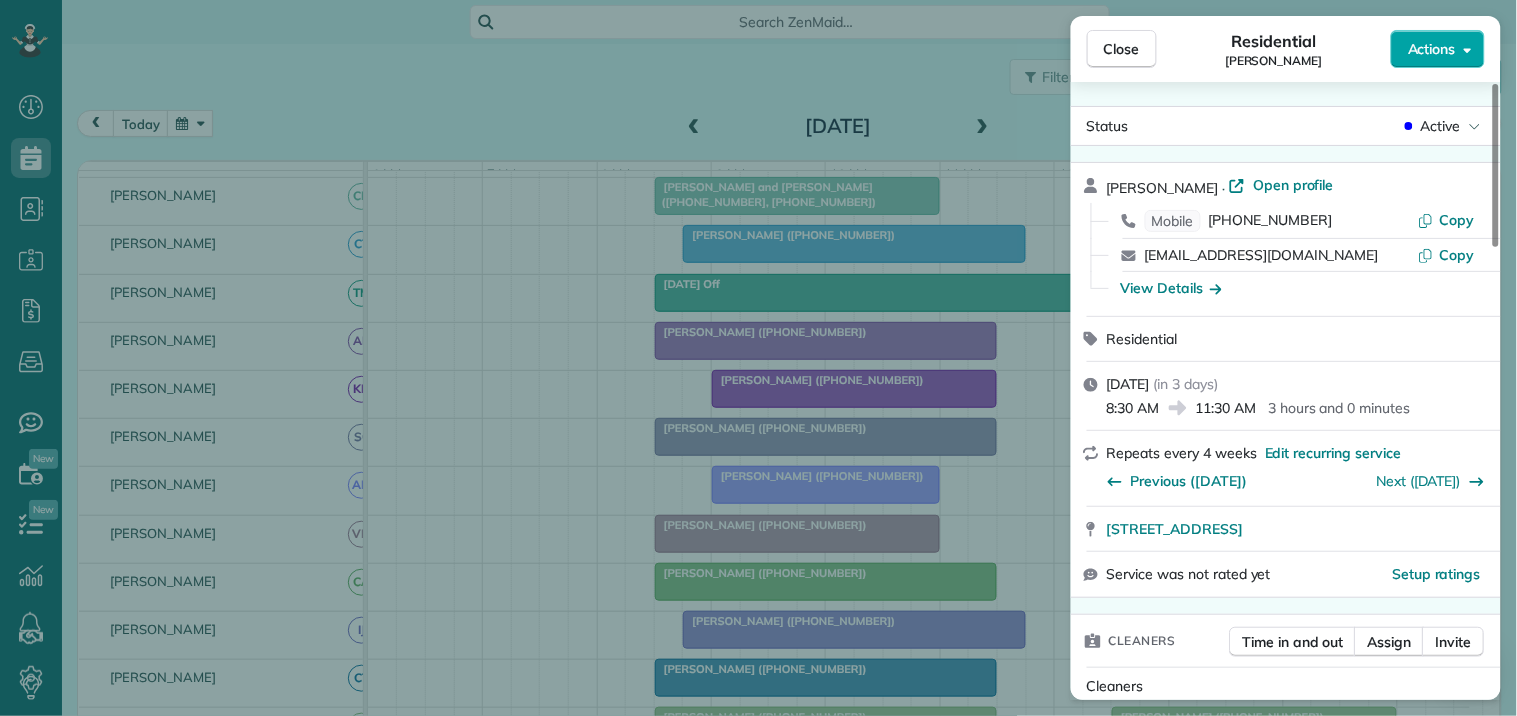 click on "Actions" at bounding box center [1432, 49] 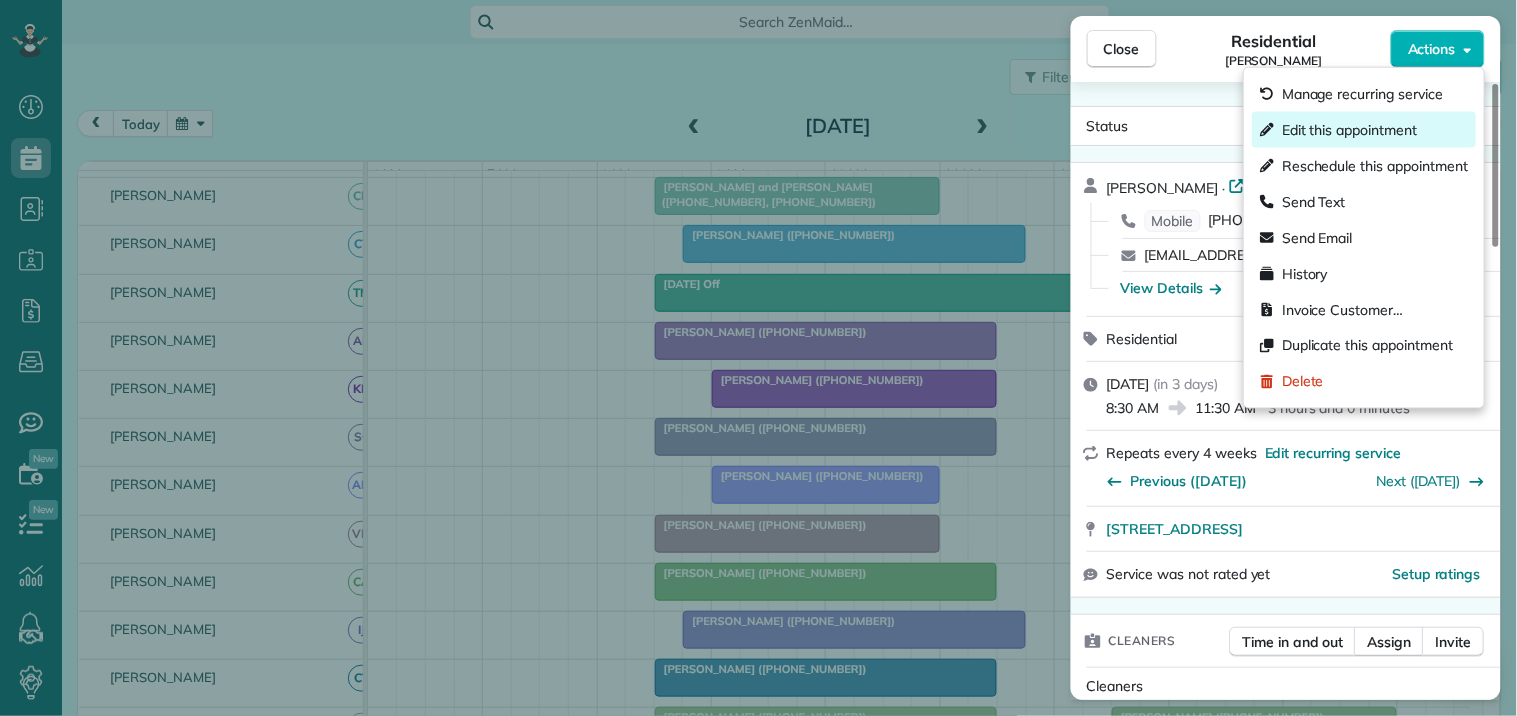 click on "Edit this appointment" at bounding box center [1349, 130] 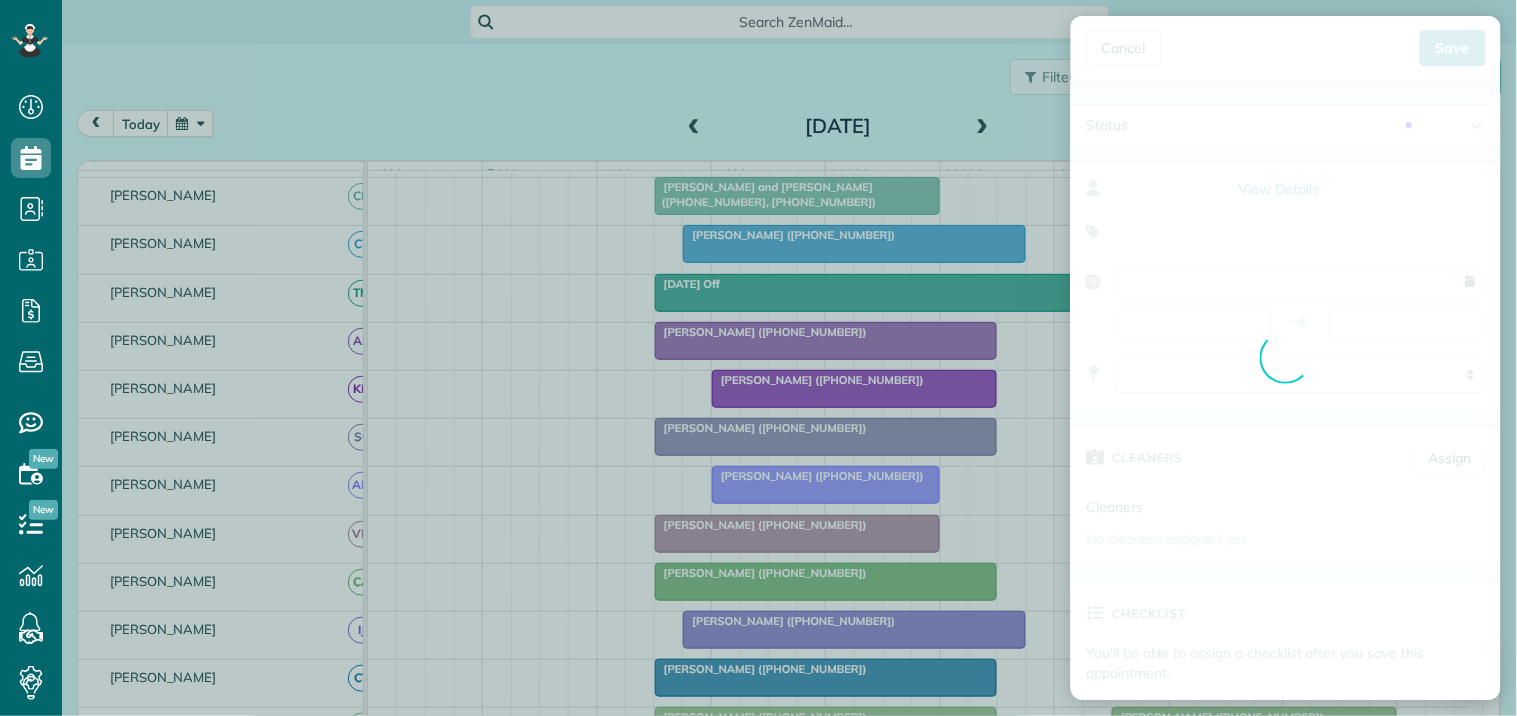 type on "**********" 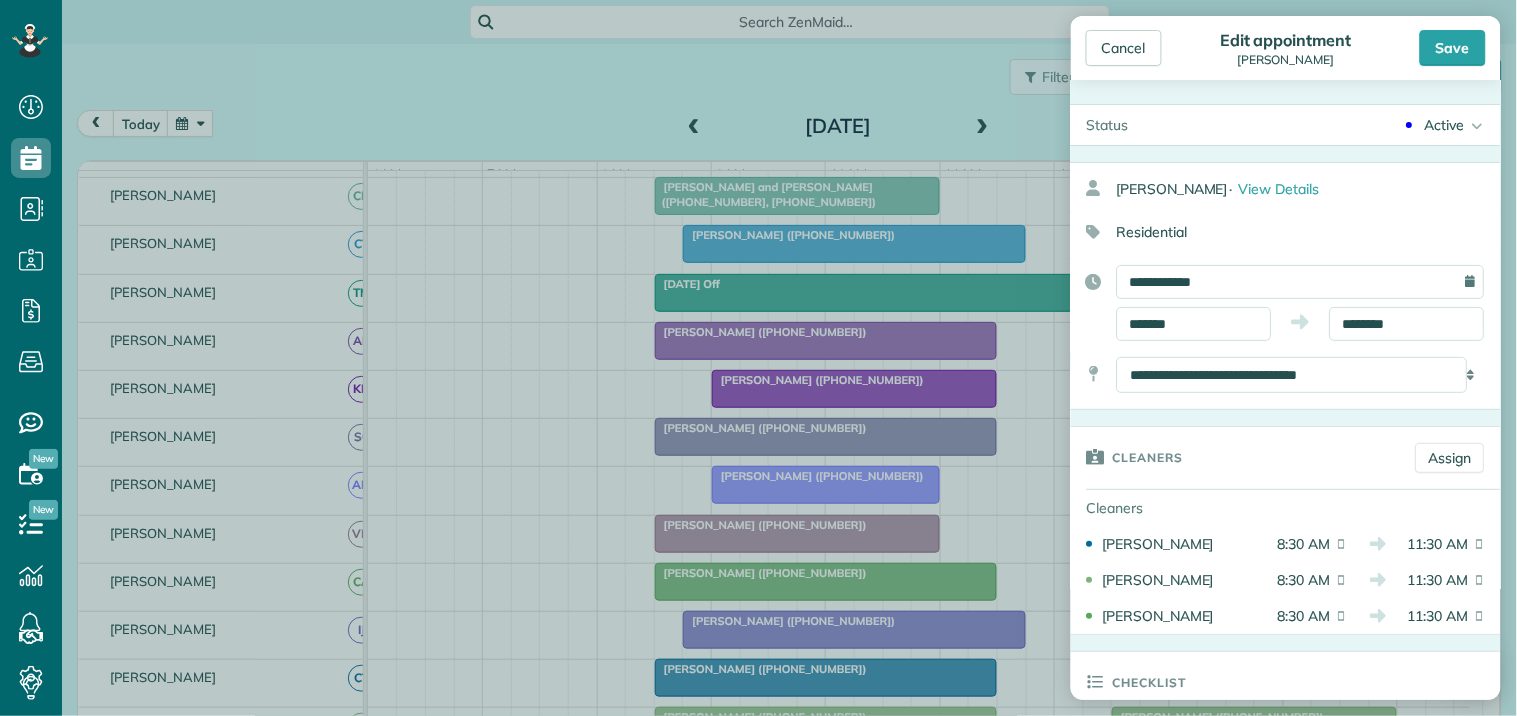 click on "Active" at bounding box center (1445, 125) 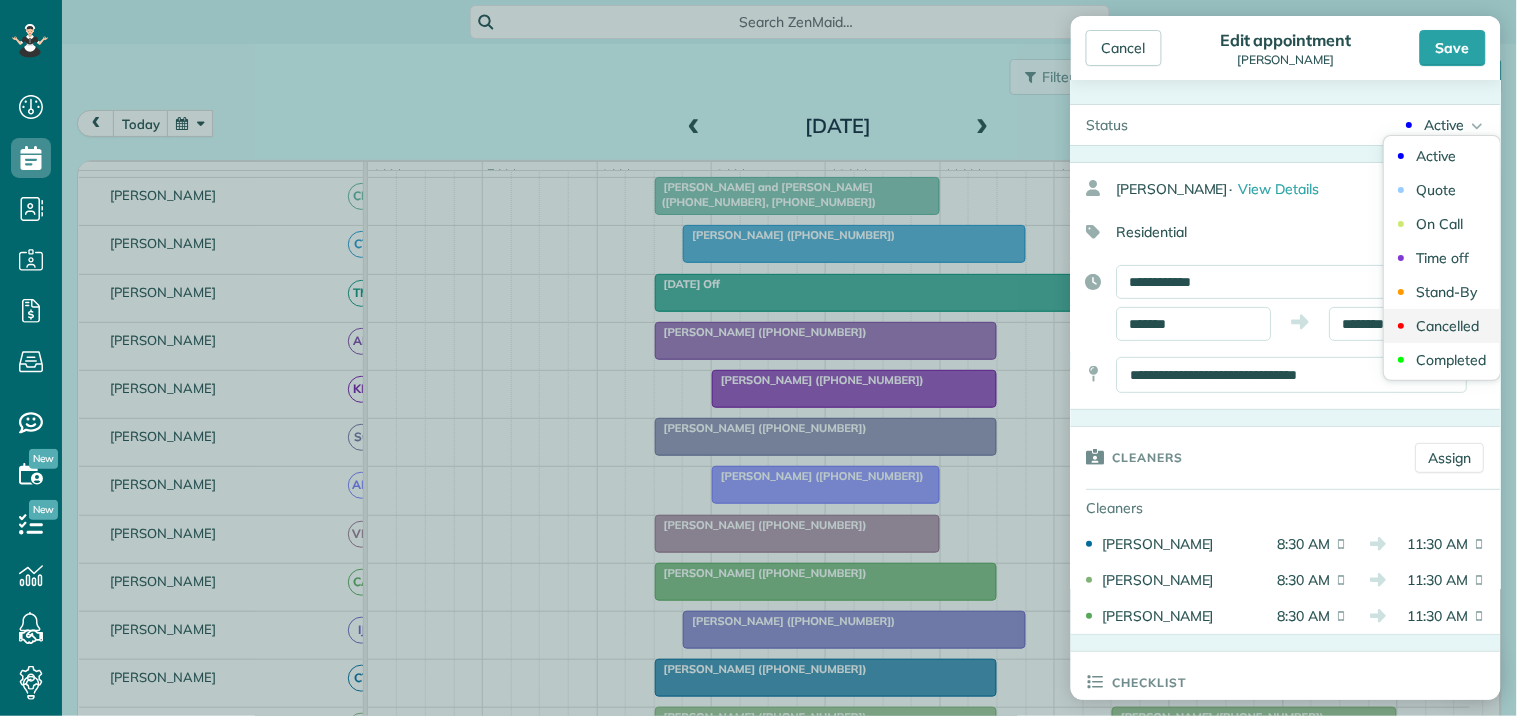 click on "Cancelled" at bounding box center (1448, 326) 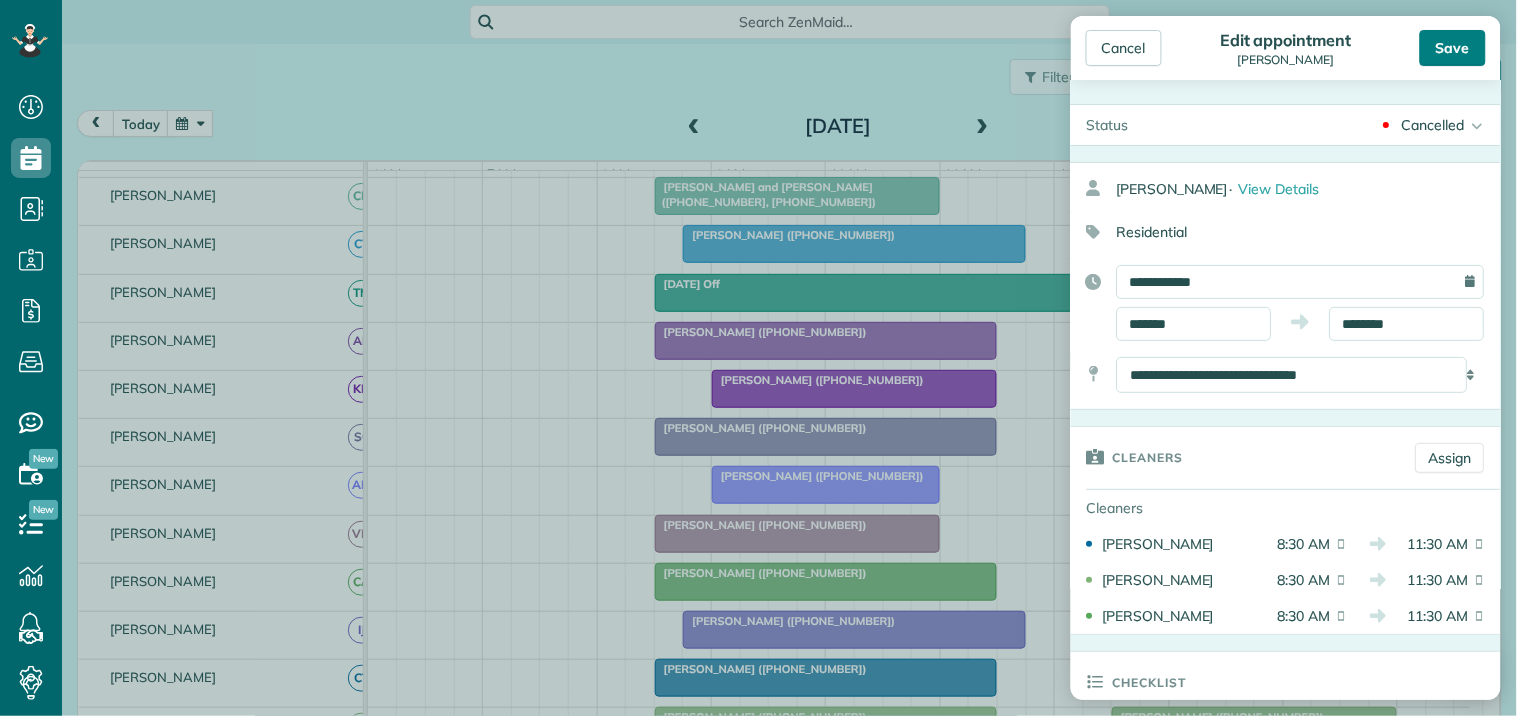 click on "Save" at bounding box center (1453, 48) 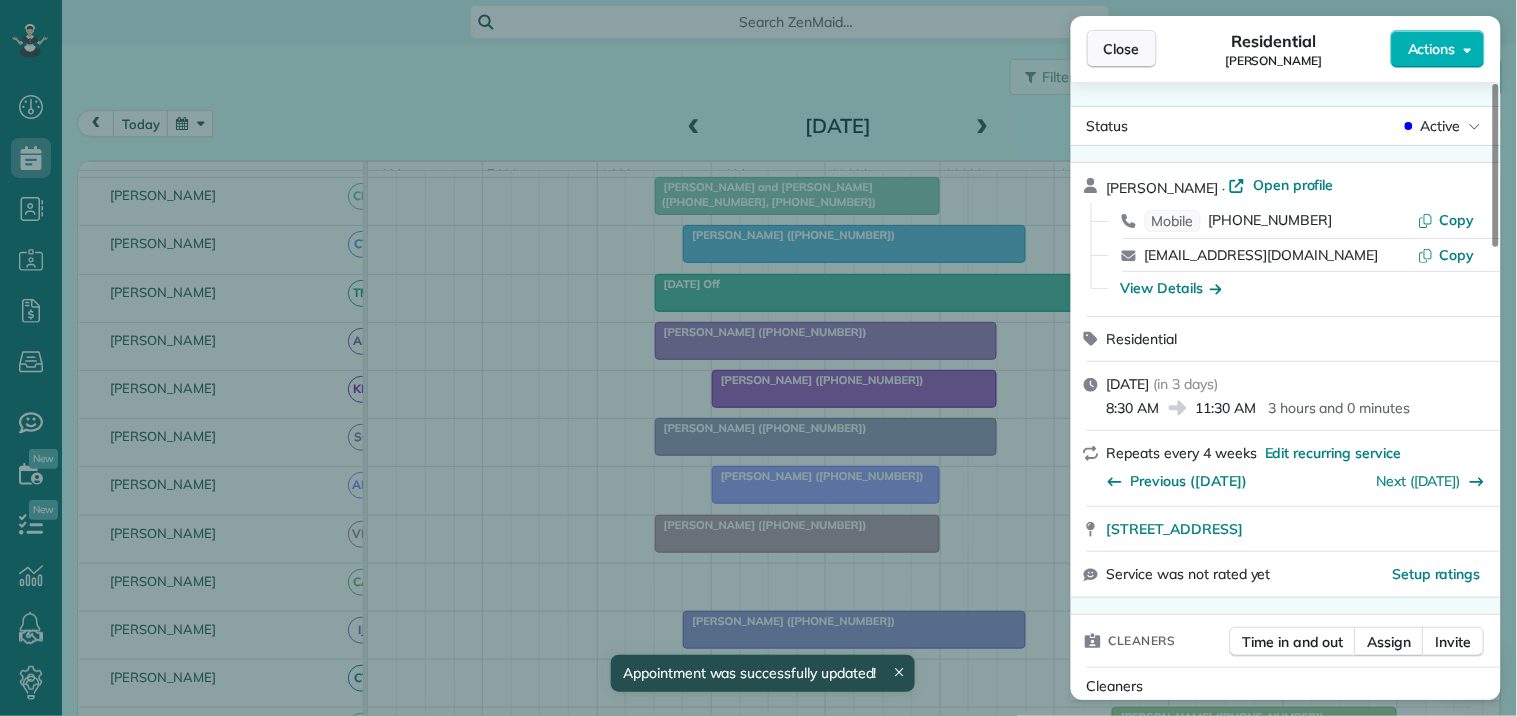 click on "Close" at bounding box center [1122, 49] 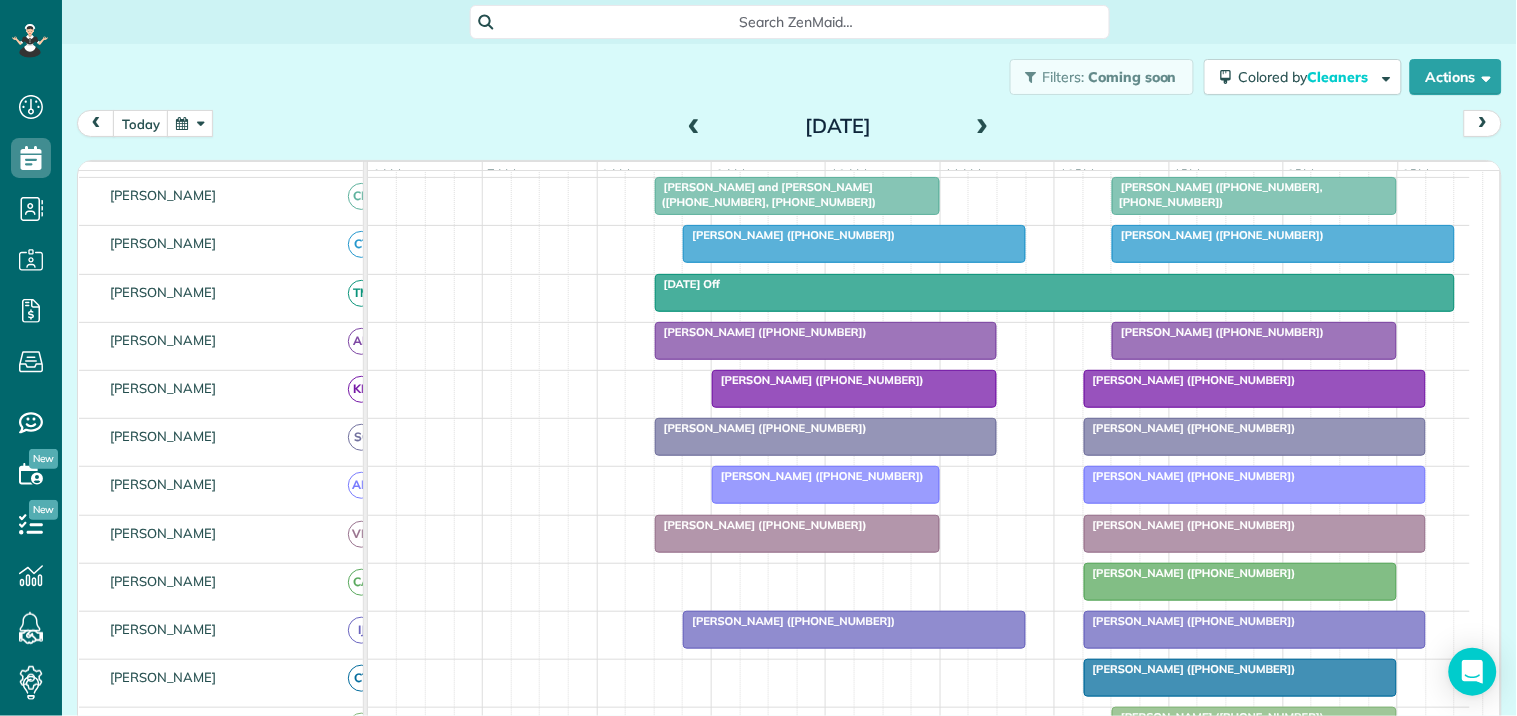 scroll, scrollTop: 543, scrollLeft: 0, axis: vertical 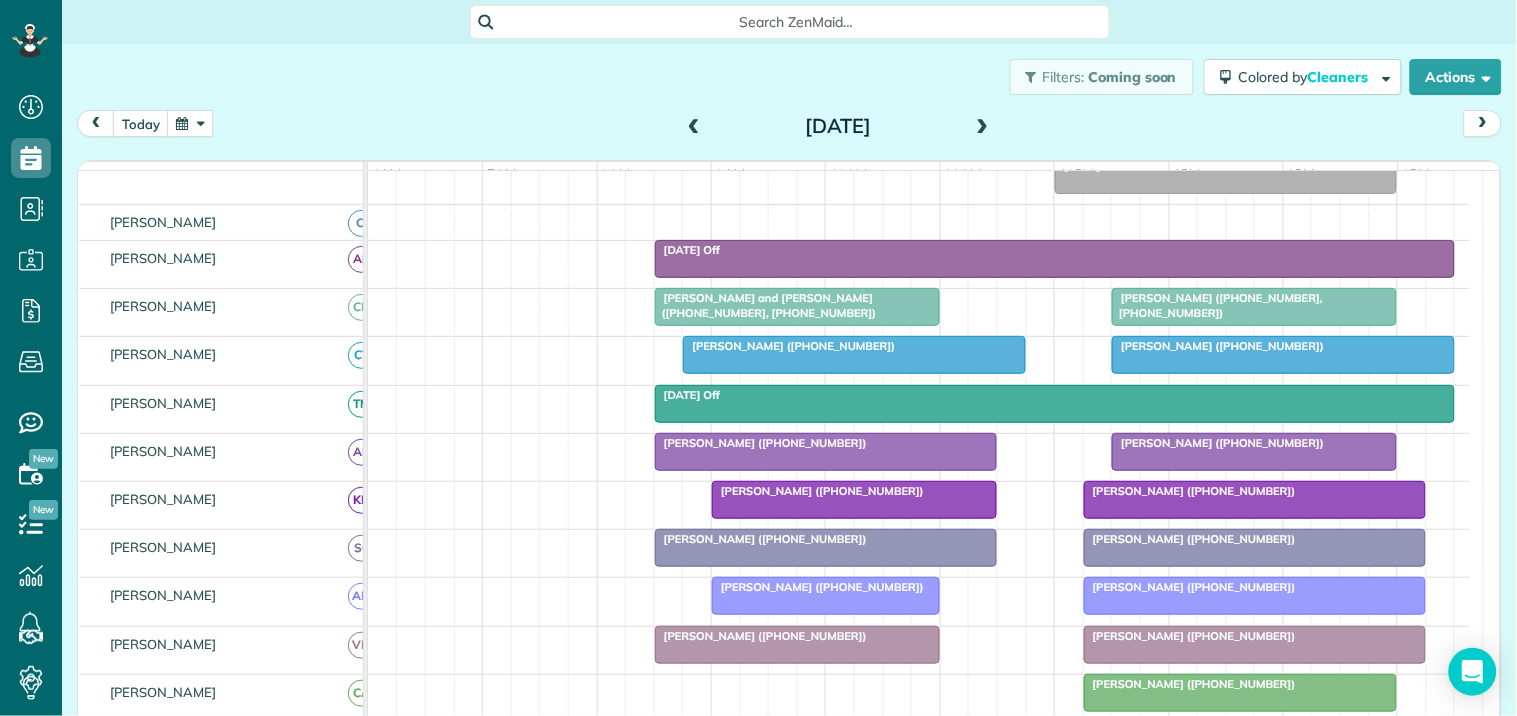 click at bounding box center [190, 123] 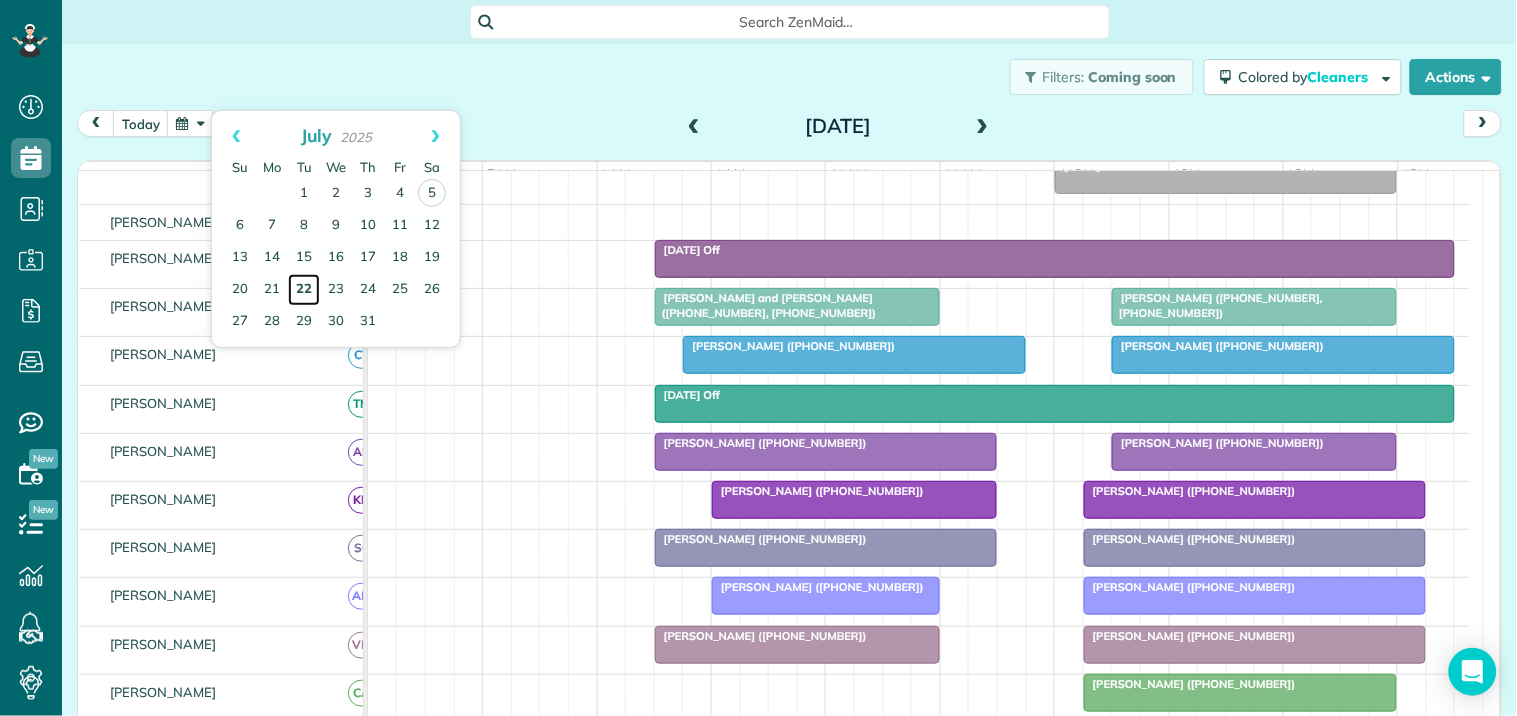 click on "22" at bounding box center (304, 290) 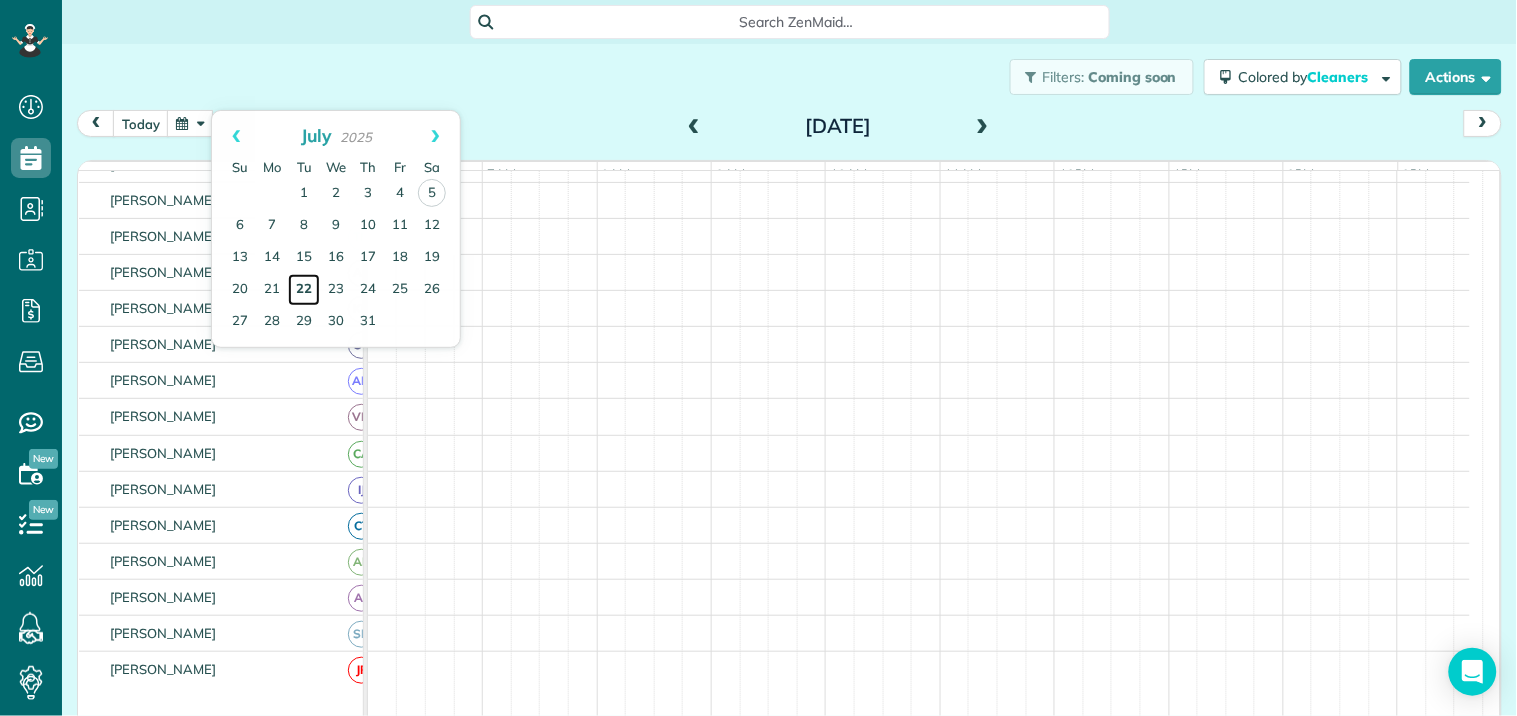 scroll, scrollTop: 80, scrollLeft: 0, axis: vertical 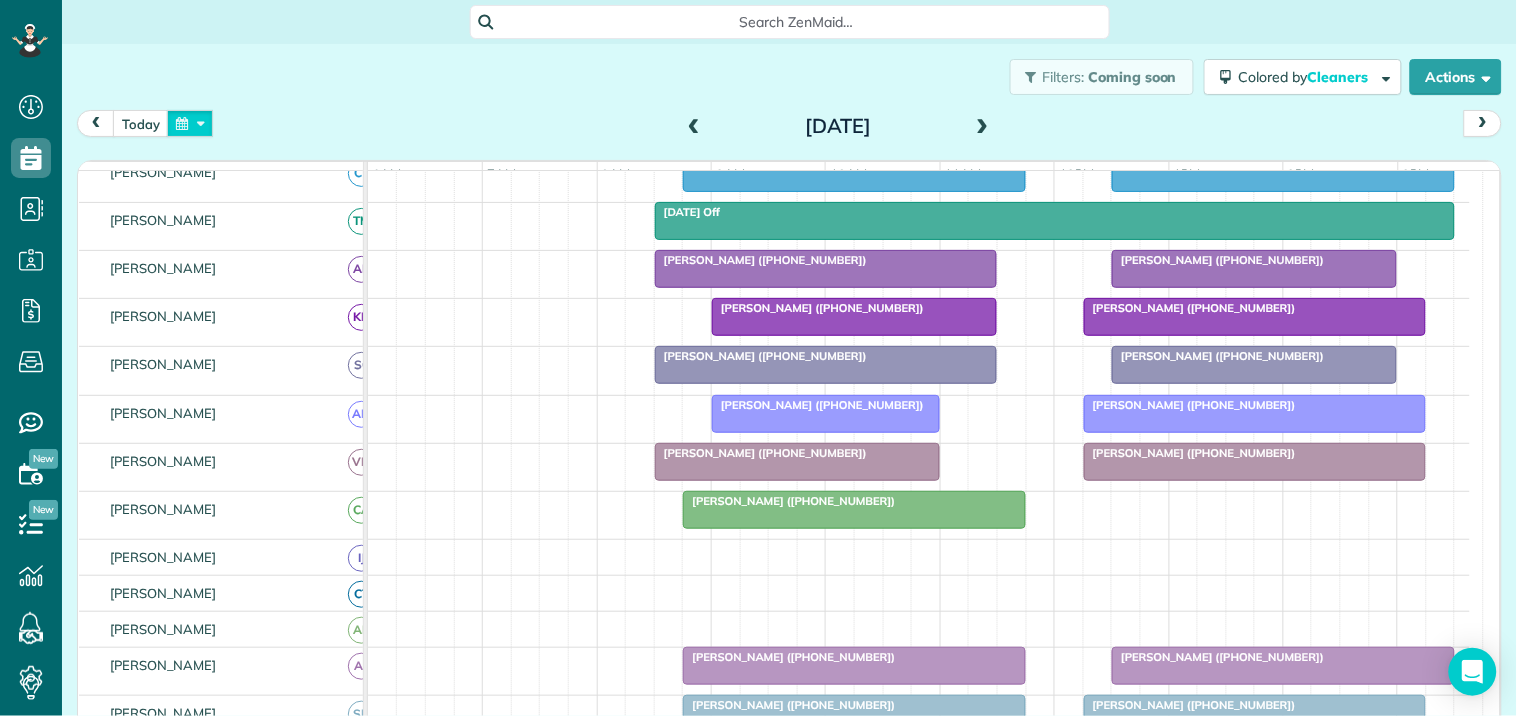 click at bounding box center [190, 123] 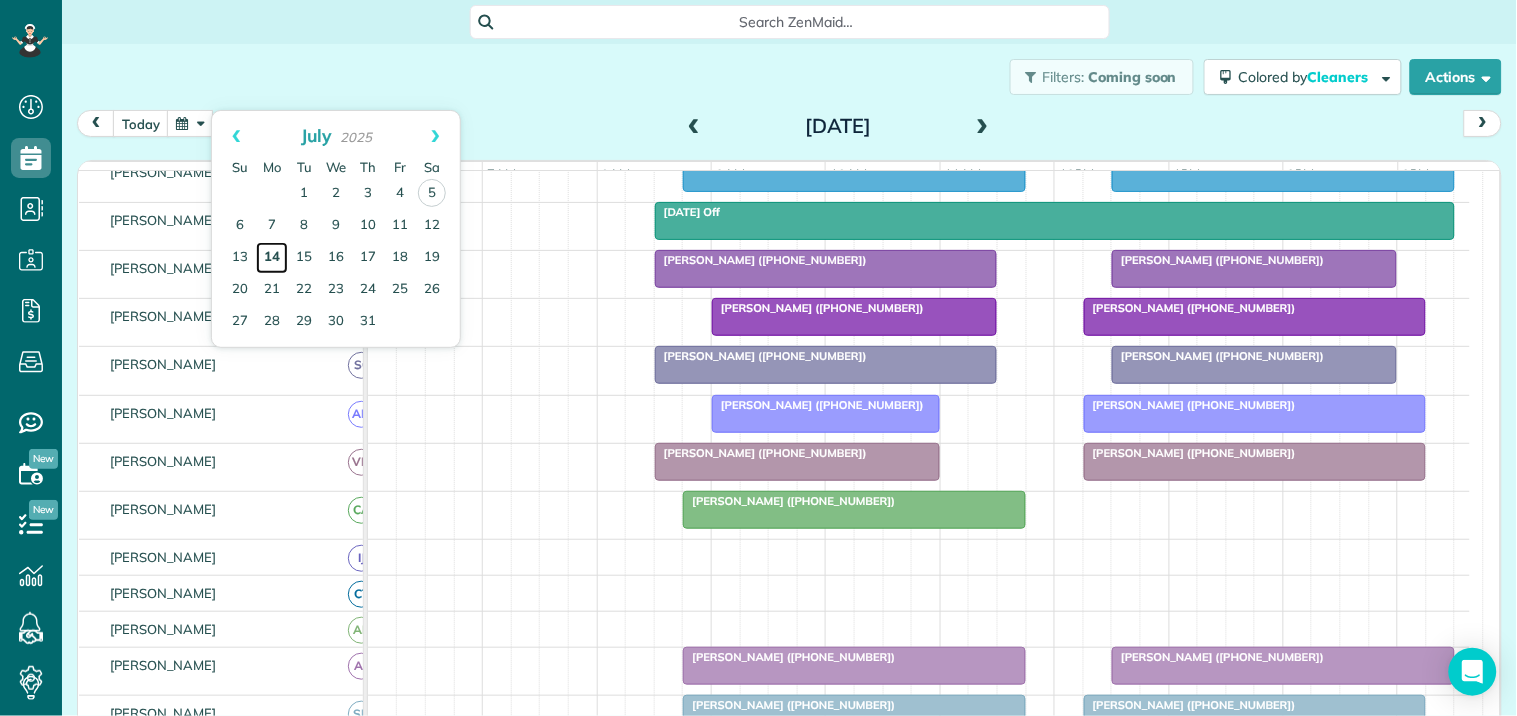 click on "14" at bounding box center [272, 258] 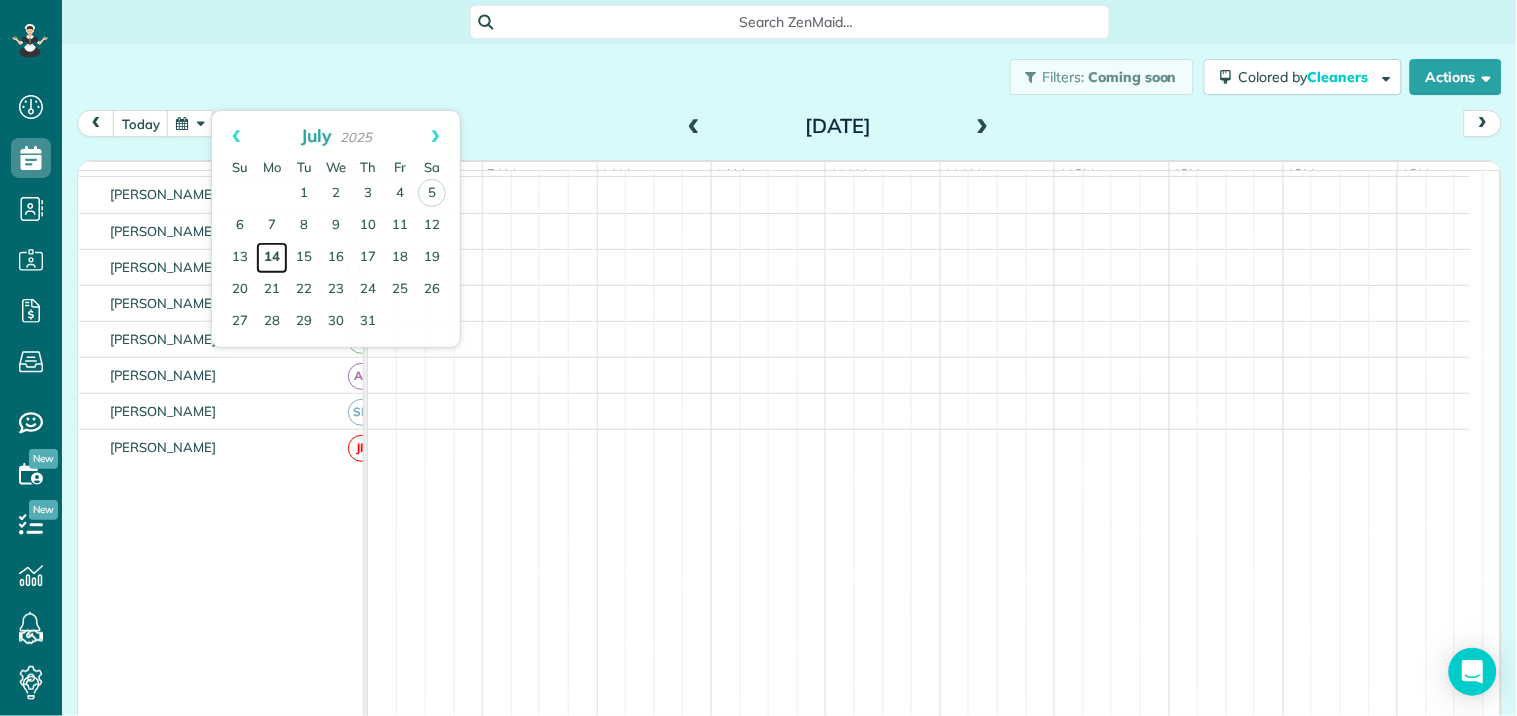 scroll, scrollTop: 226, scrollLeft: 0, axis: vertical 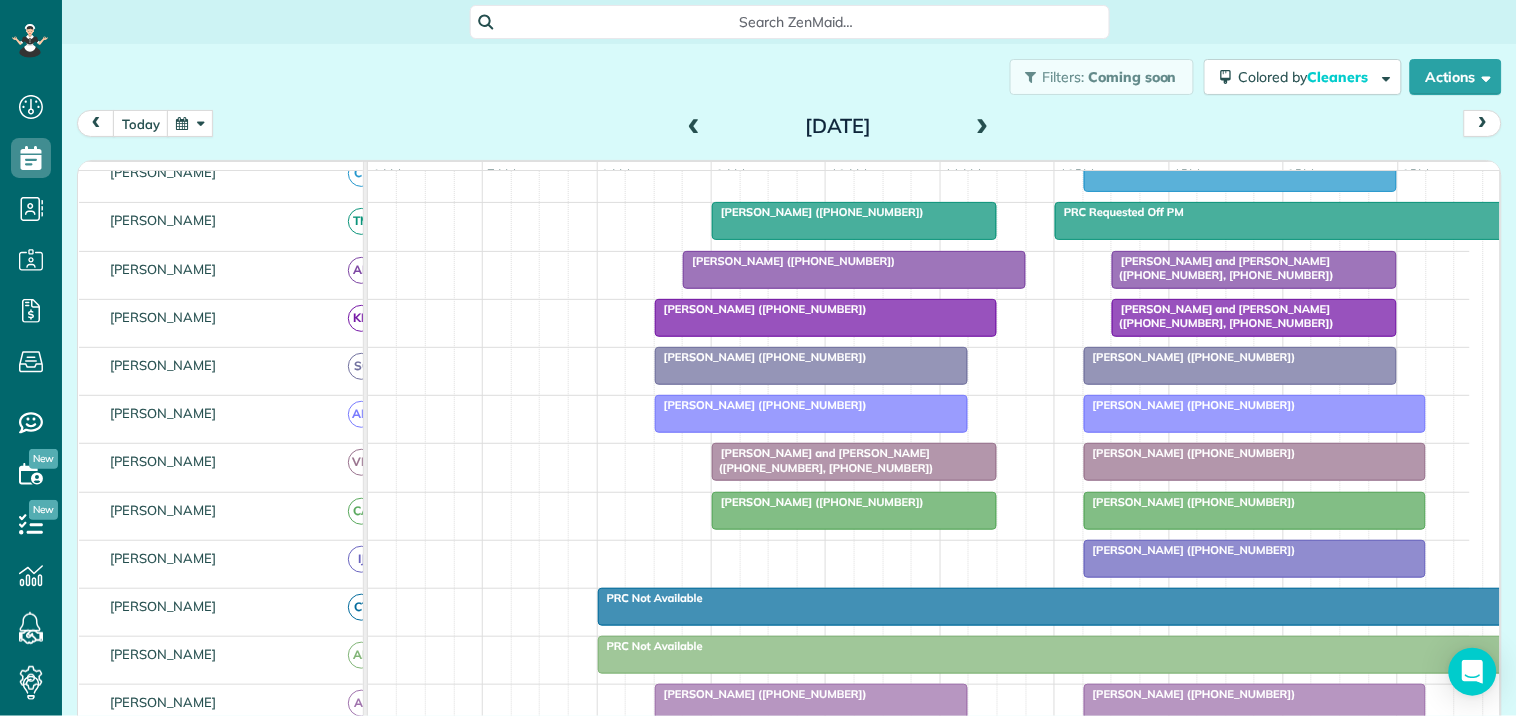 click at bounding box center (983, 127) 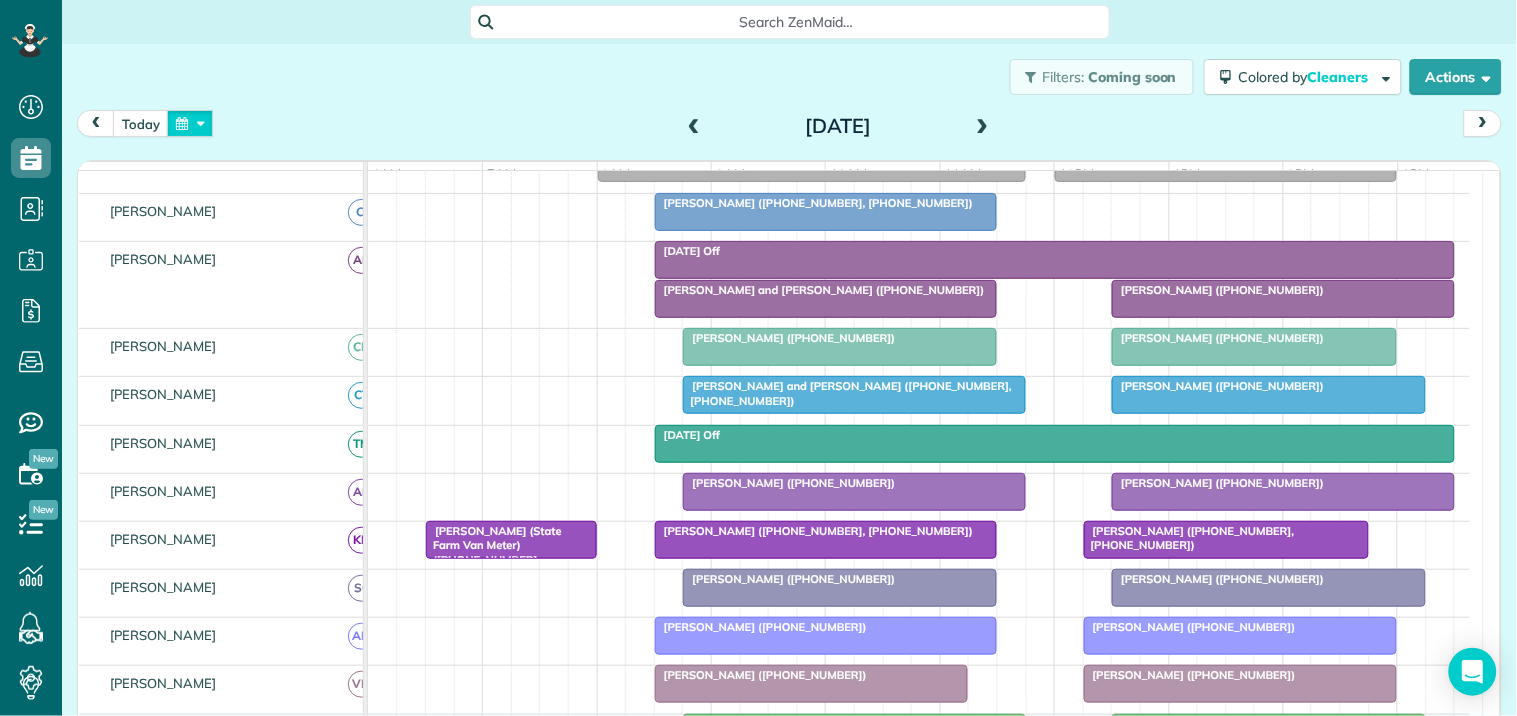 click at bounding box center [190, 123] 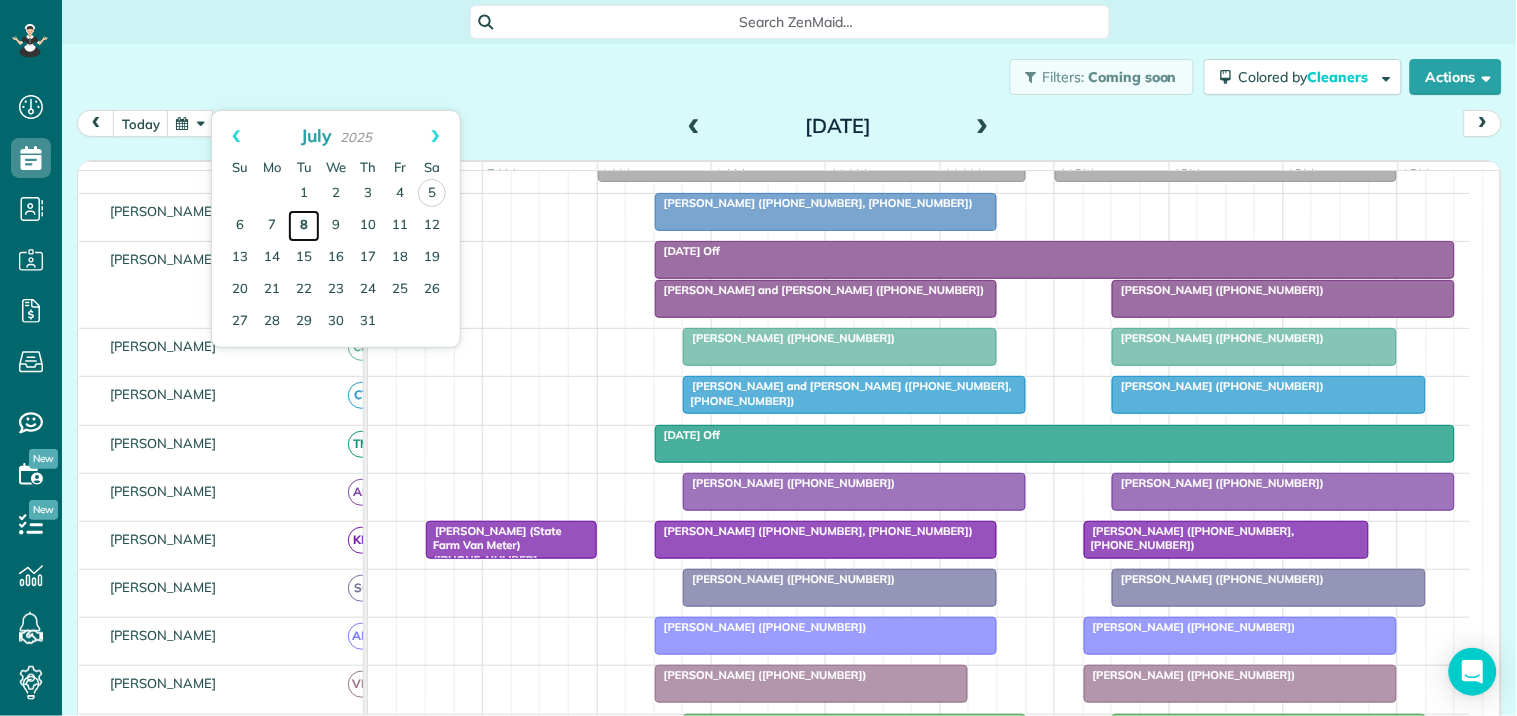 click on "8" at bounding box center [304, 226] 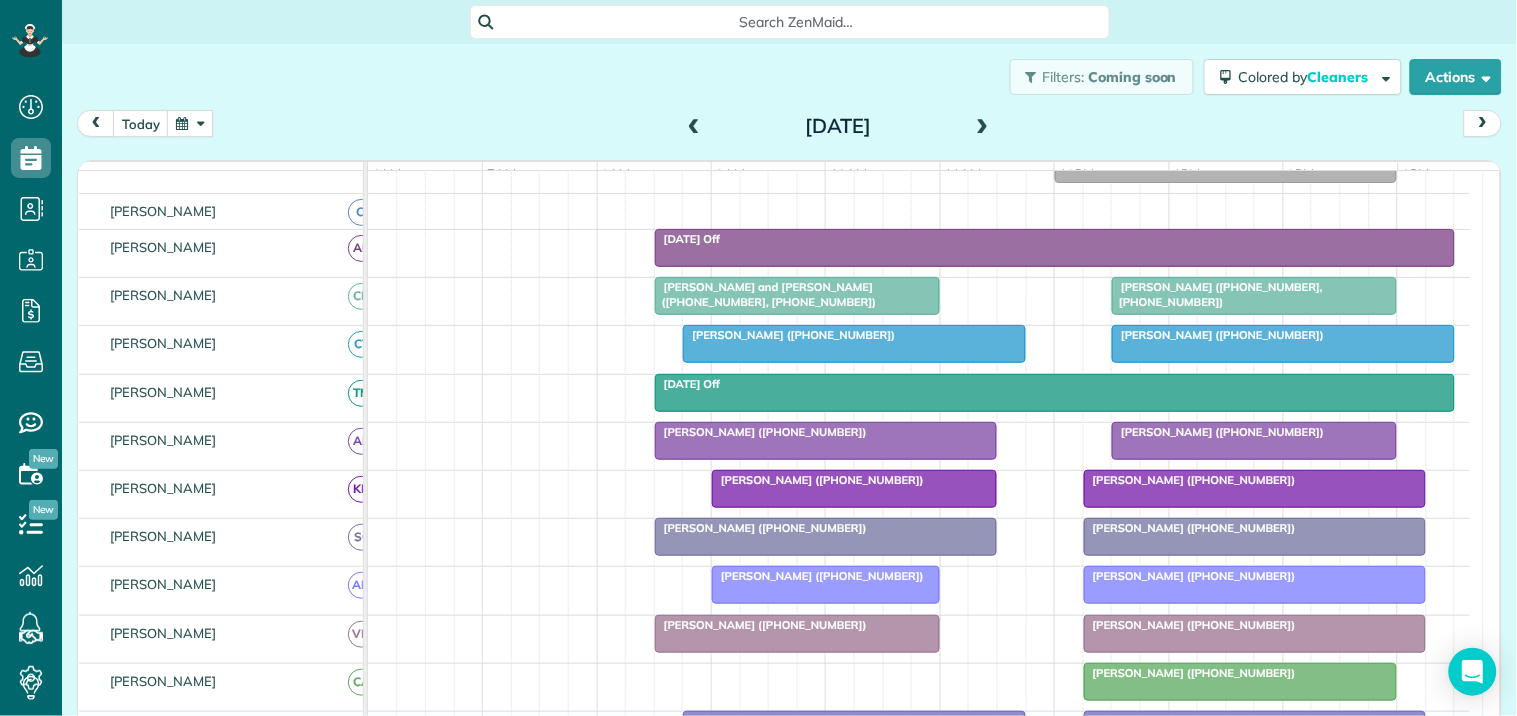 click on "Filters:   Coming soon
Colored by  Cleaners
Color by Cleaner
Color by Team
Color by Status
Color by Recurrence
Color by Paid/Unpaid
Filters  Default
Schedule Changes
Actions
Create Appointment
Create Task
Clock In/Out
Send Work Orders
Print Route Sheets
Today's Emails/Texts
Export data (Owner Only).." at bounding box center [789, 77] 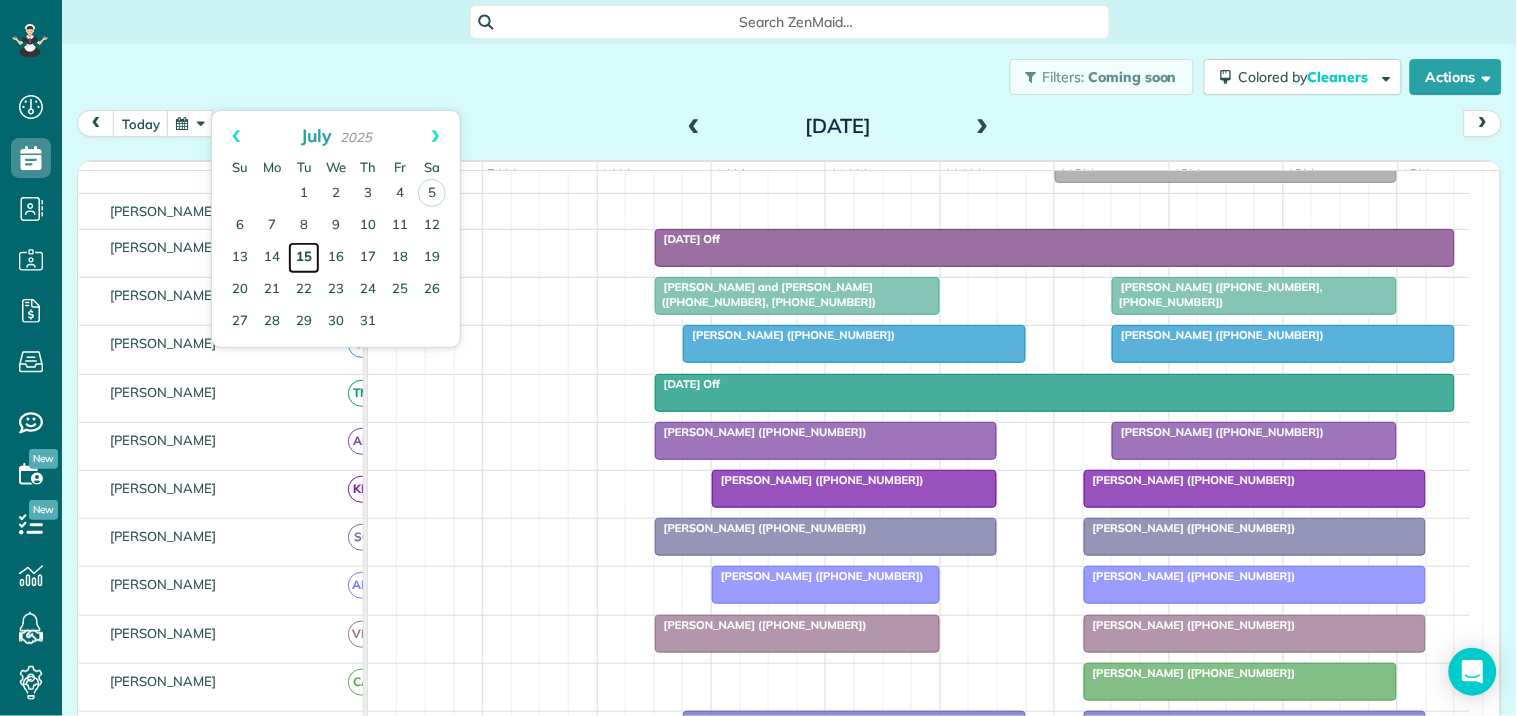 click on "15" at bounding box center (304, 258) 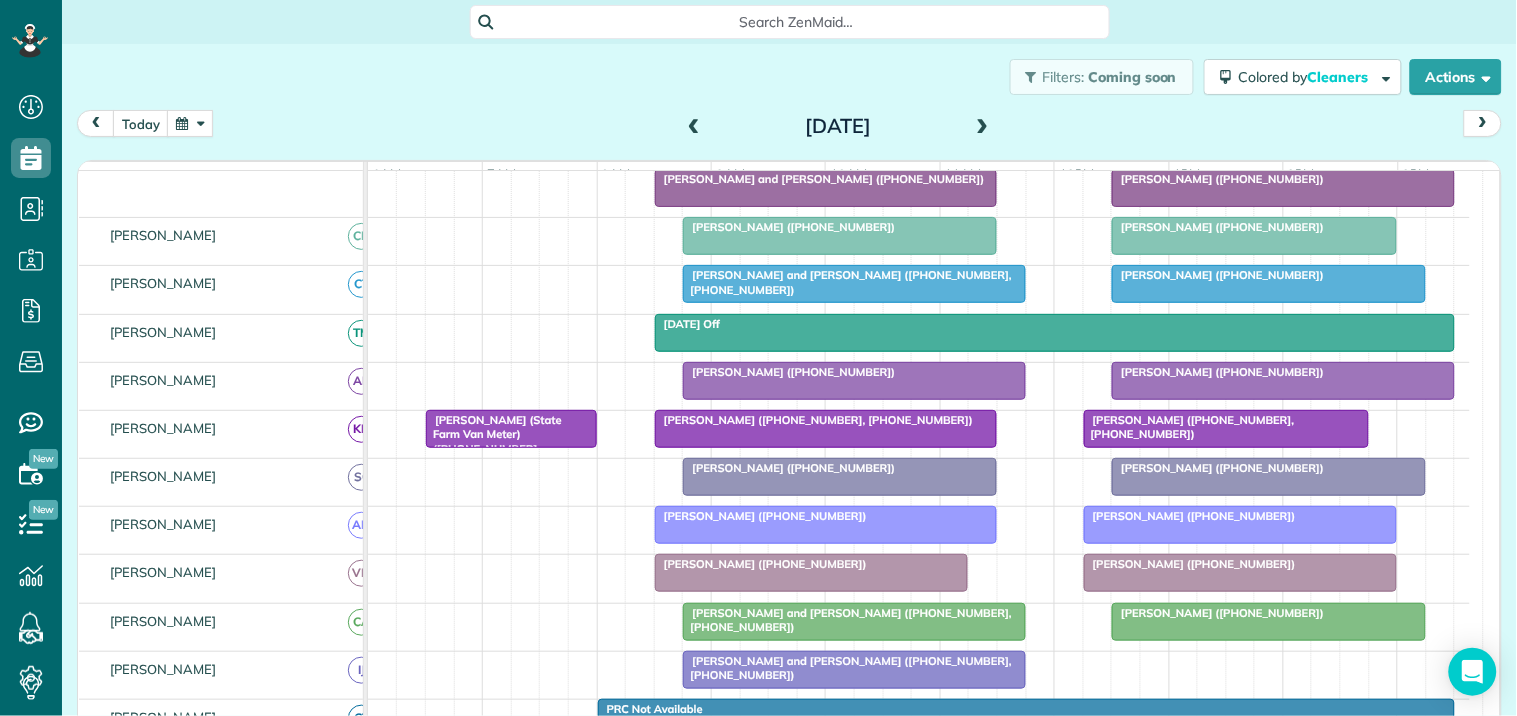 click at bounding box center (694, 127) 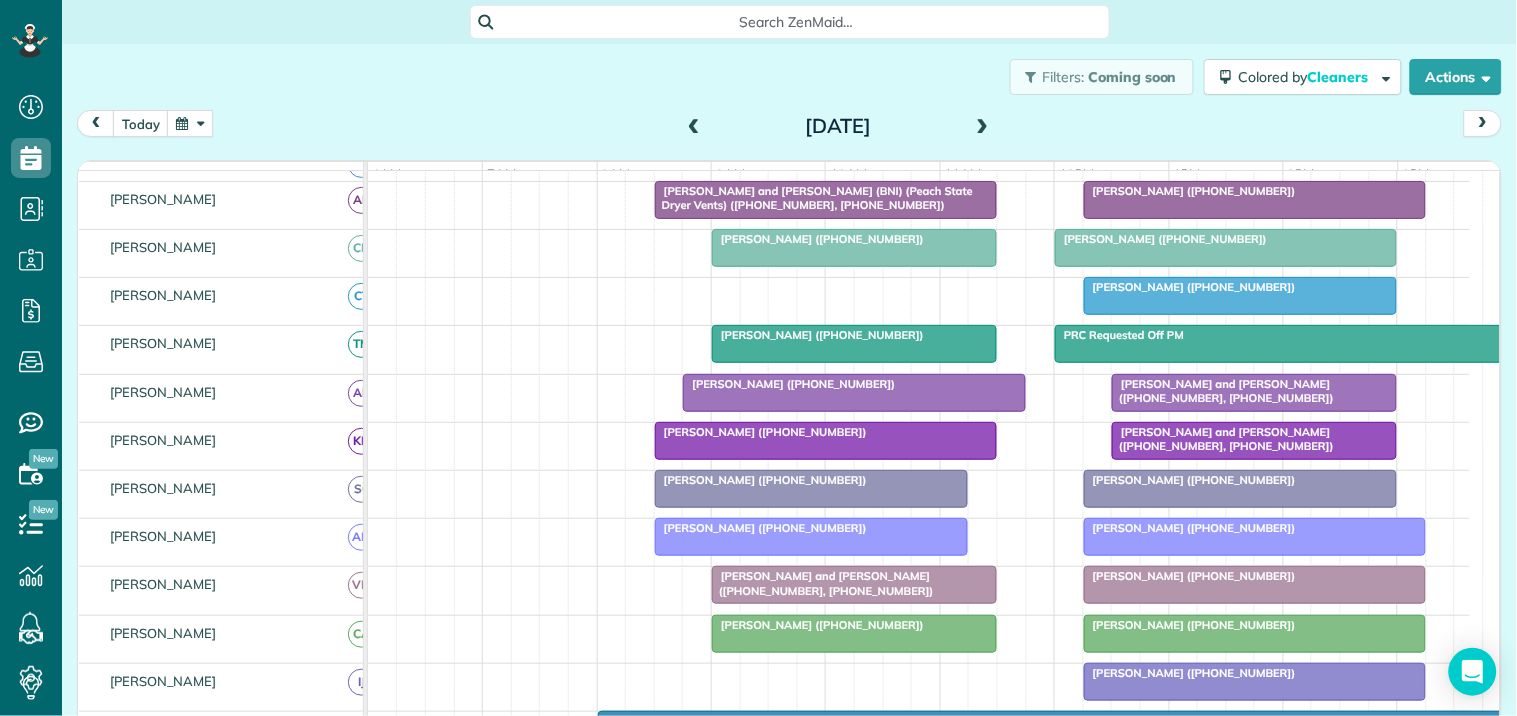 click at bounding box center [983, 127] 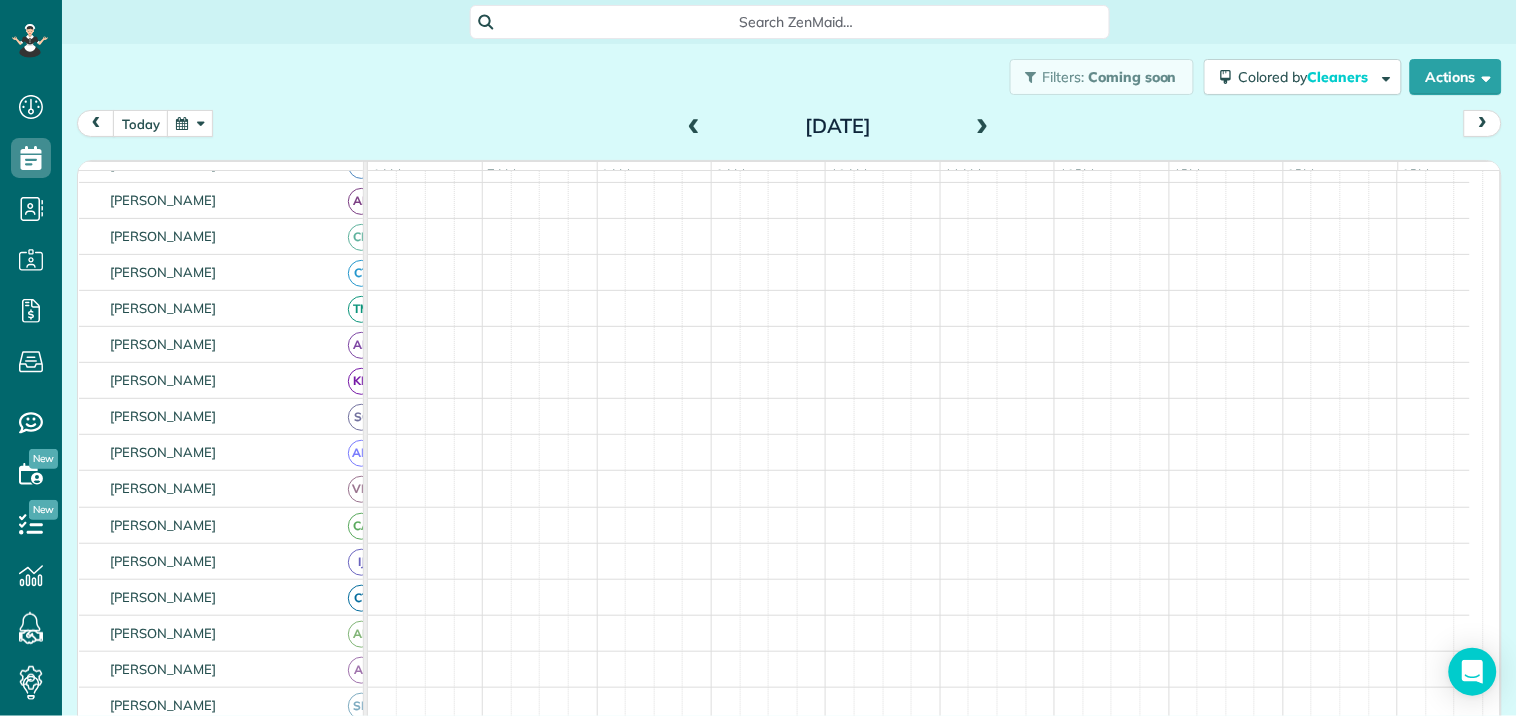scroll, scrollTop: 202, scrollLeft: 0, axis: vertical 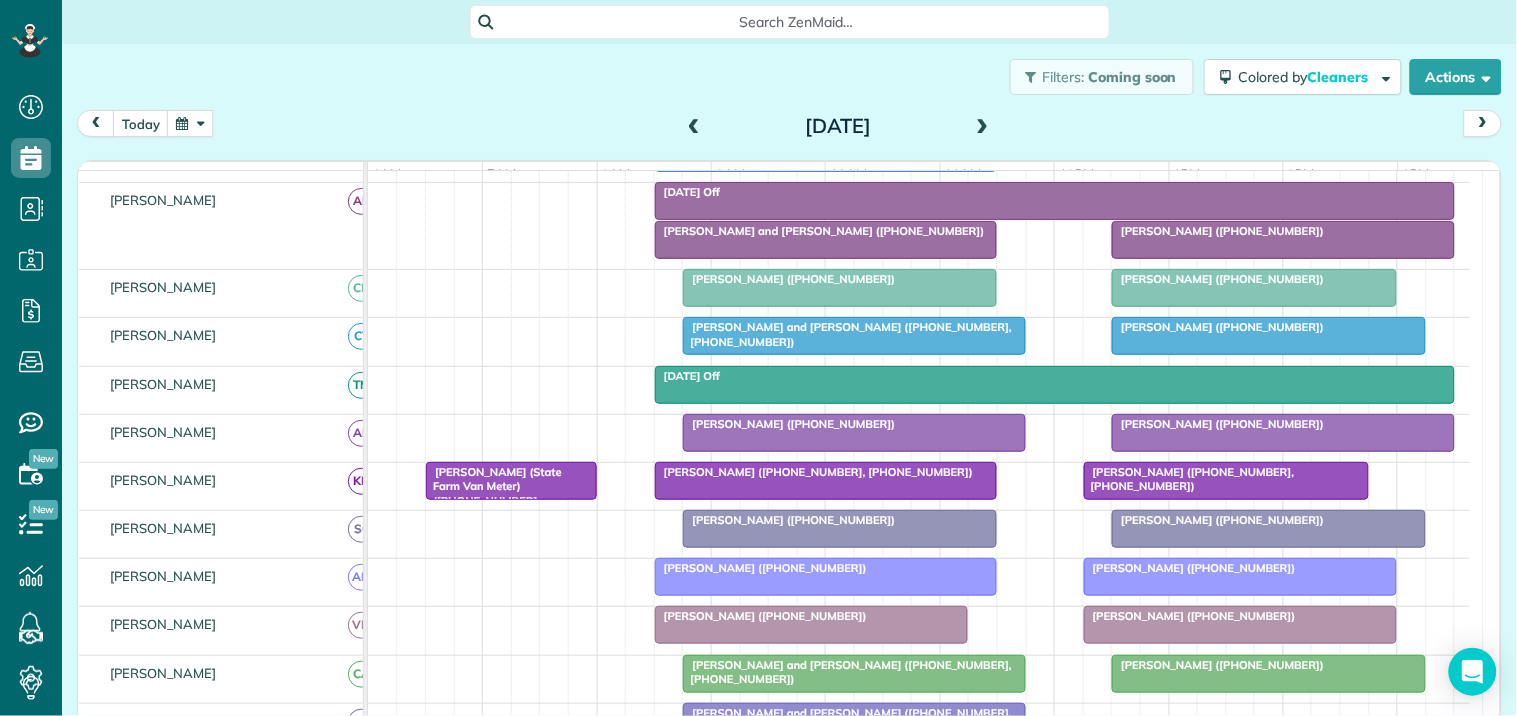 click at bounding box center (983, 127) 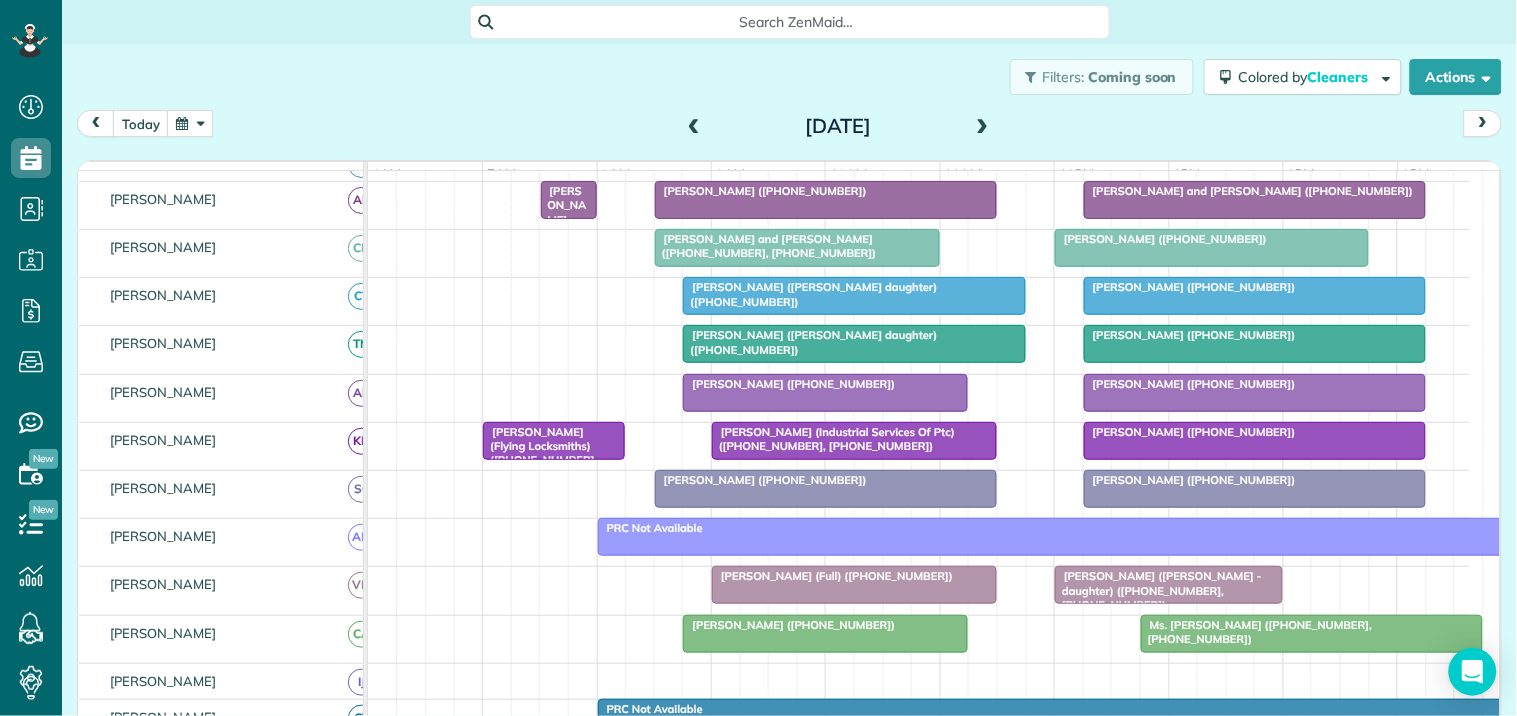 click at bounding box center [983, 127] 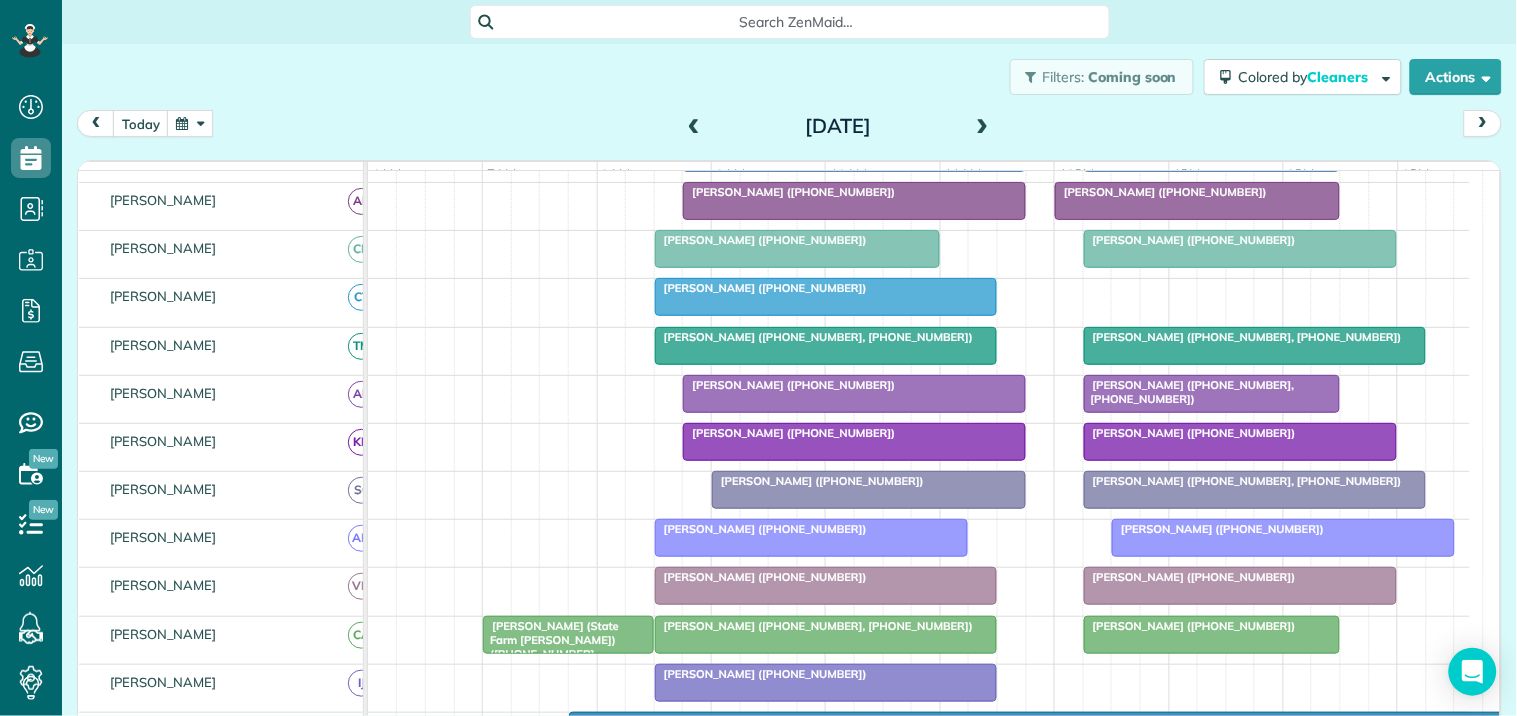 click at bounding box center [190, 123] 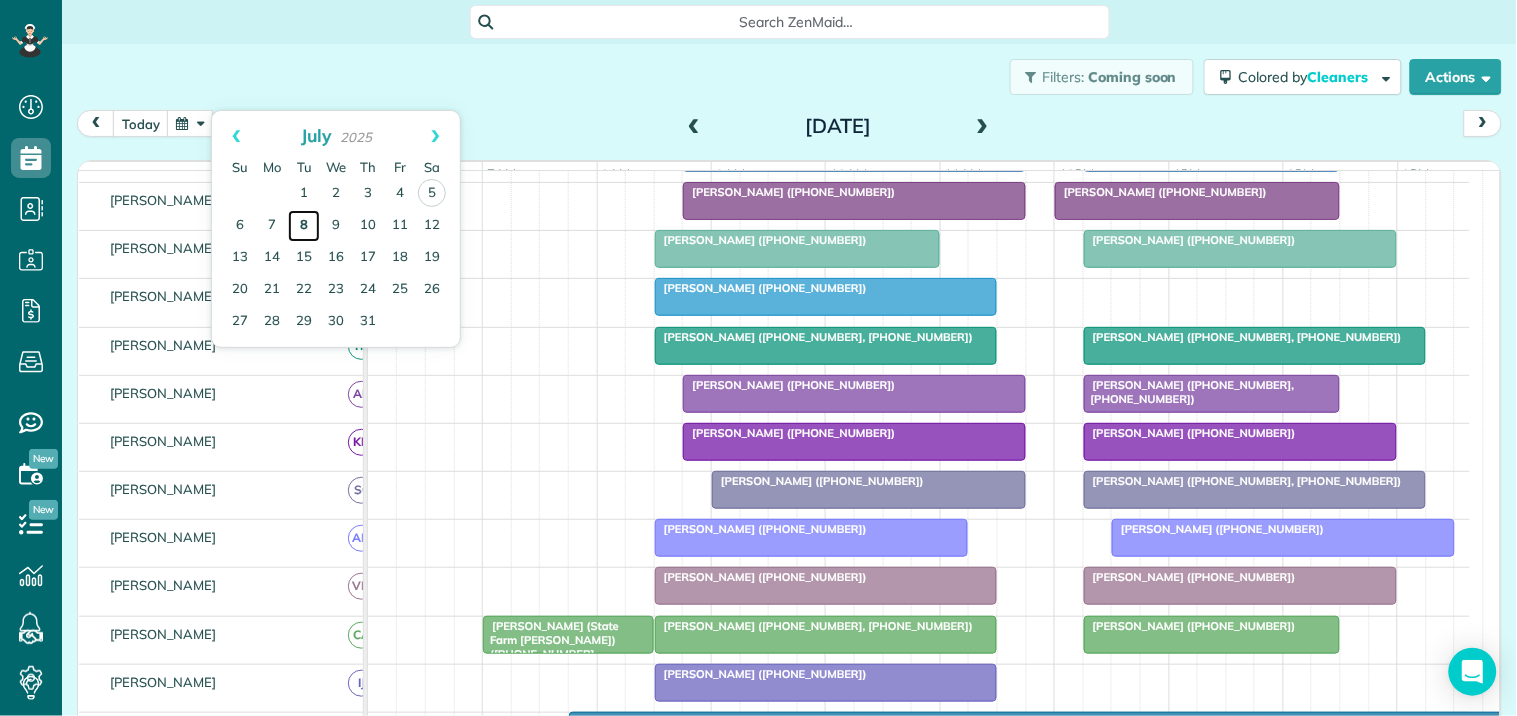 click on "8" at bounding box center (304, 226) 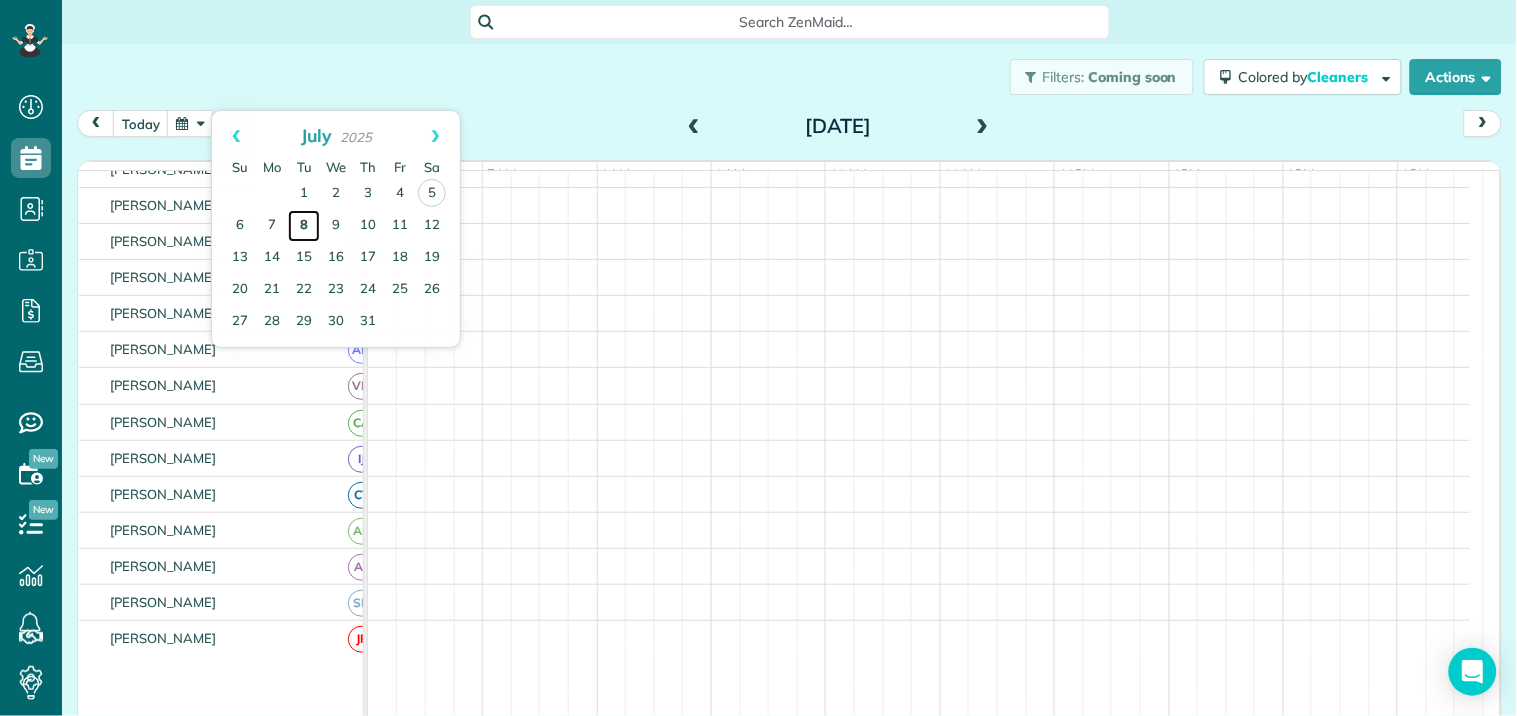 scroll, scrollTop: 138, scrollLeft: 0, axis: vertical 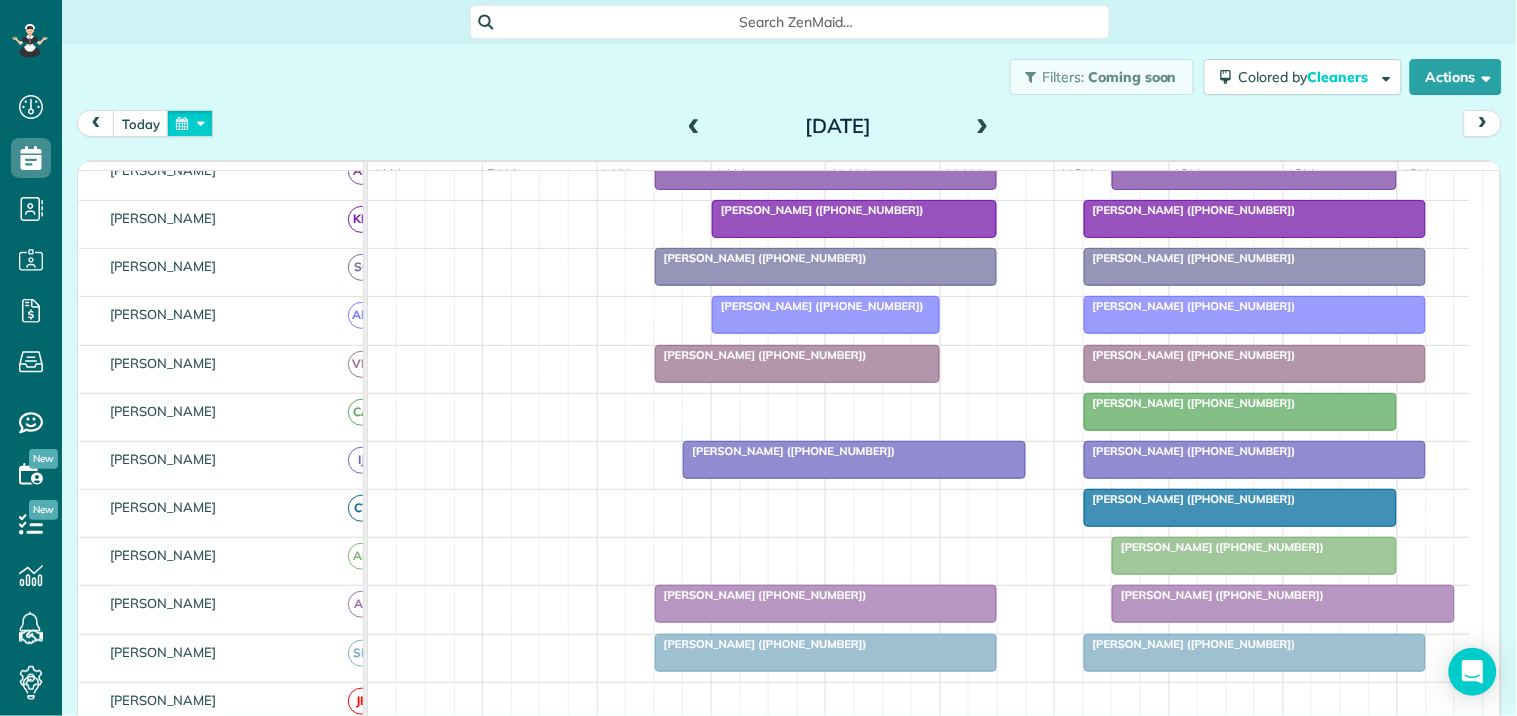 click at bounding box center (190, 123) 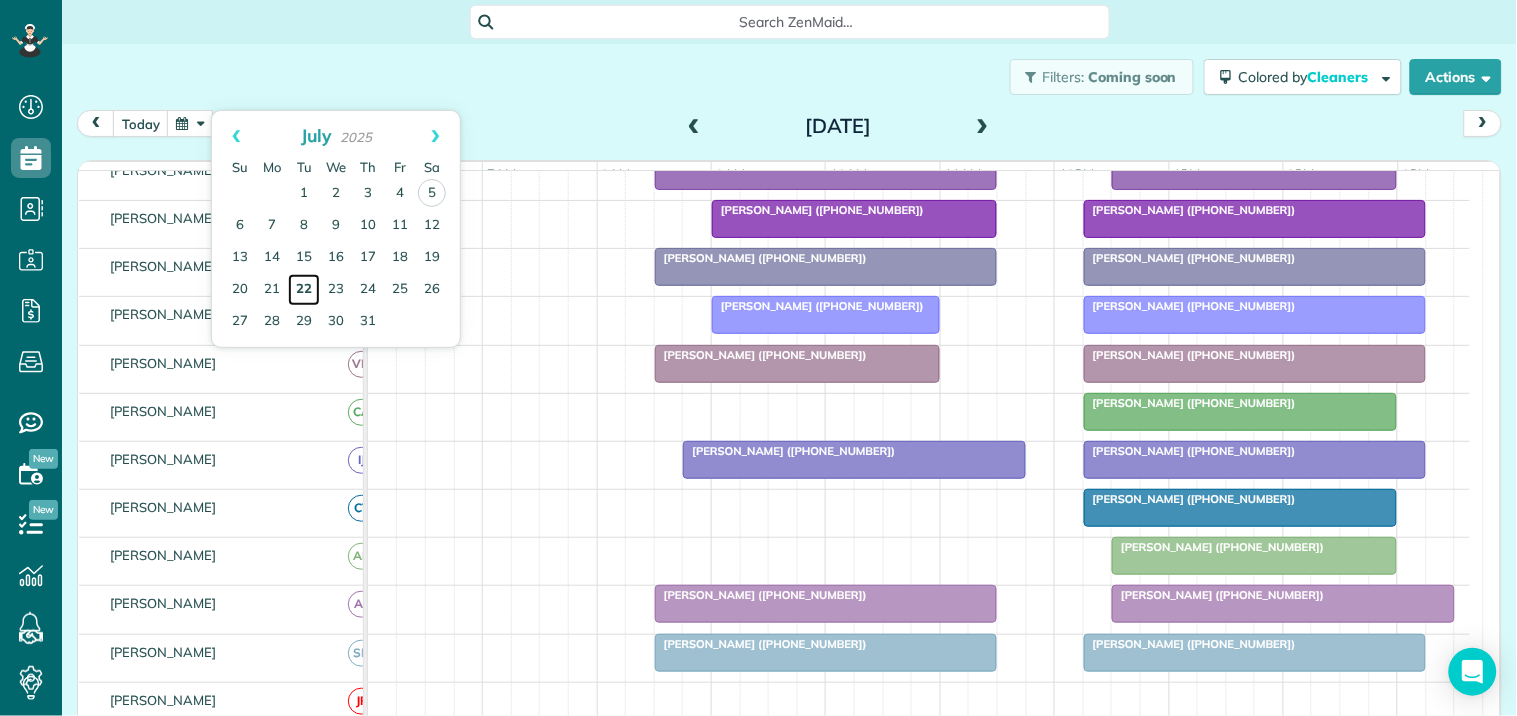 click on "22" at bounding box center [304, 290] 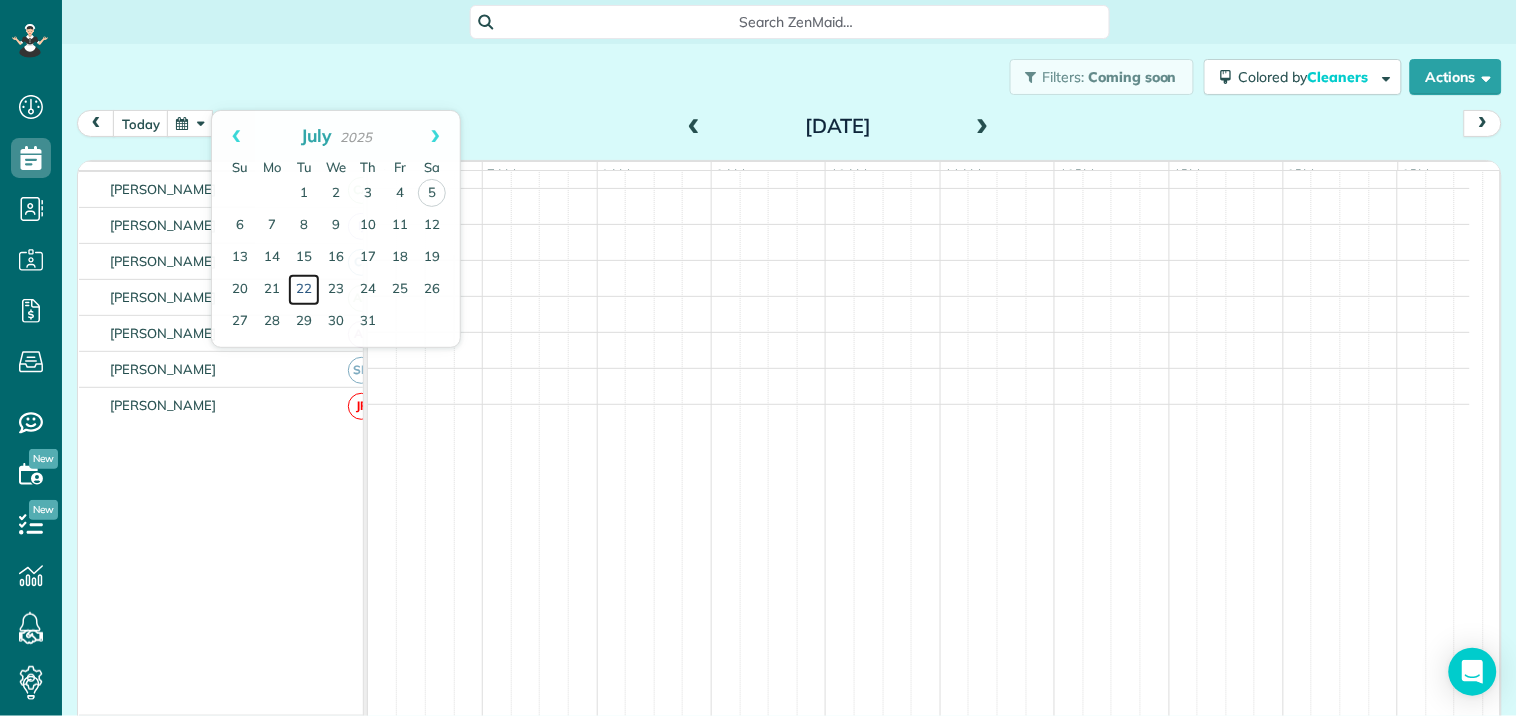 scroll, scrollTop: 301, scrollLeft: 0, axis: vertical 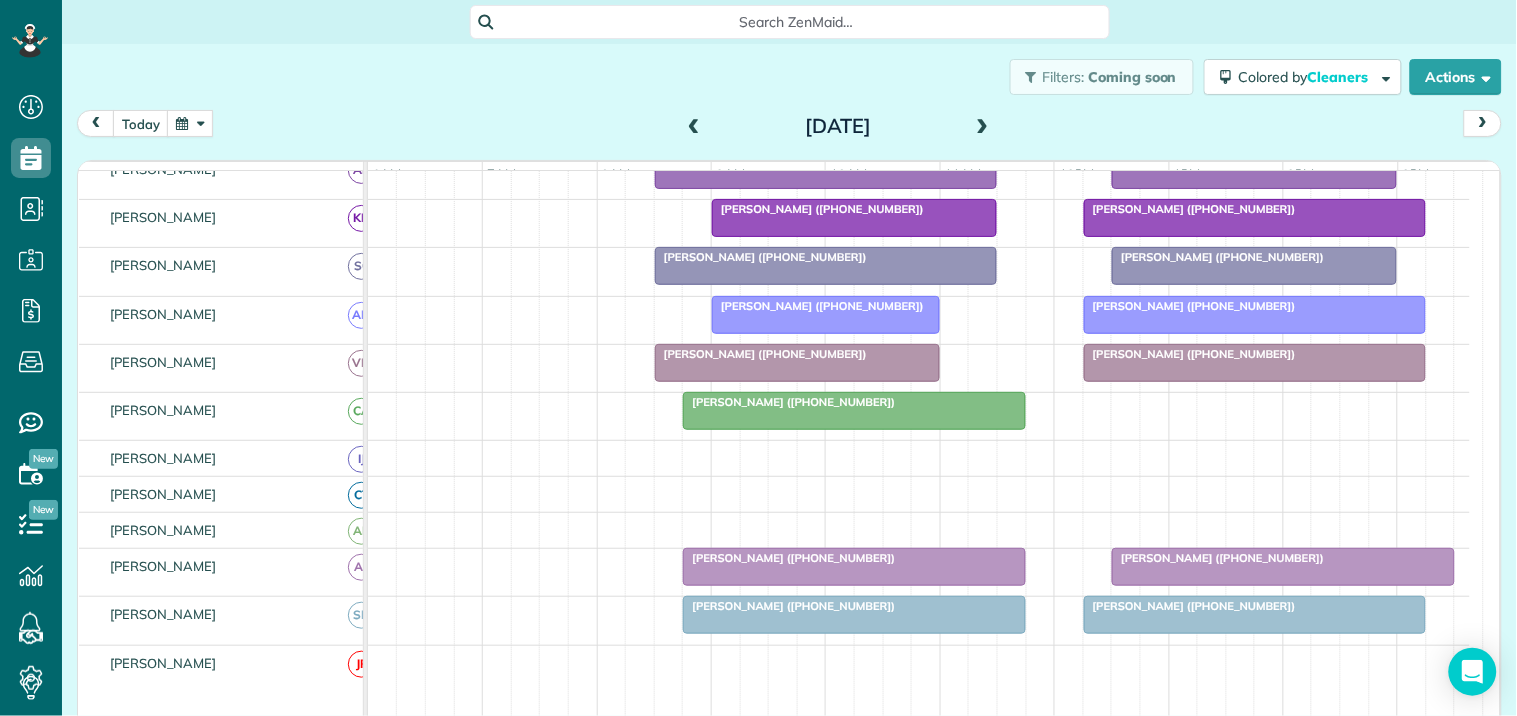 click at bounding box center [190, 123] 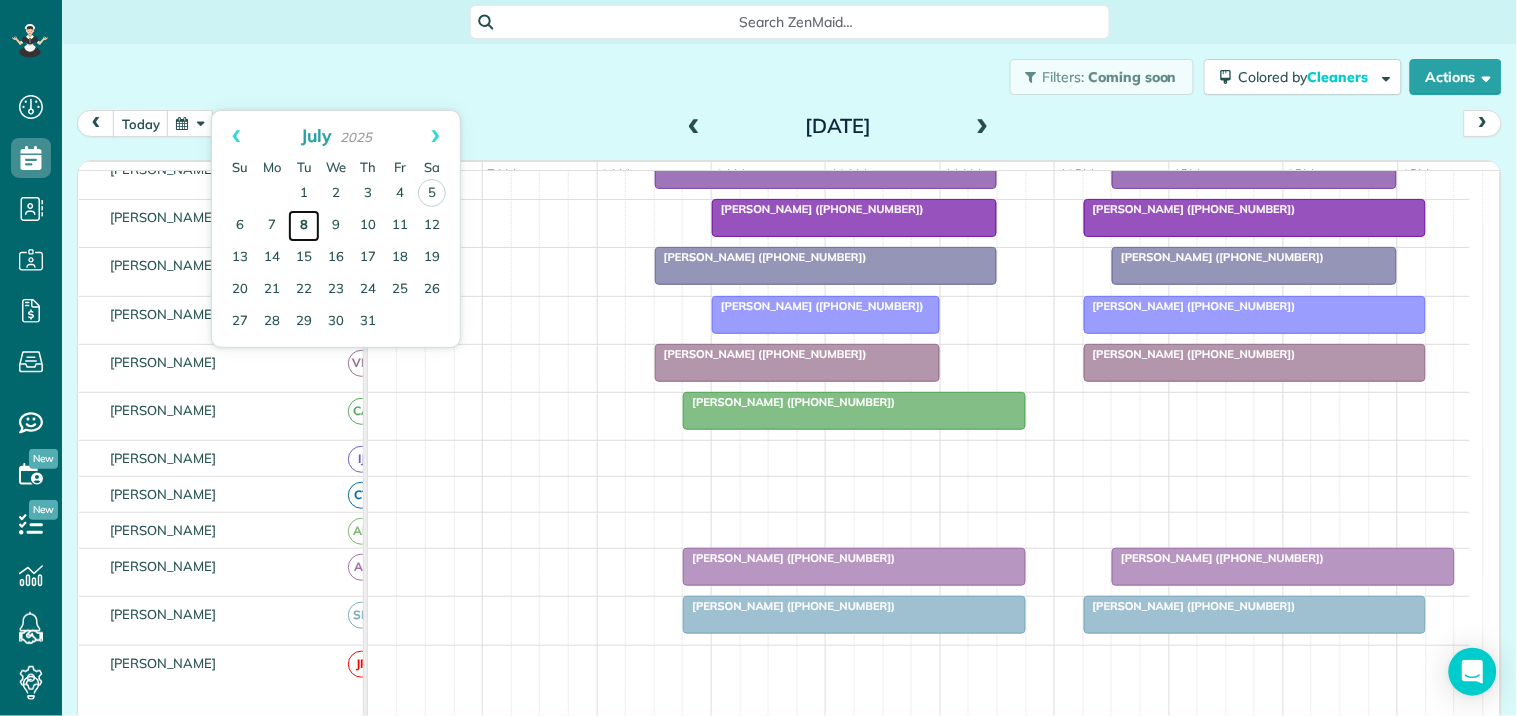 click on "8" at bounding box center (304, 226) 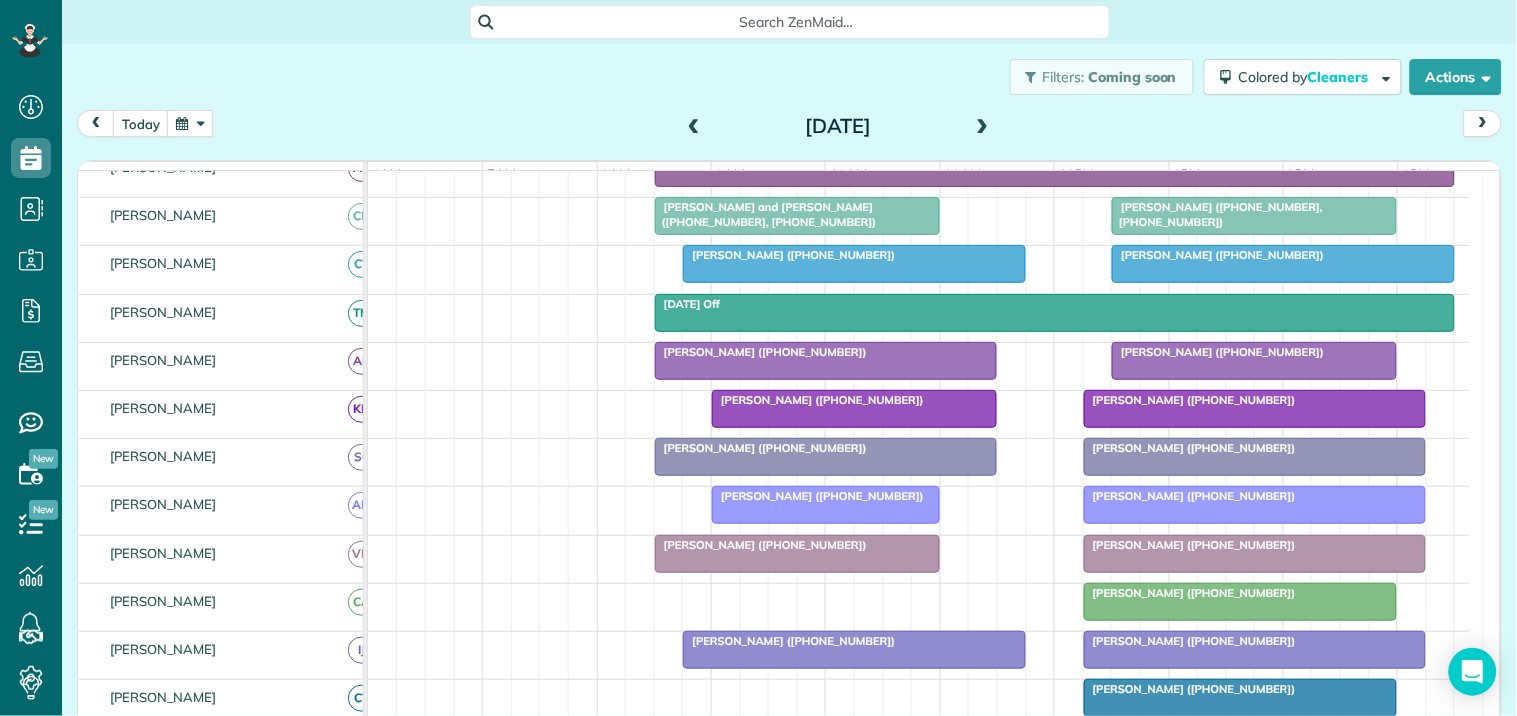 scroll, scrollTop: 491, scrollLeft: 0, axis: vertical 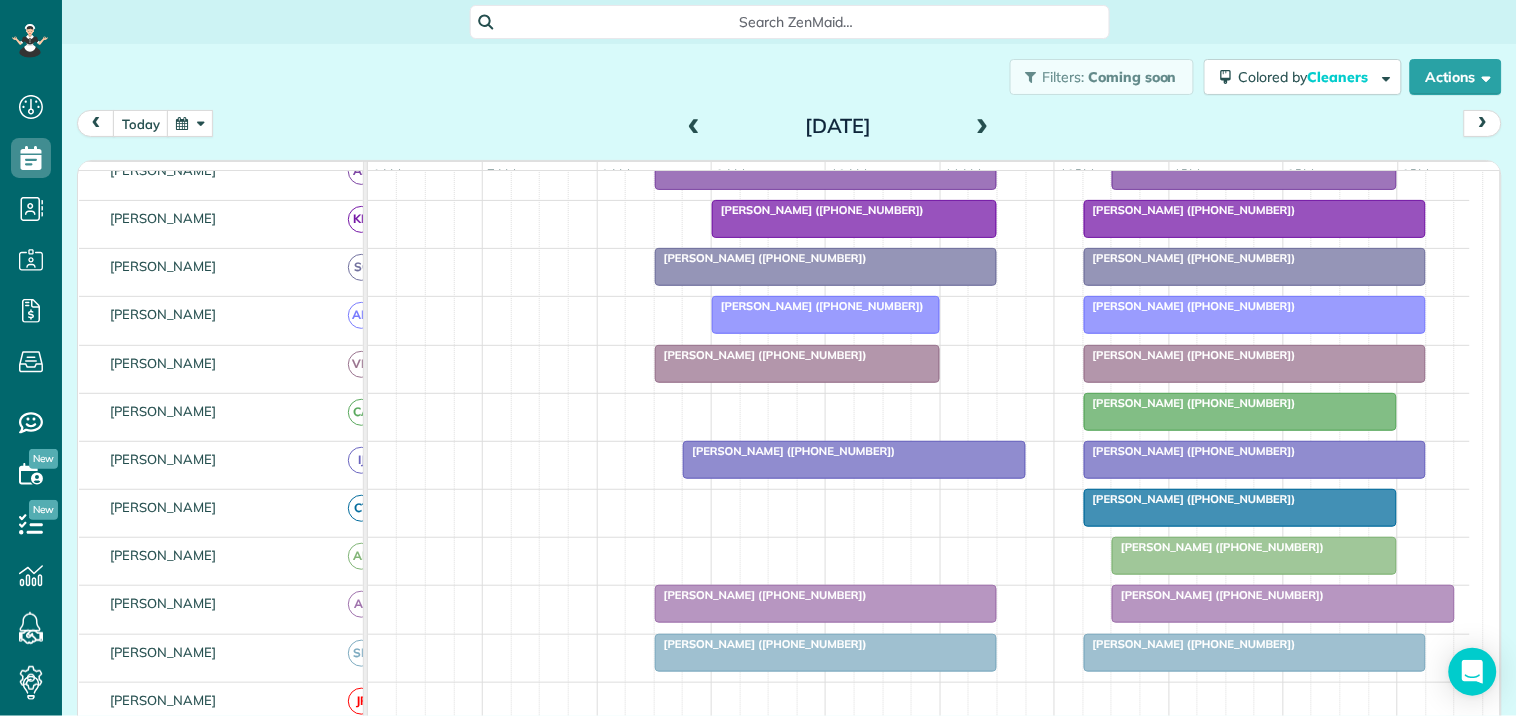 click on "Jeff Tuckfelt (+12028410760)" at bounding box center [818, 306] 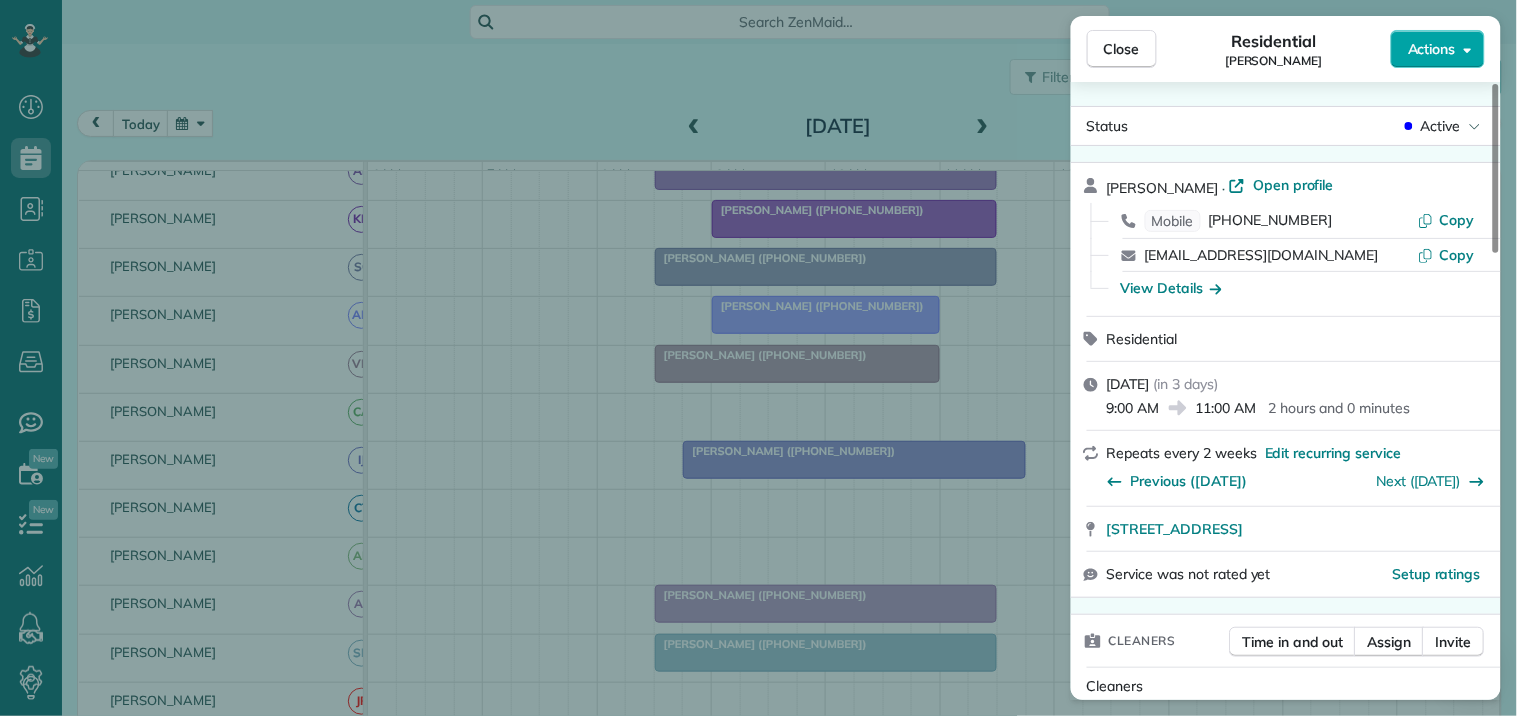 click on "Actions" at bounding box center [1438, 49] 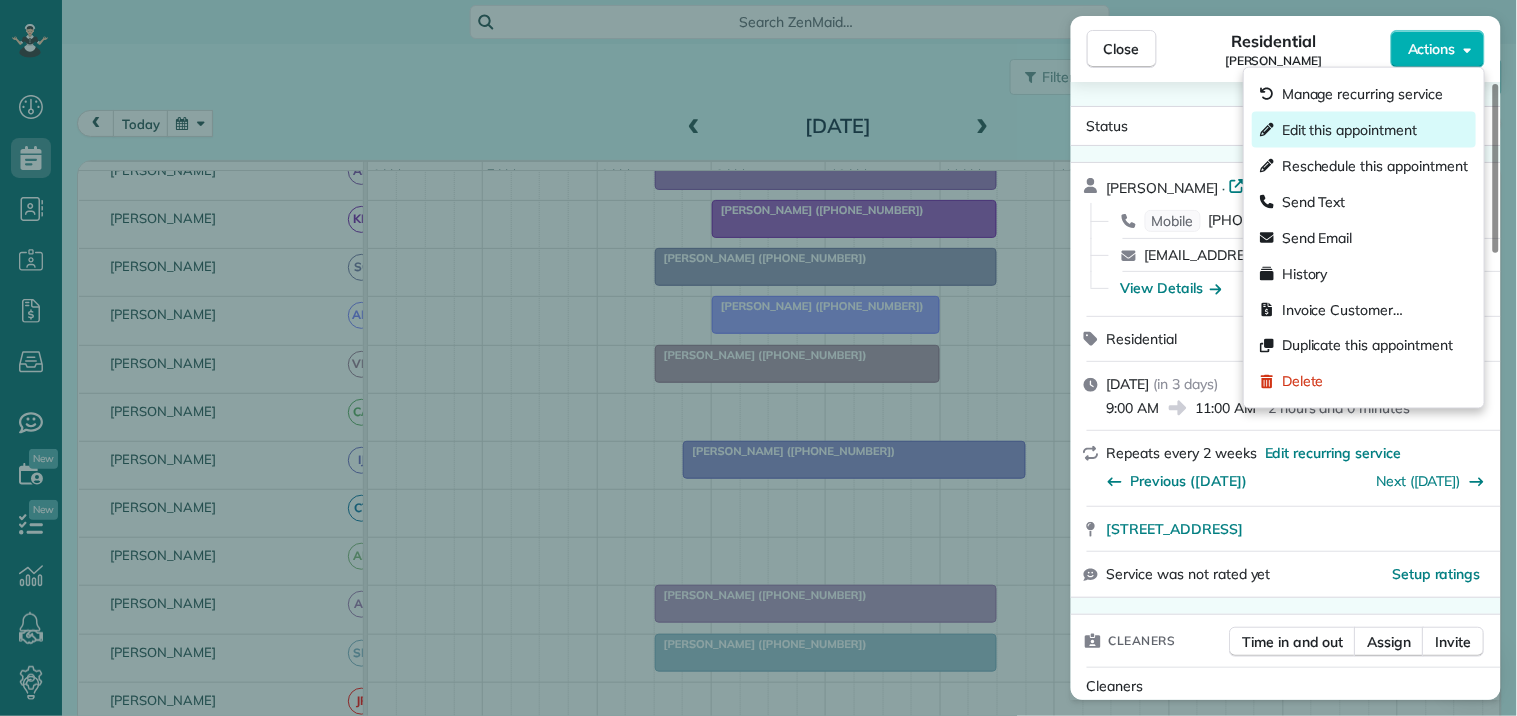 click on "Edit this appointment" at bounding box center (1349, 130) 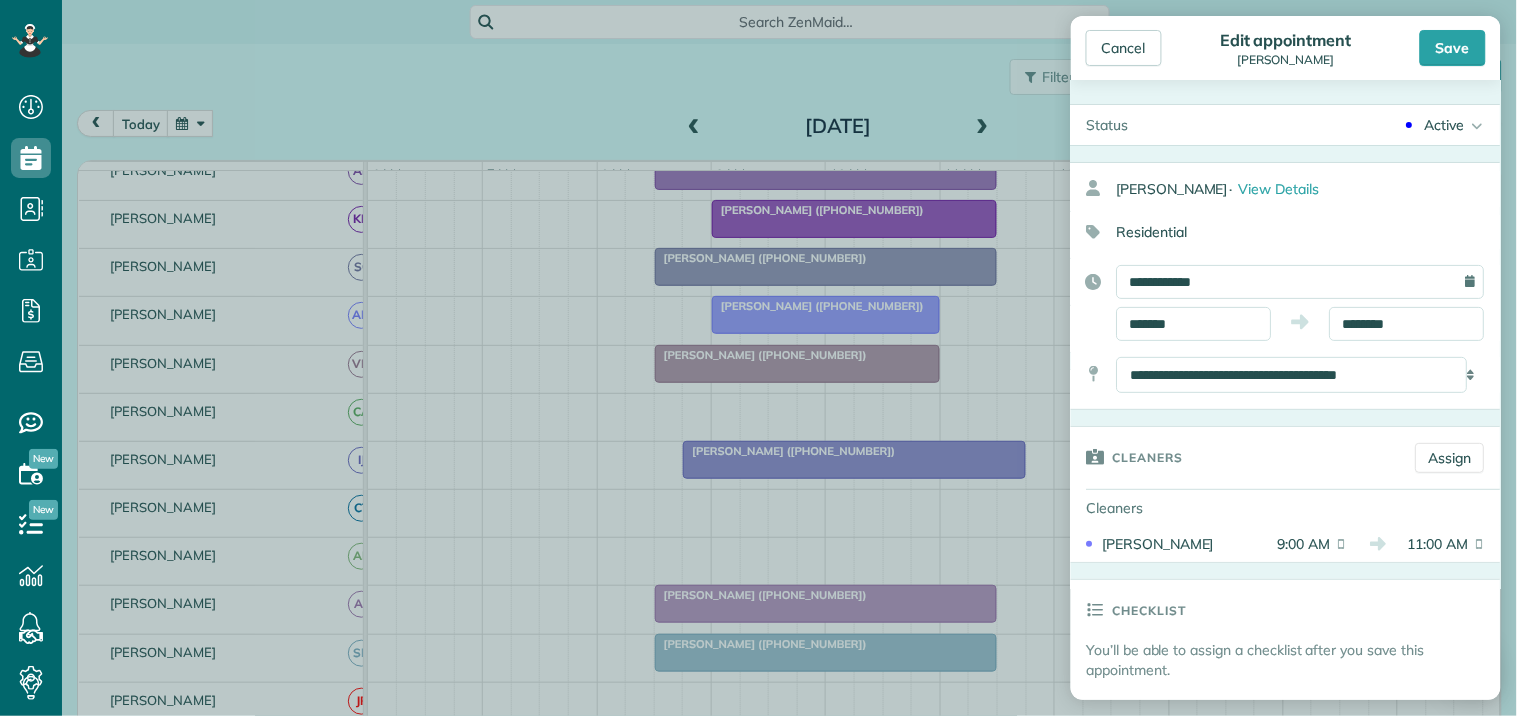 click 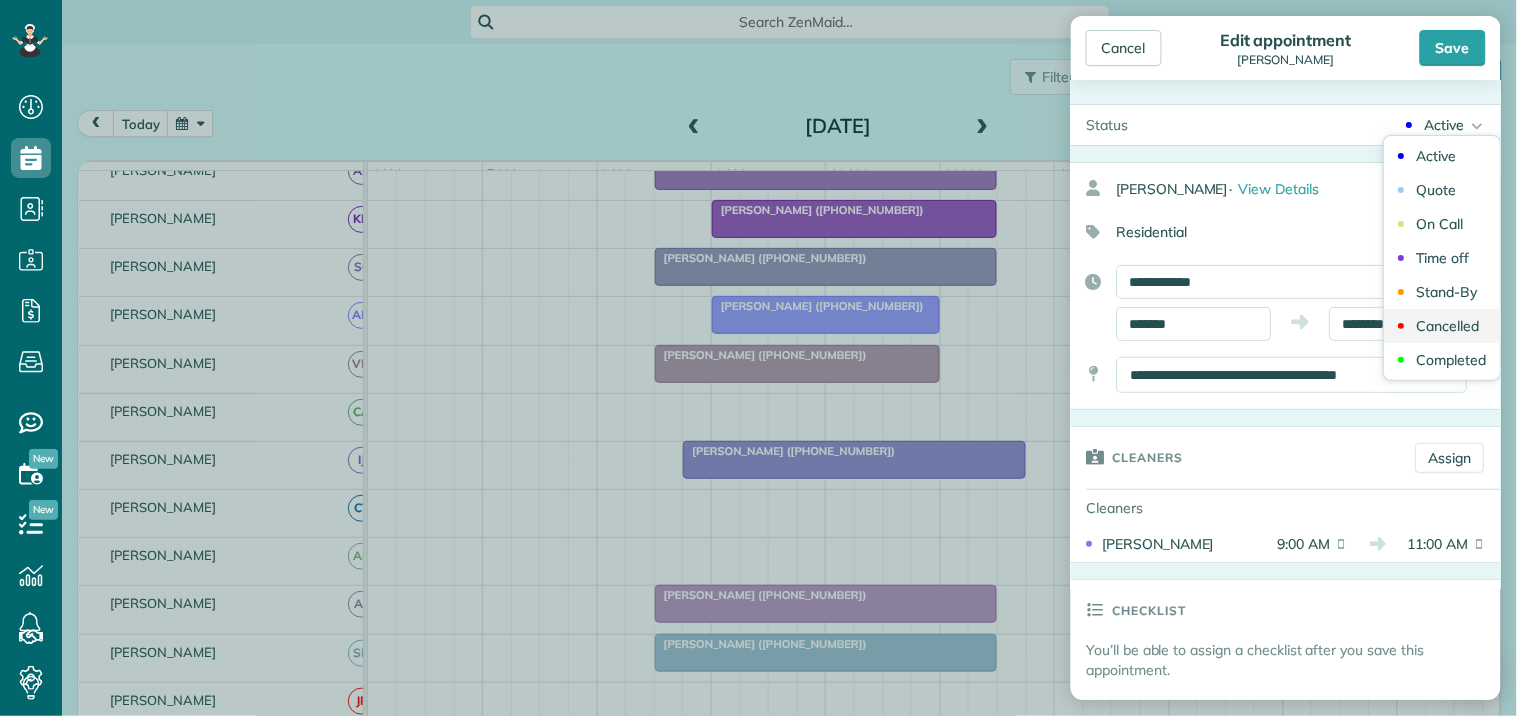 click on "Cancelled" at bounding box center [1448, 326] 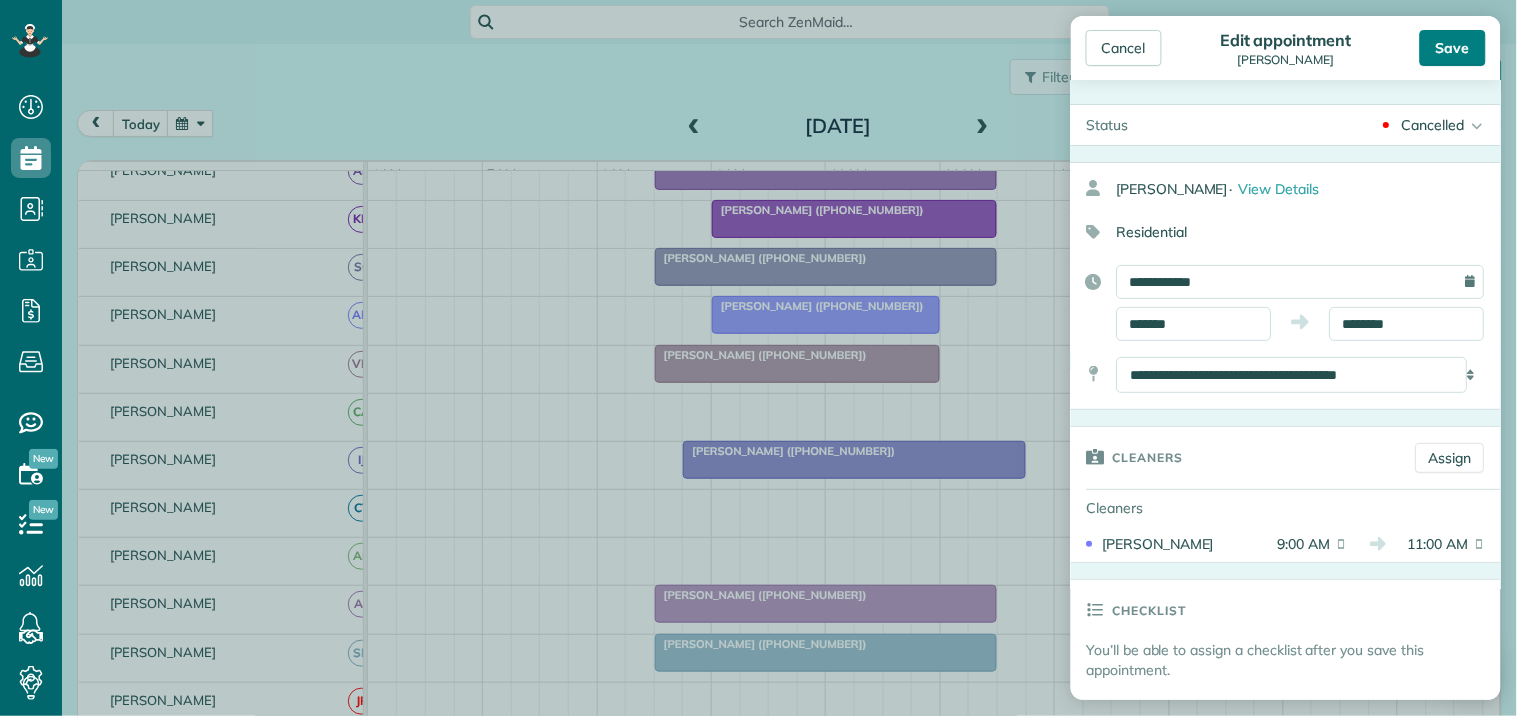 click on "Save" at bounding box center (1453, 48) 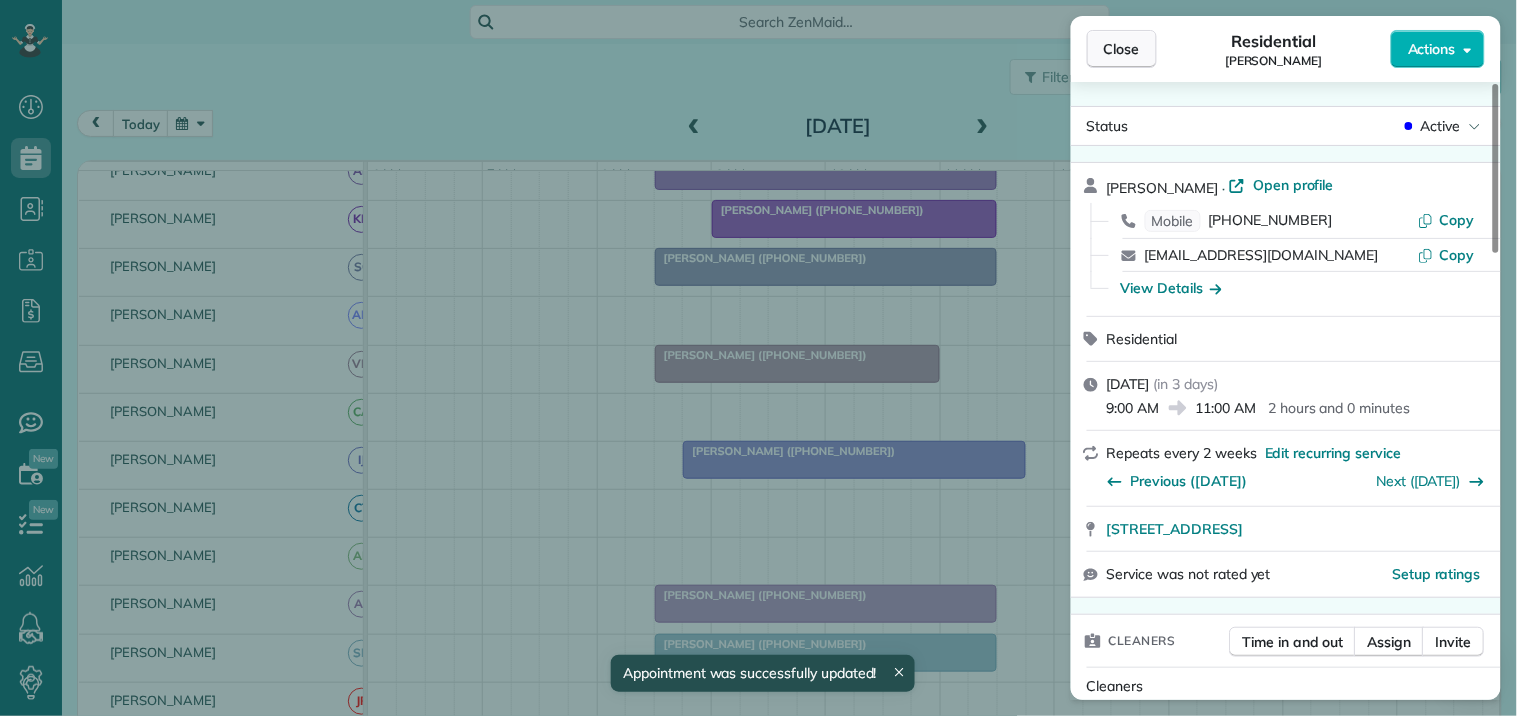click on "Close" at bounding box center (1122, 49) 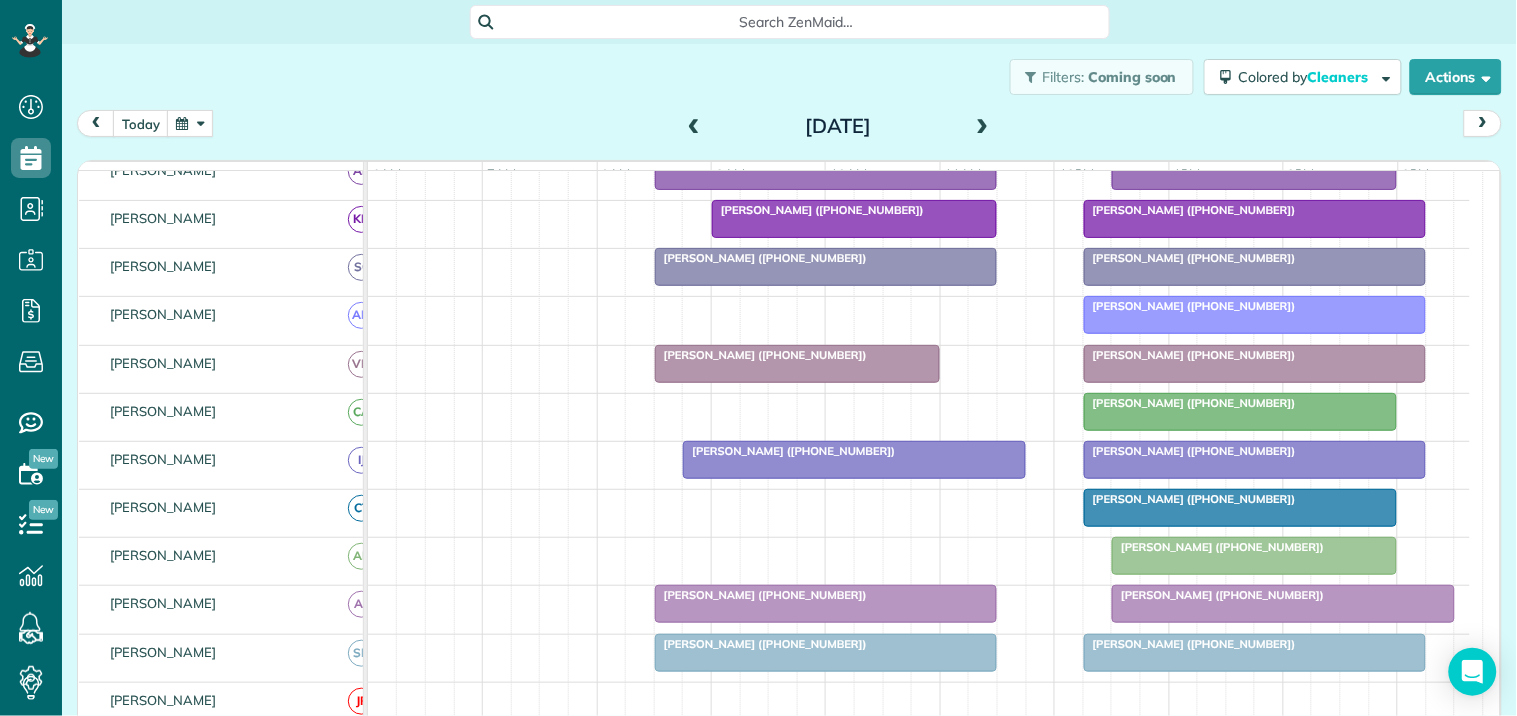 click on "Search ZenMaid…" at bounding box center (797, 22) 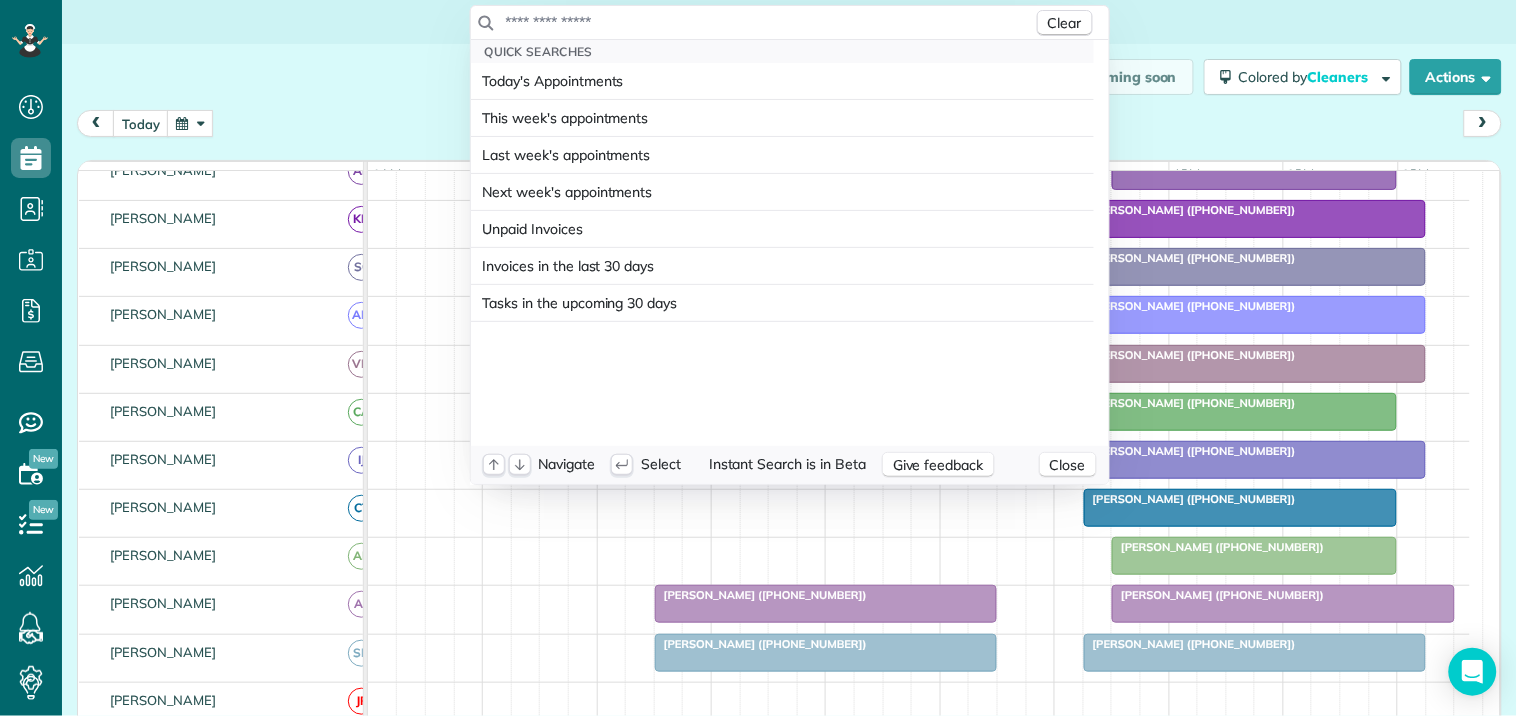 click at bounding box center [769, 22] 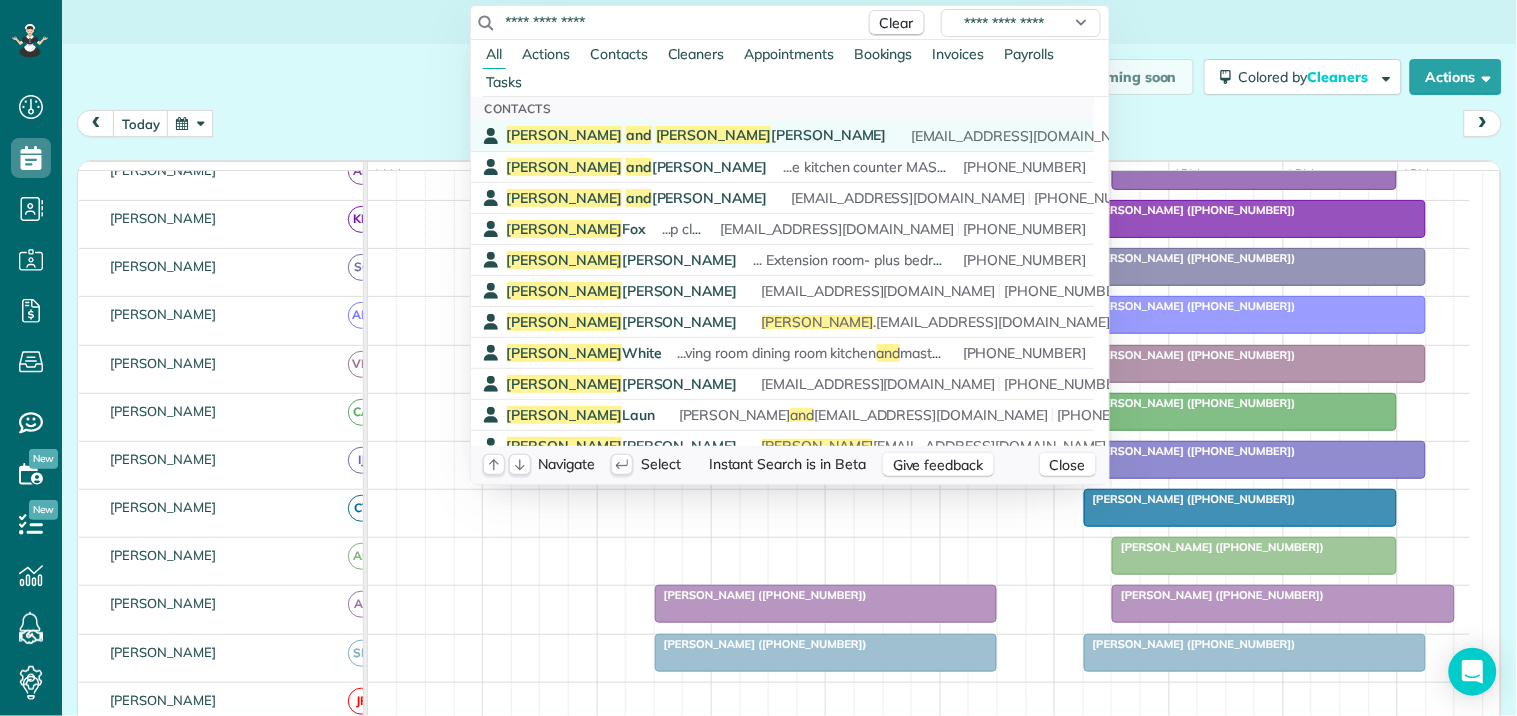type on "**********" 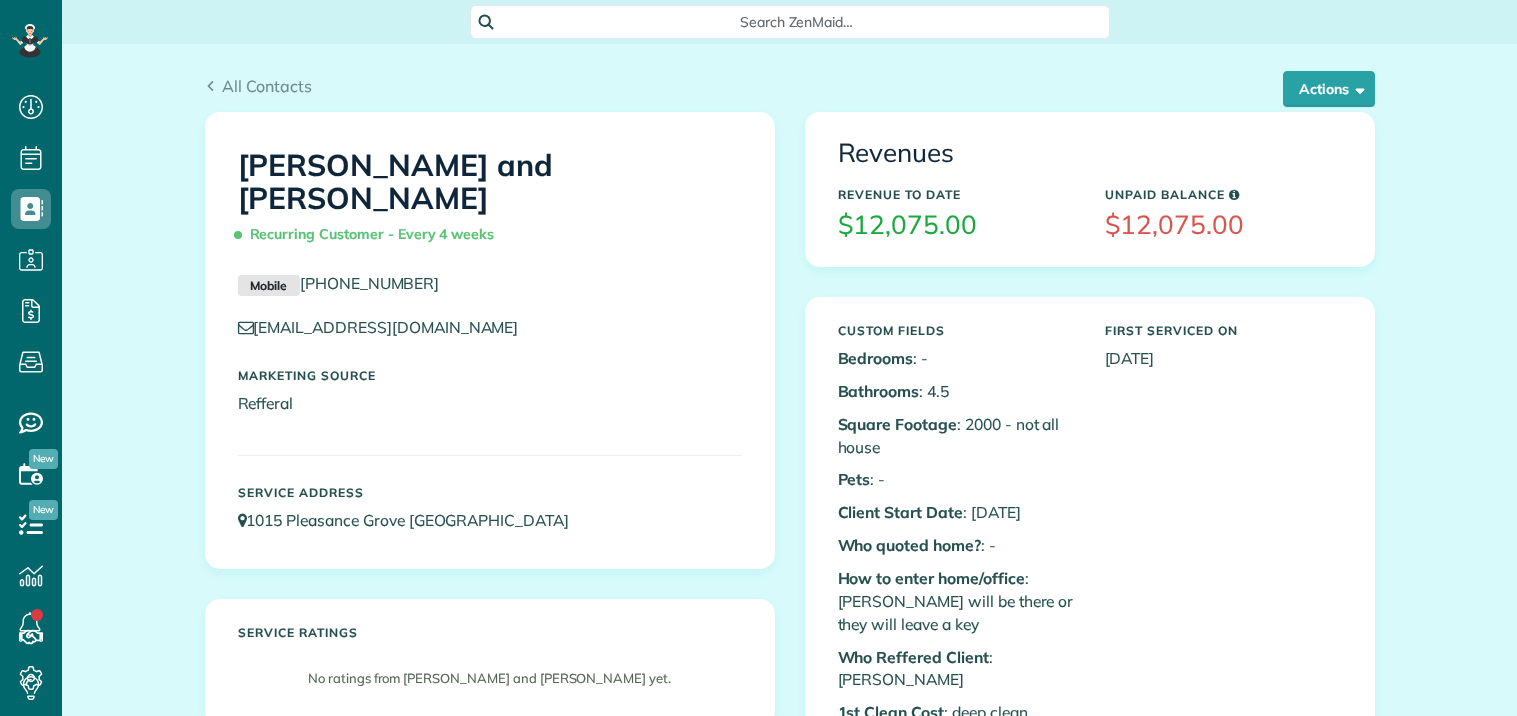 scroll, scrollTop: 0, scrollLeft: 0, axis: both 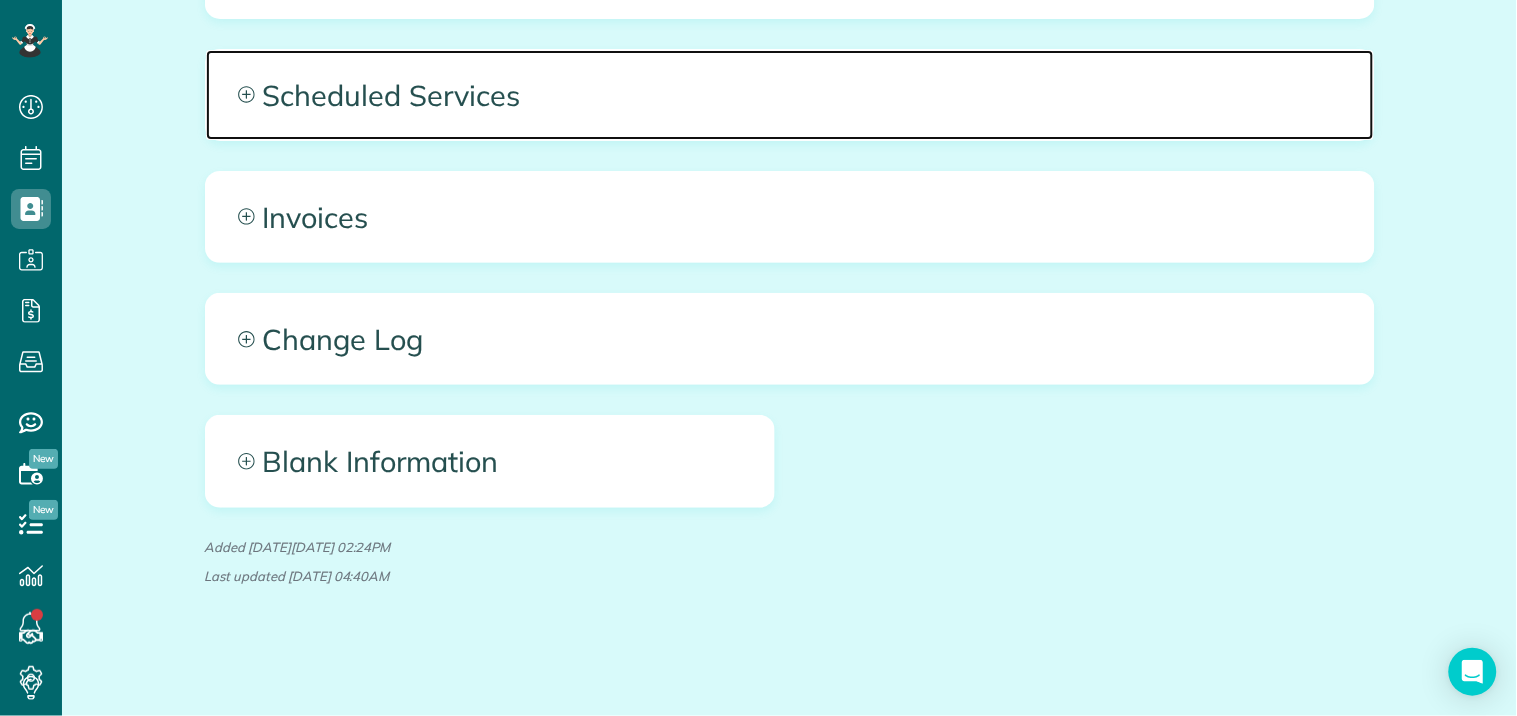 click 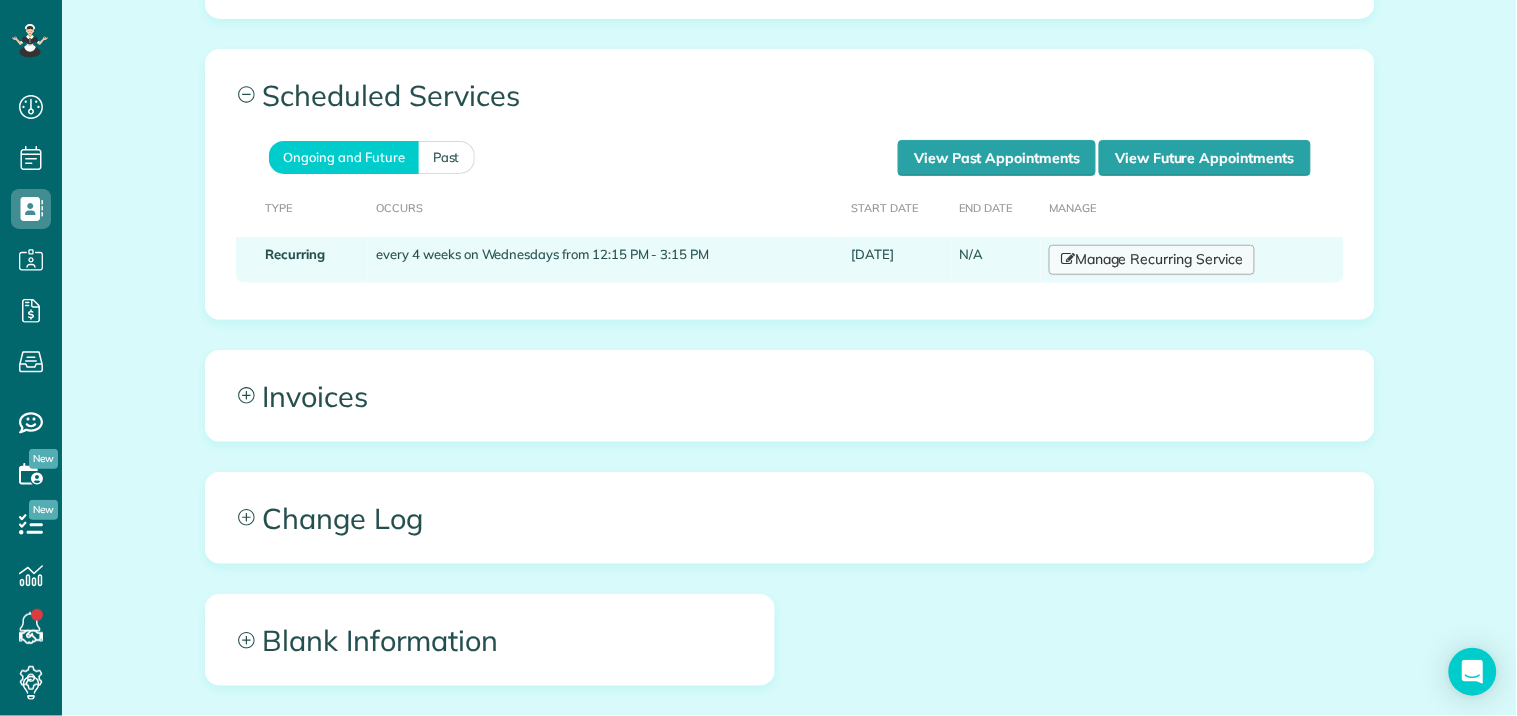 click on "Manage Recurring Service" at bounding box center (1152, 260) 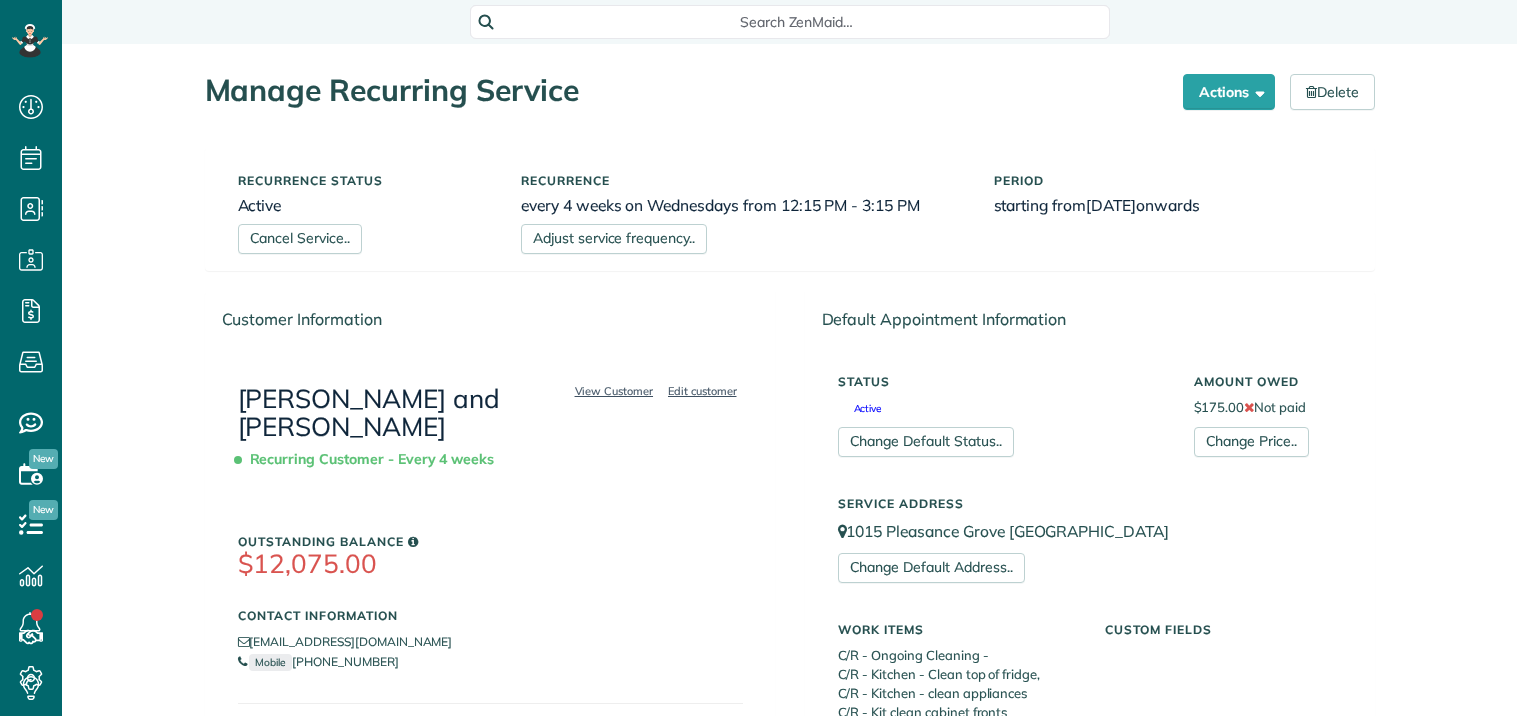 scroll, scrollTop: 0, scrollLeft: 0, axis: both 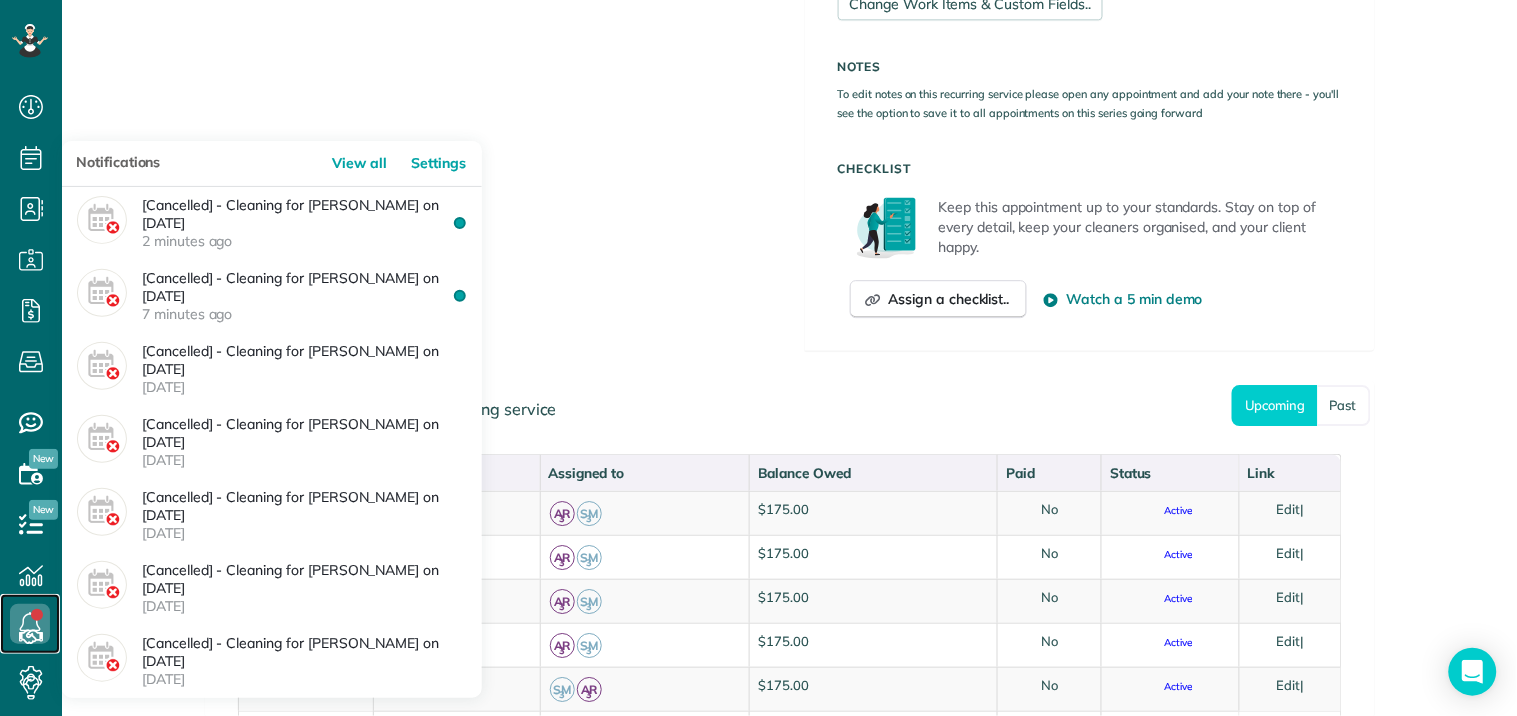 click 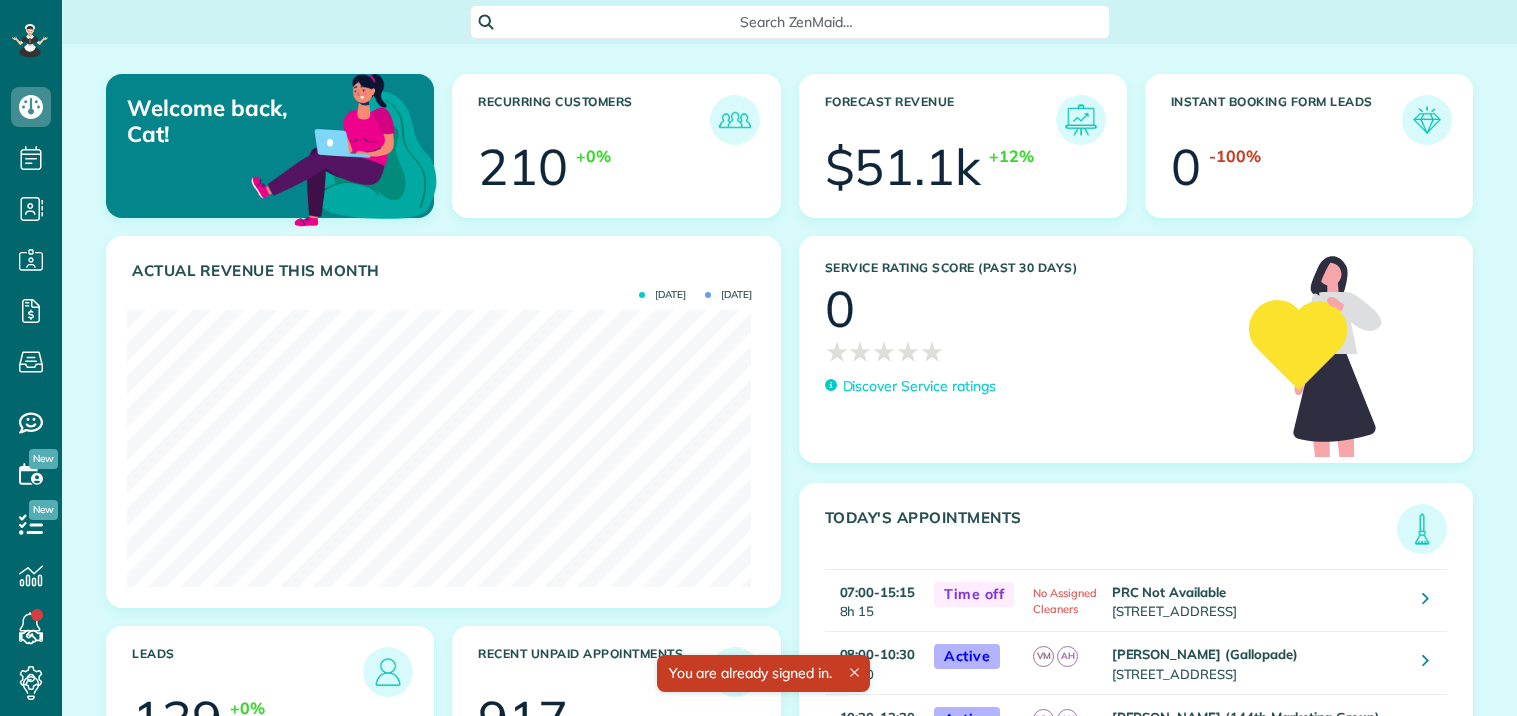 scroll, scrollTop: 0, scrollLeft: 0, axis: both 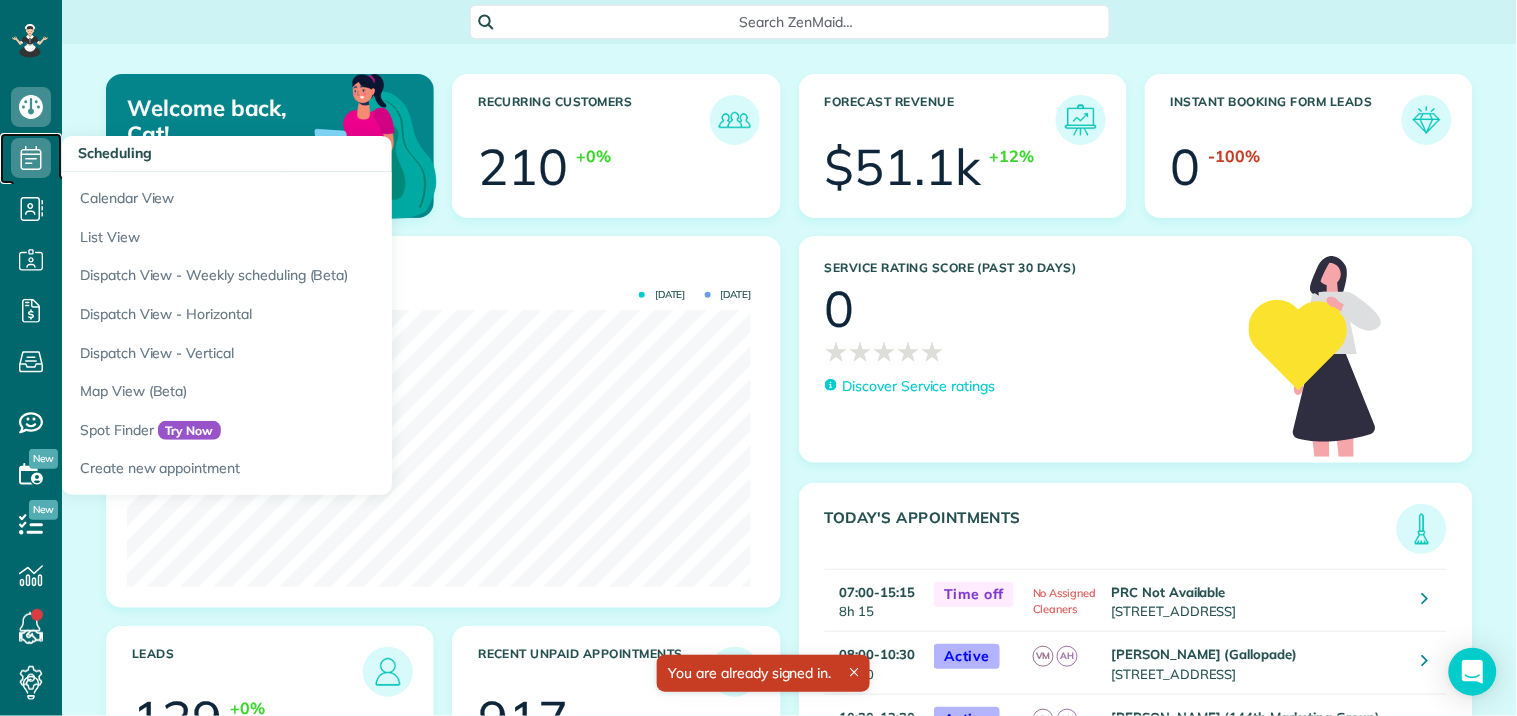 click 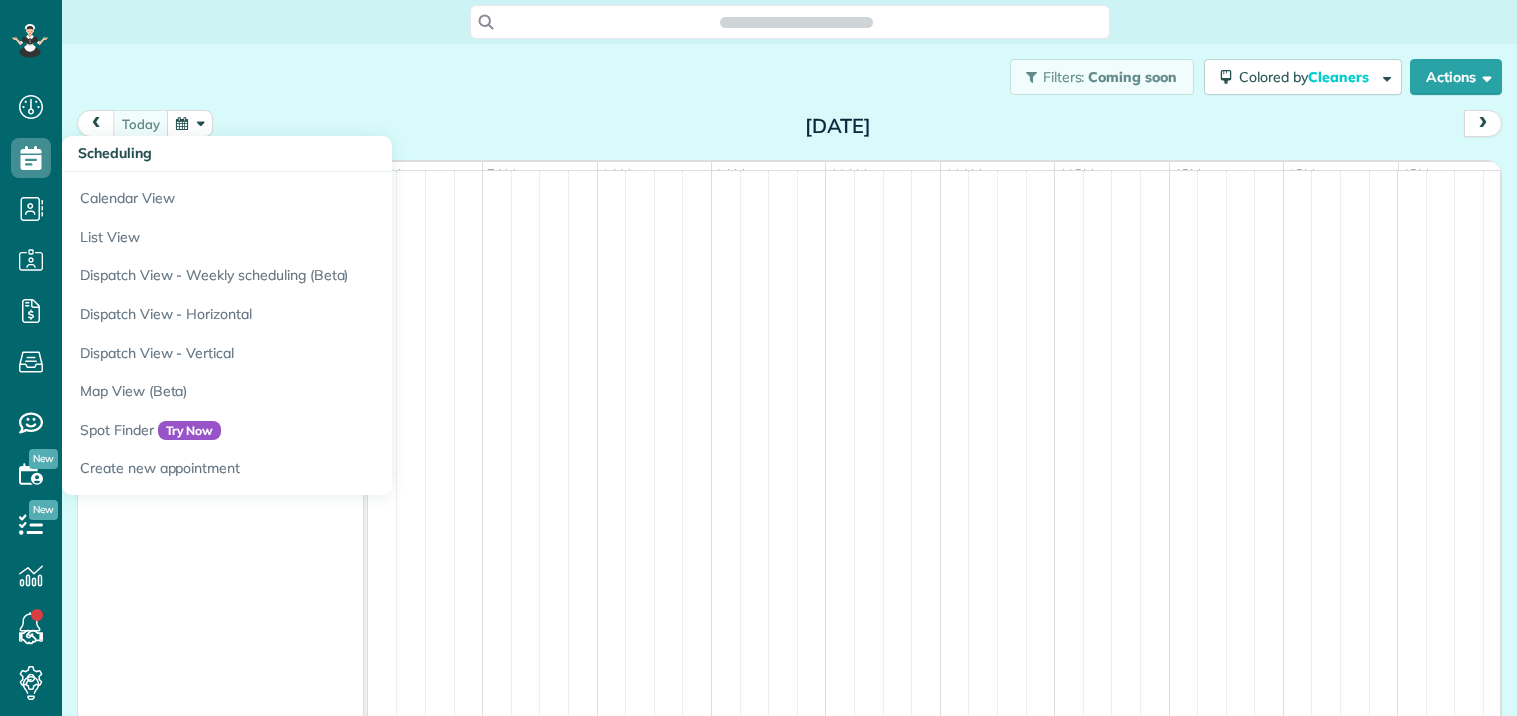 scroll, scrollTop: 0, scrollLeft: 0, axis: both 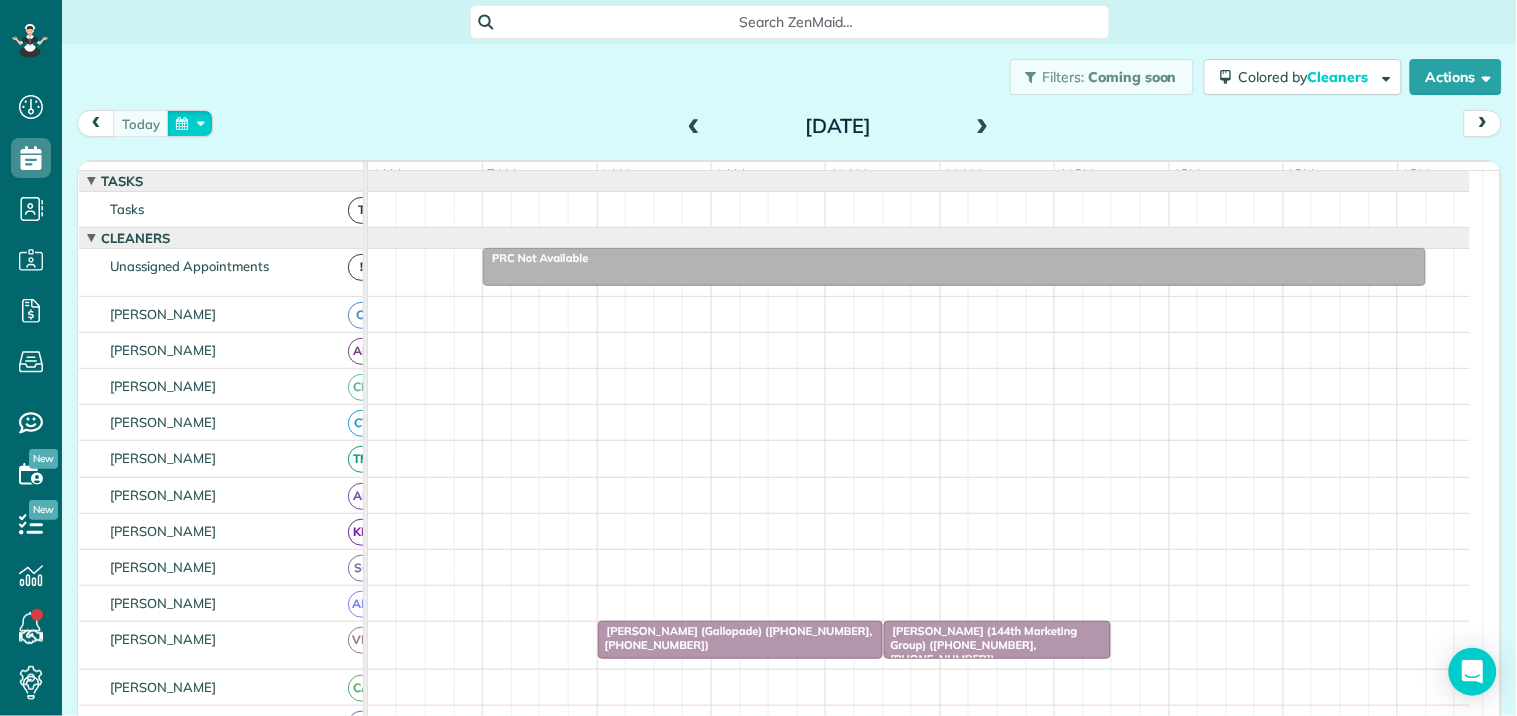 click at bounding box center (190, 123) 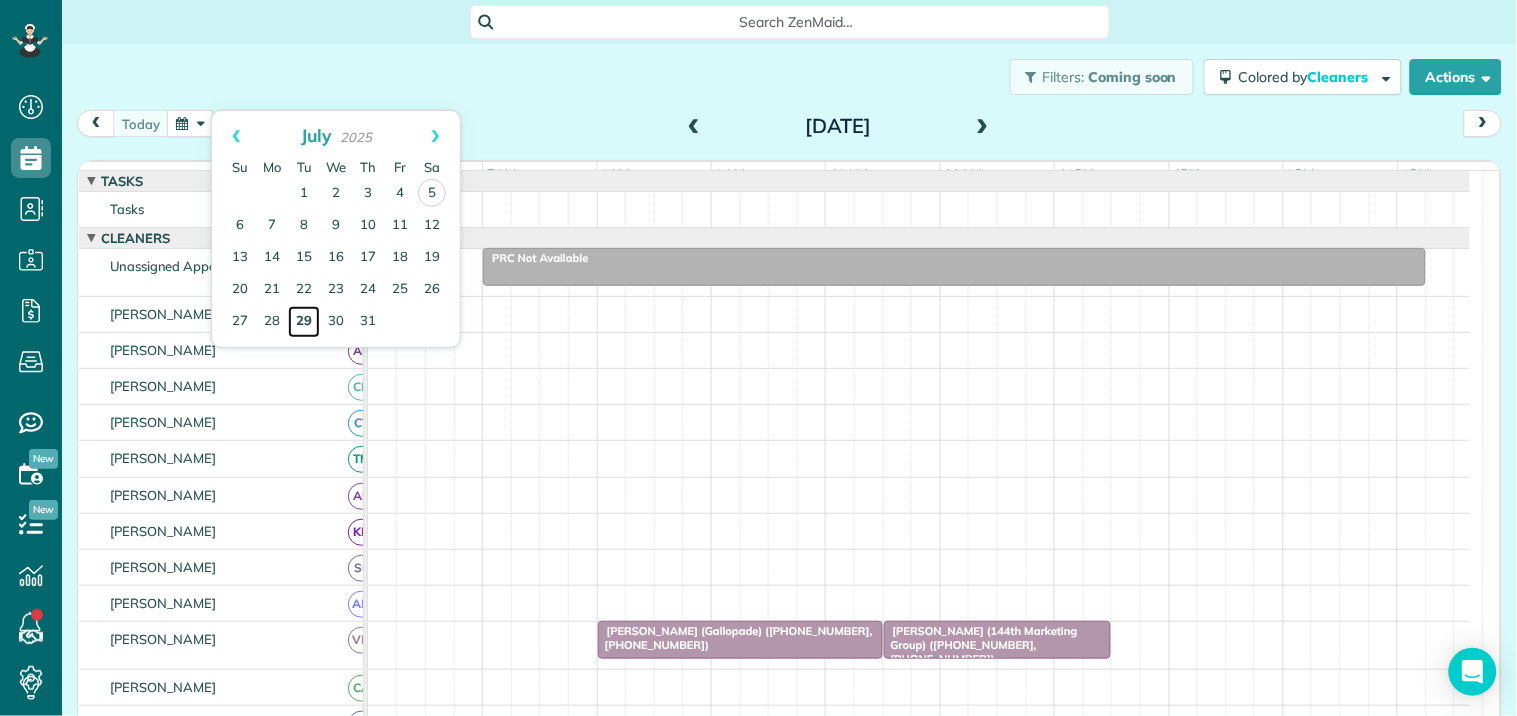 click on "29" at bounding box center [304, 322] 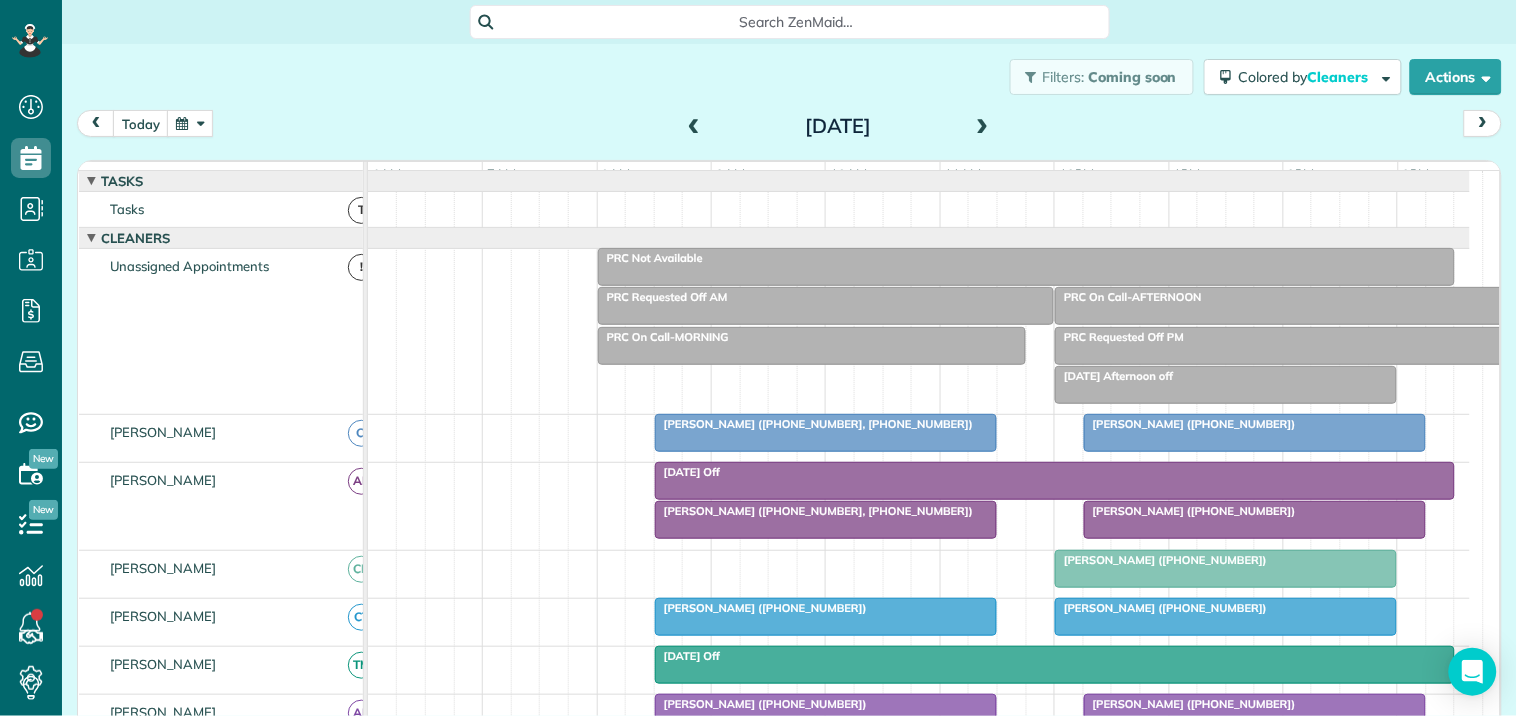 scroll, scrollTop: 446, scrollLeft: 0, axis: vertical 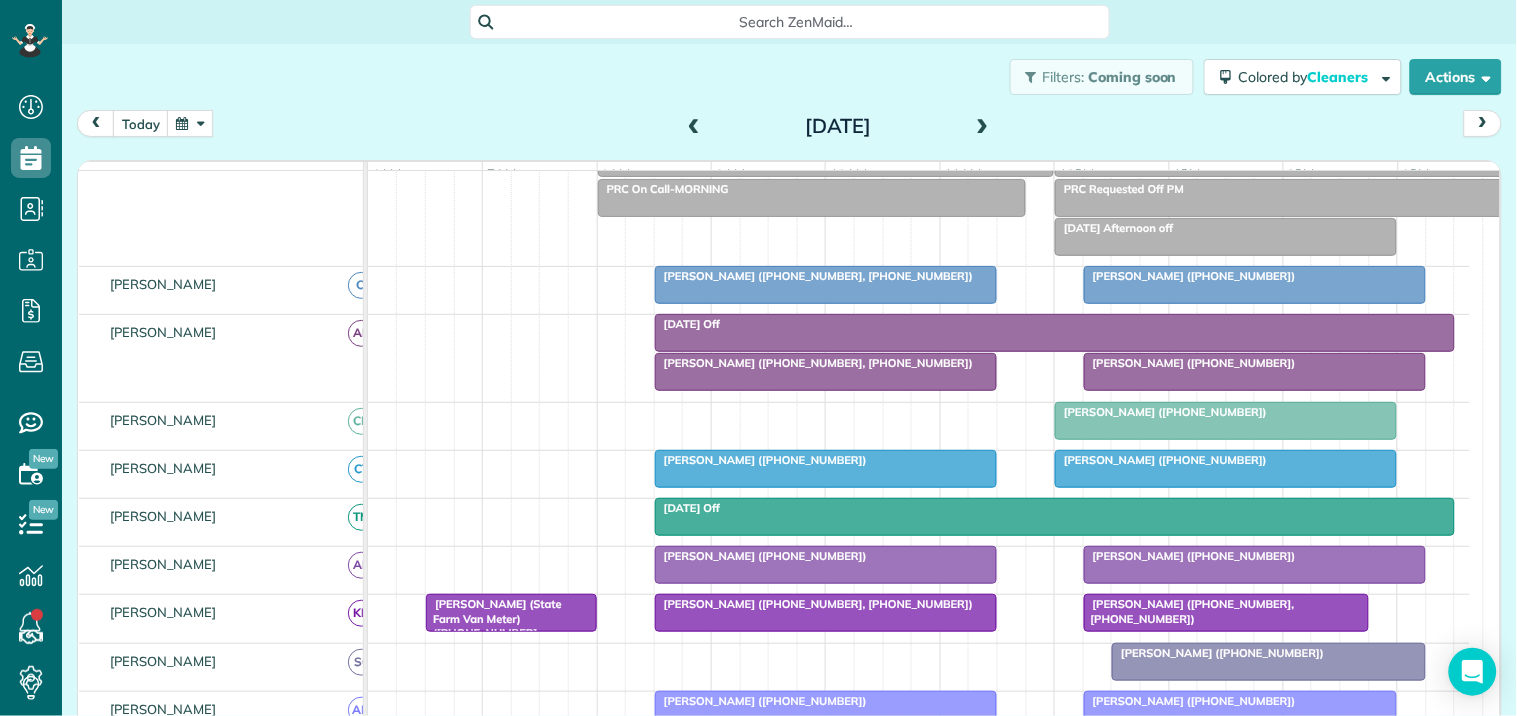 click at bounding box center [983, 127] 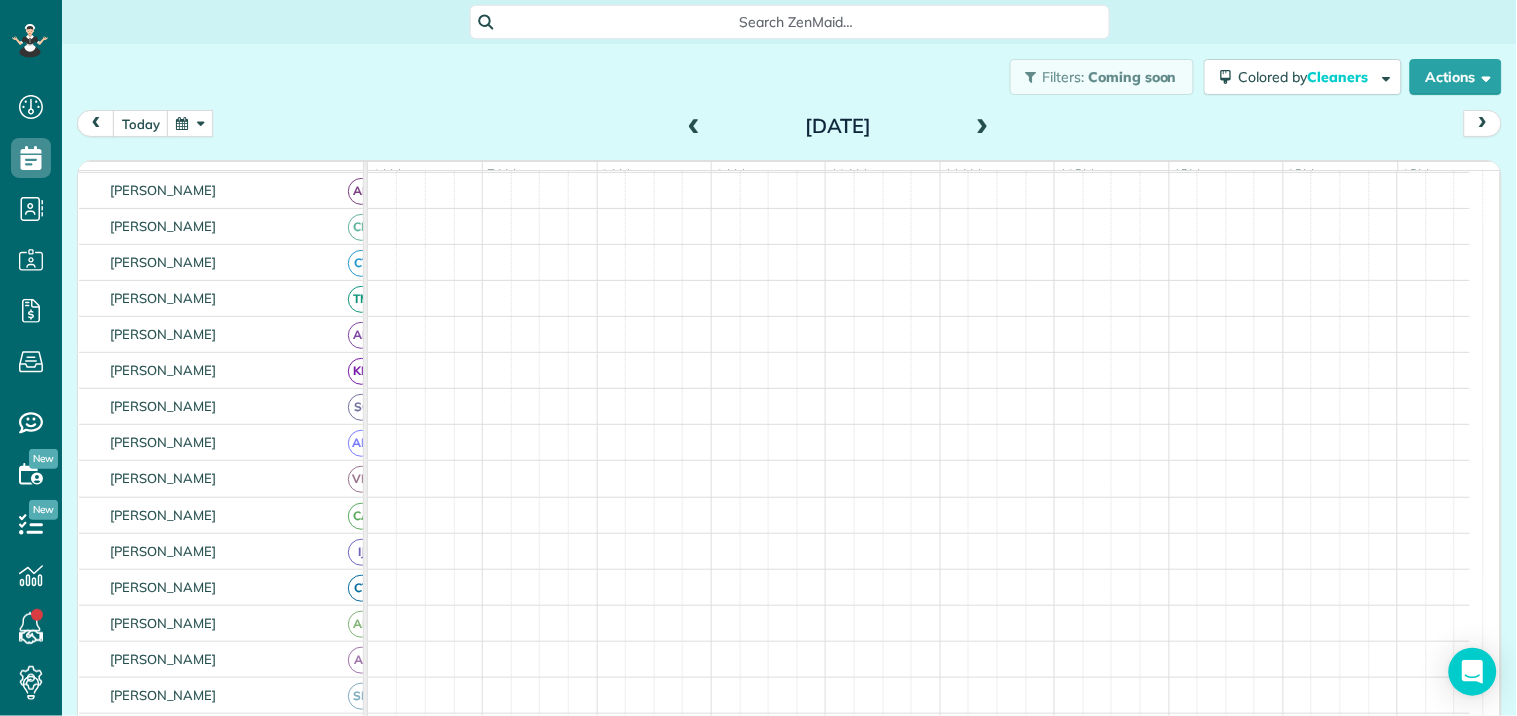 scroll, scrollTop: 18, scrollLeft: 0, axis: vertical 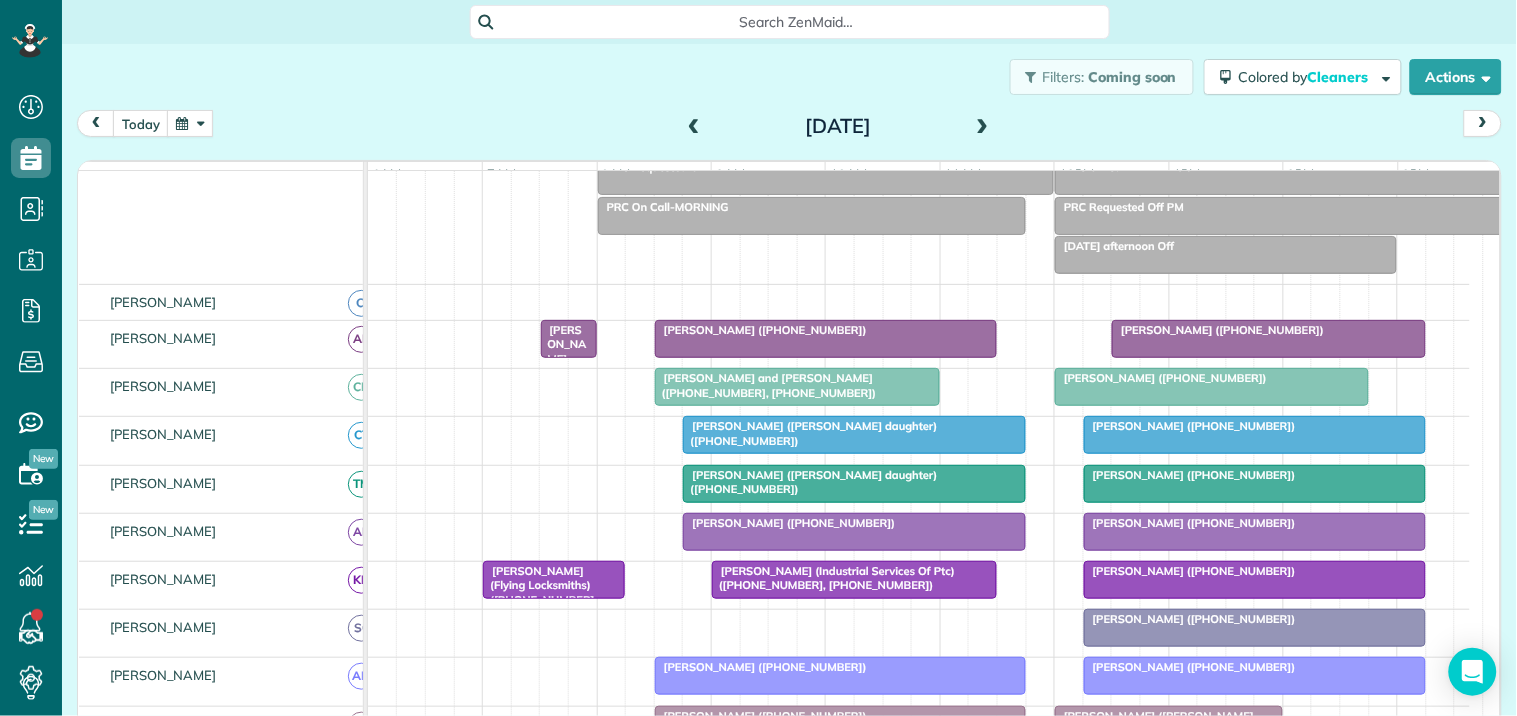 click at bounding box center [983, 127] 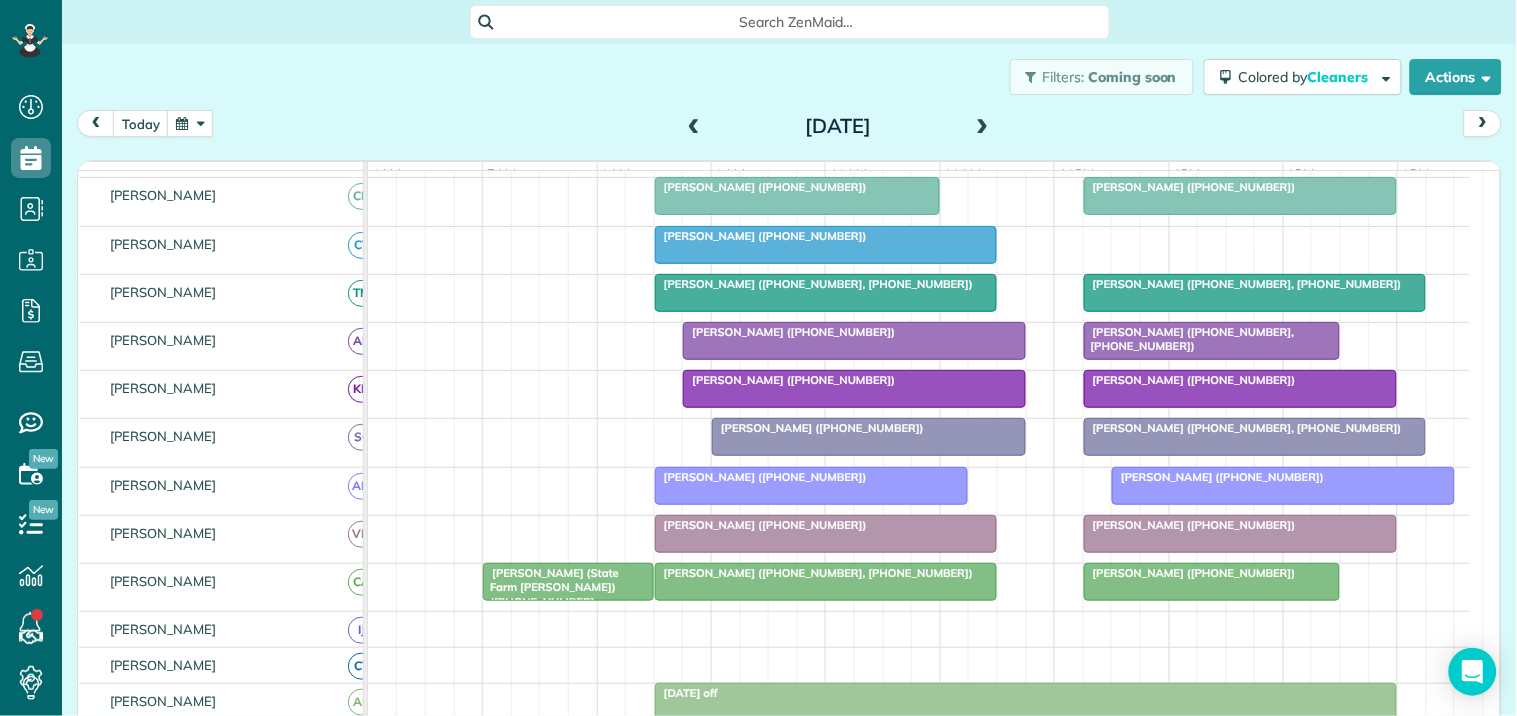 click at bounding box center (694, 127) 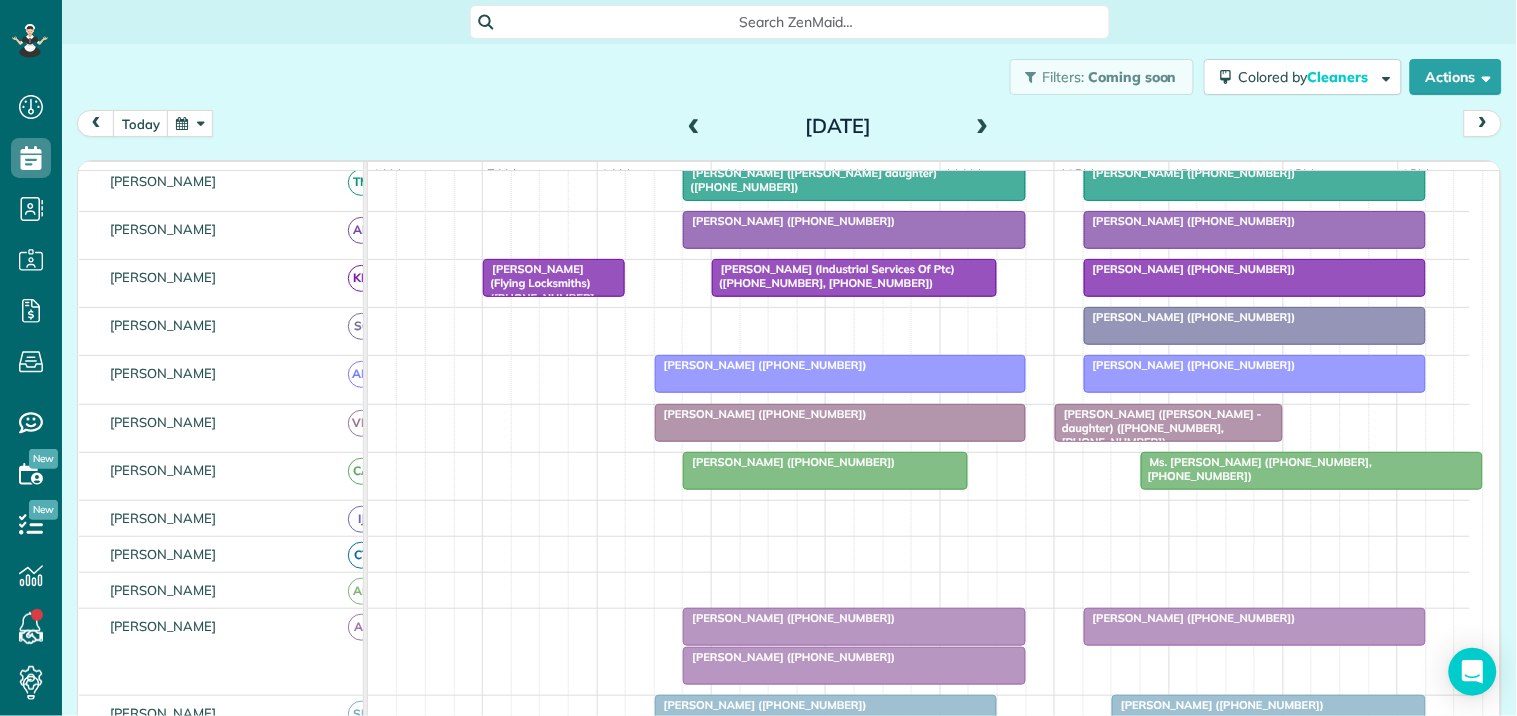 click at bounding box center (983, 127) 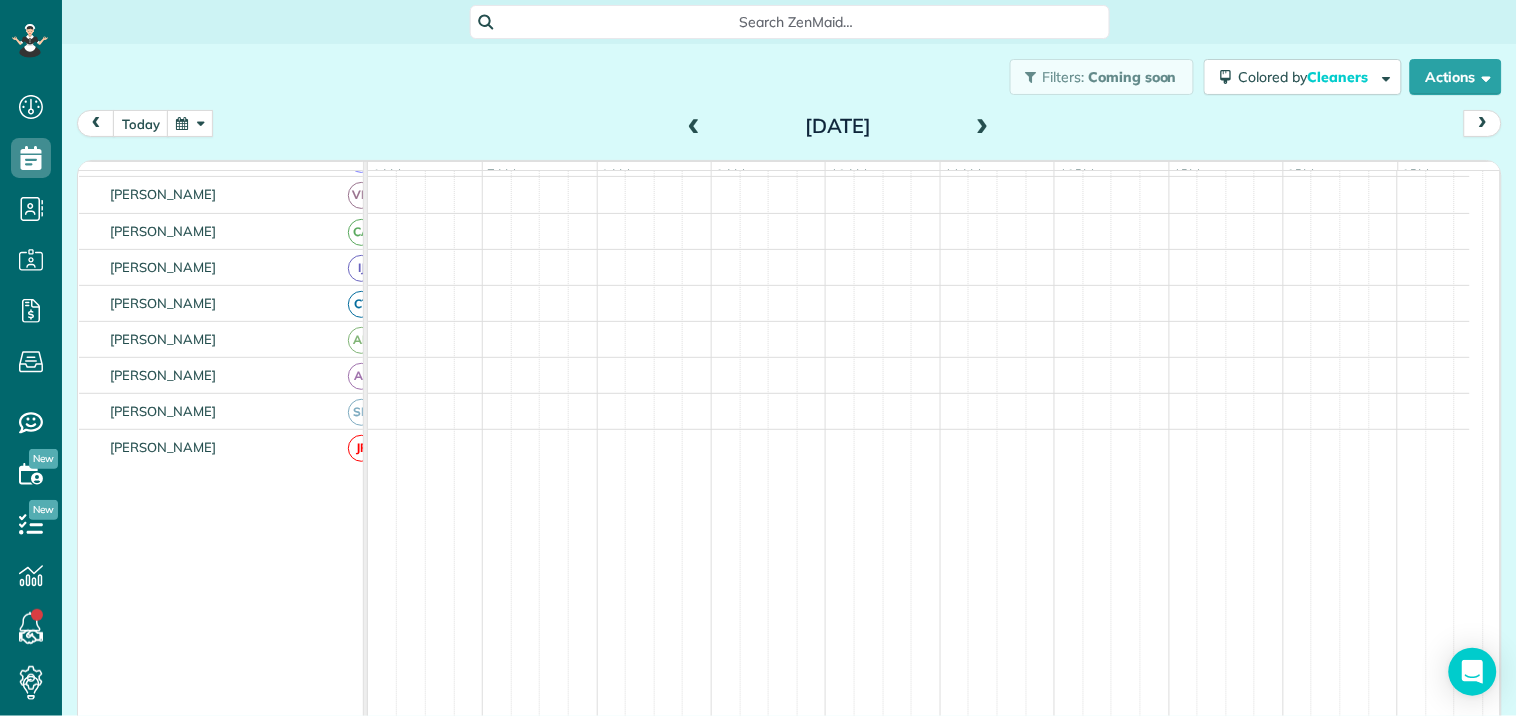 scroll, scrollTop: 253, scrollLeft: 0, axis: vertical 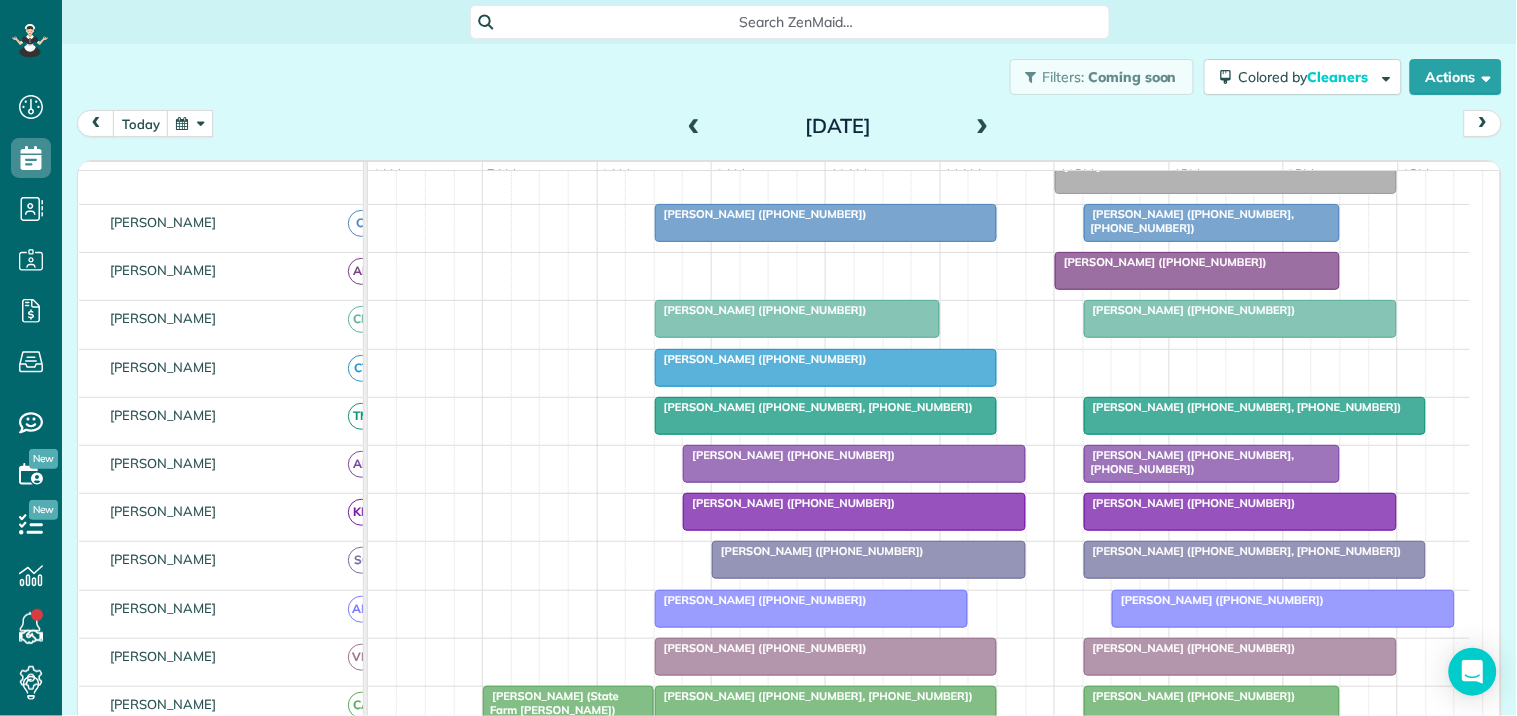 click at bounding box center (190, 123) 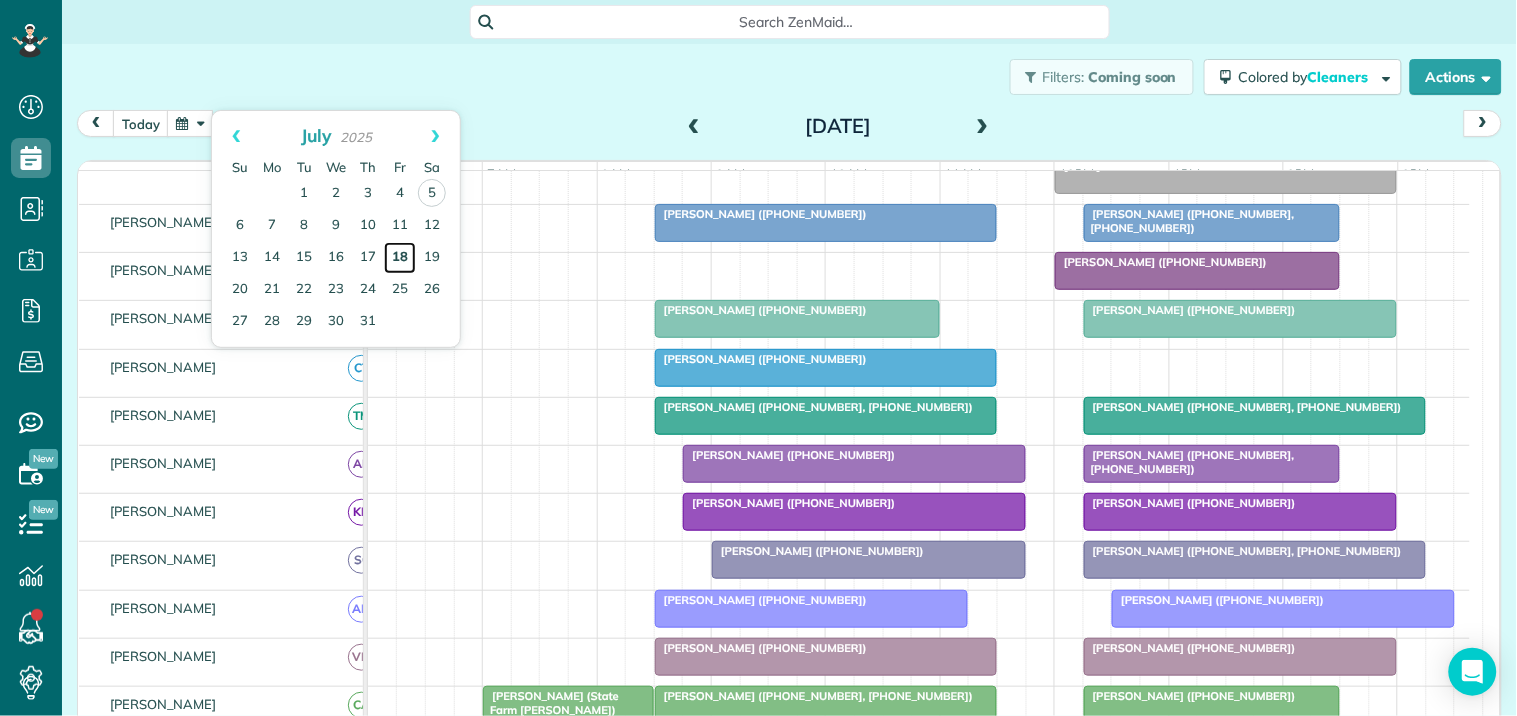 click on "18" at bounding box center (400, 258) 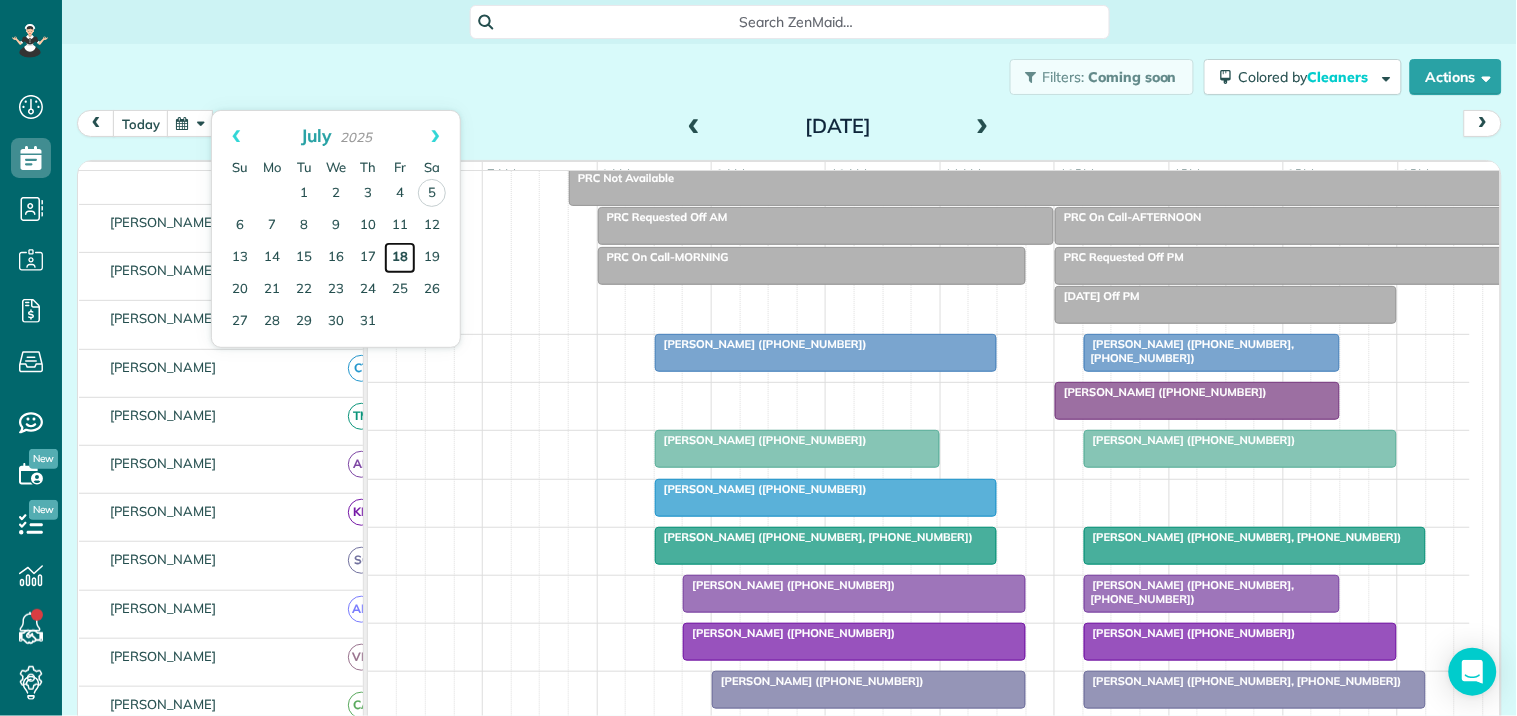 scroll, scrollTop: 80, scrollLeft: 0, axis: vertical 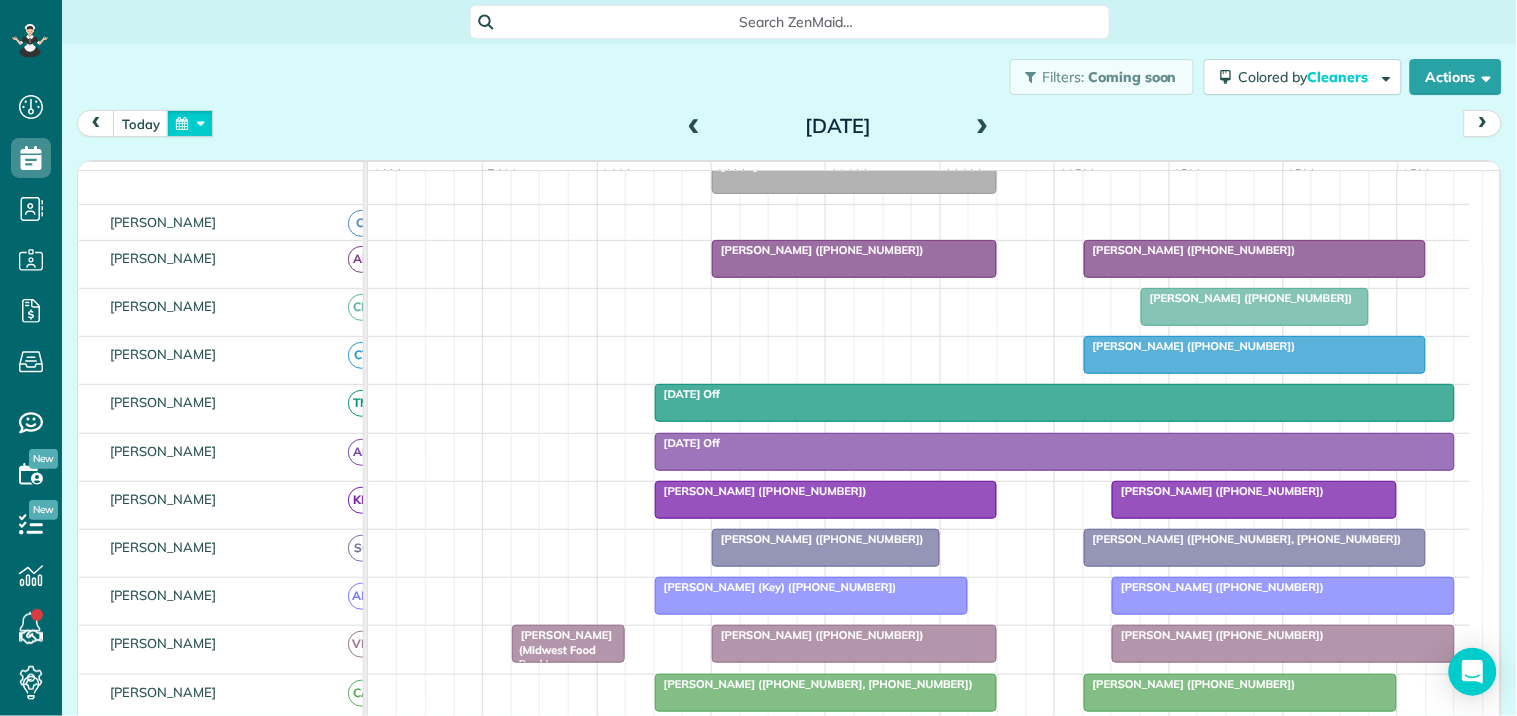 click at bounding box center [190, 123] 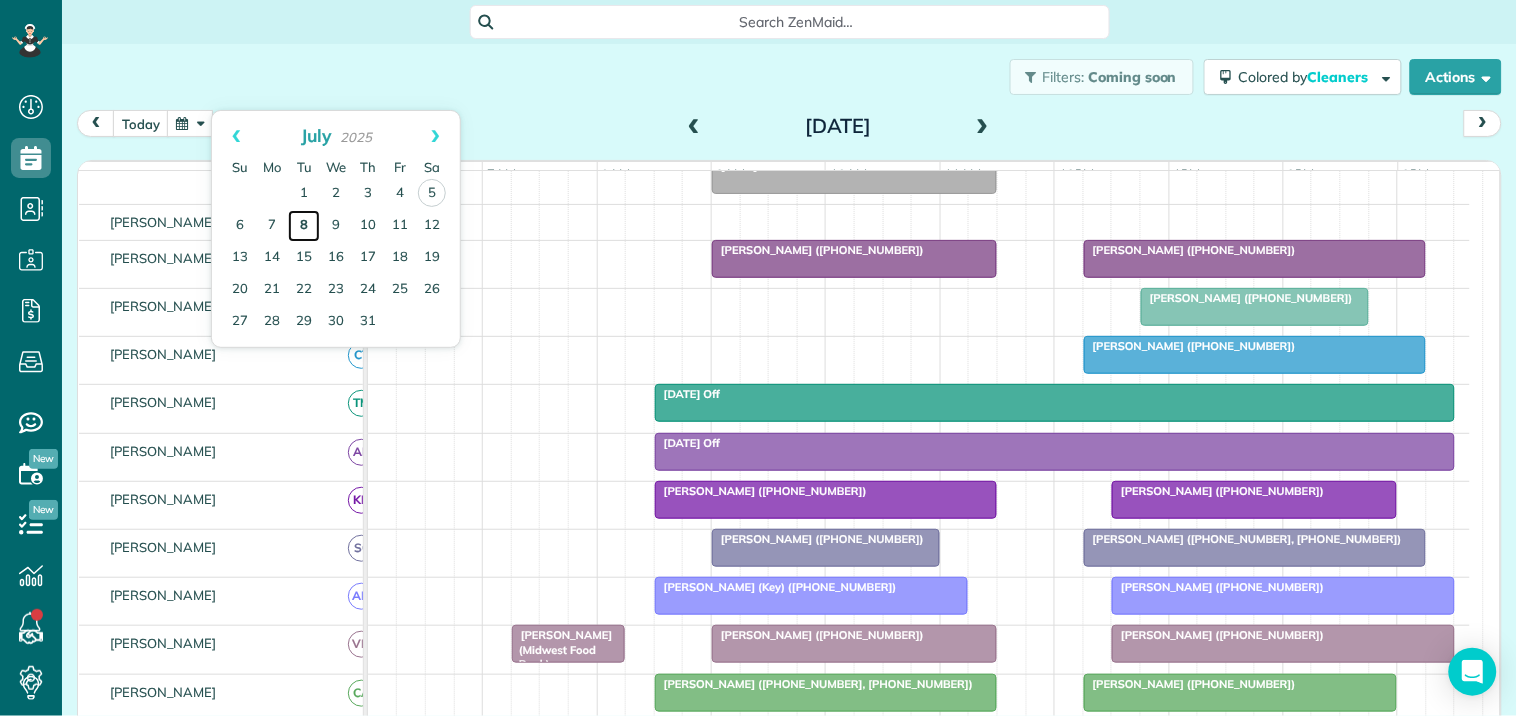 click on "8" at bounding box center (304, 226) 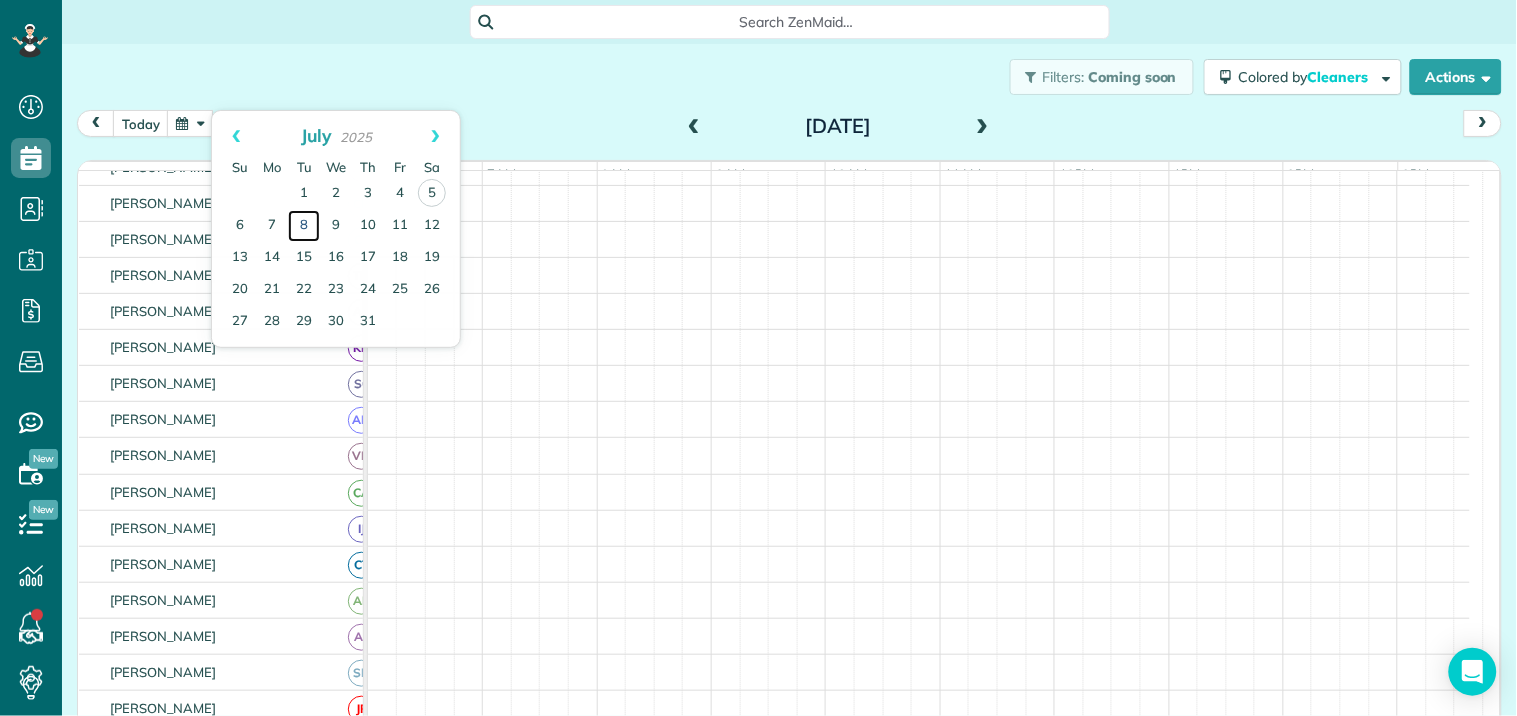 scroll, scrollTop: 80, scrollLeft: 0, axis: vertical 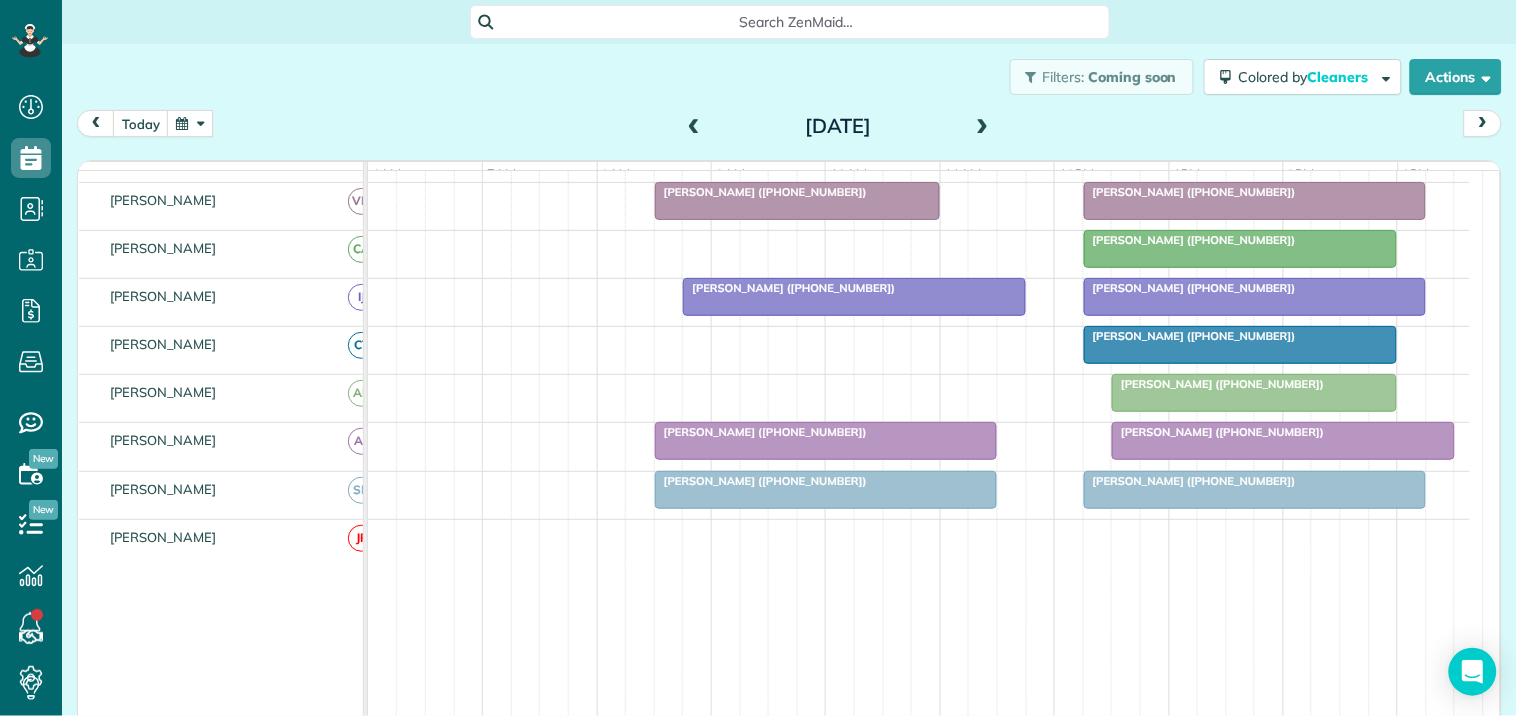 click on "[PERSON_NAME] ([PHONE_NUMBER])" at bounding box center [1241, 240] 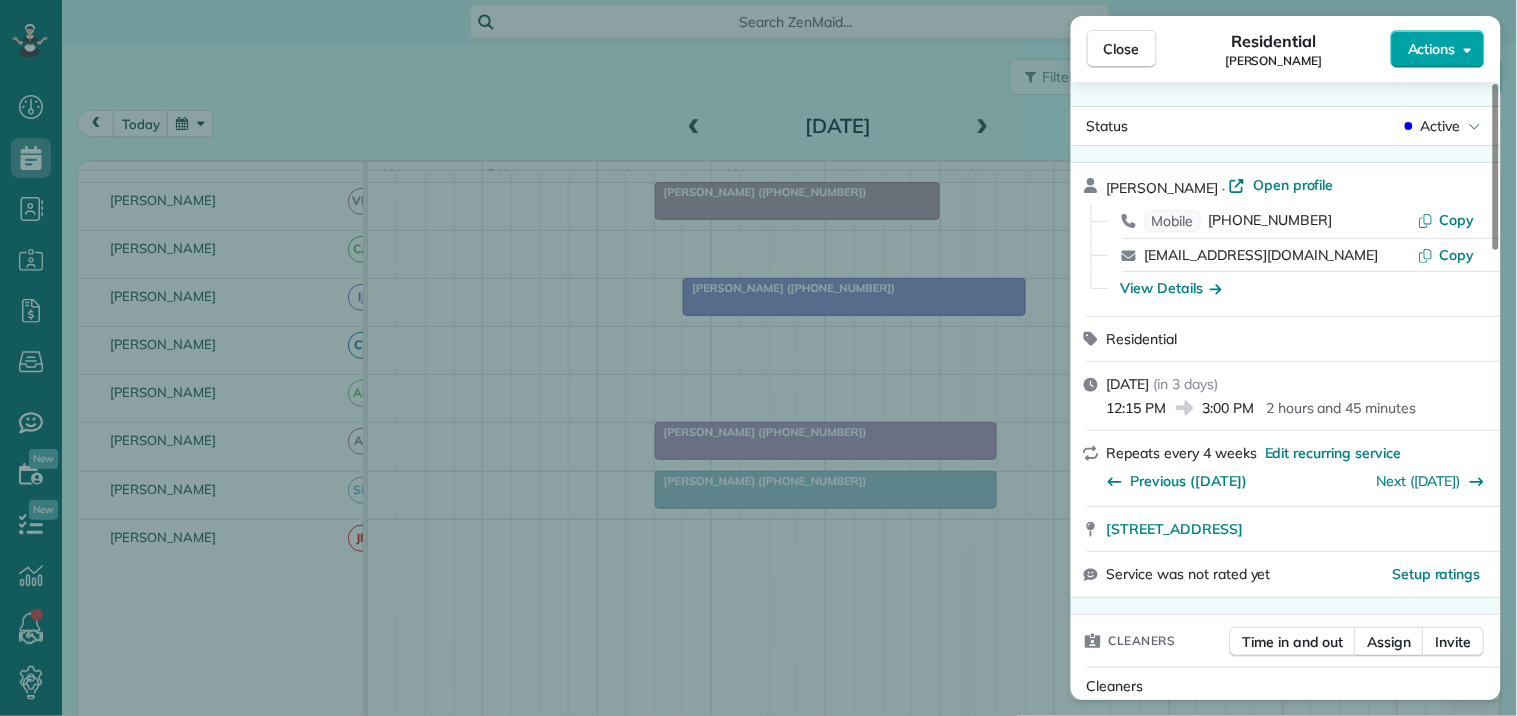 click on "Actions" at bounding box center (1432, 49) 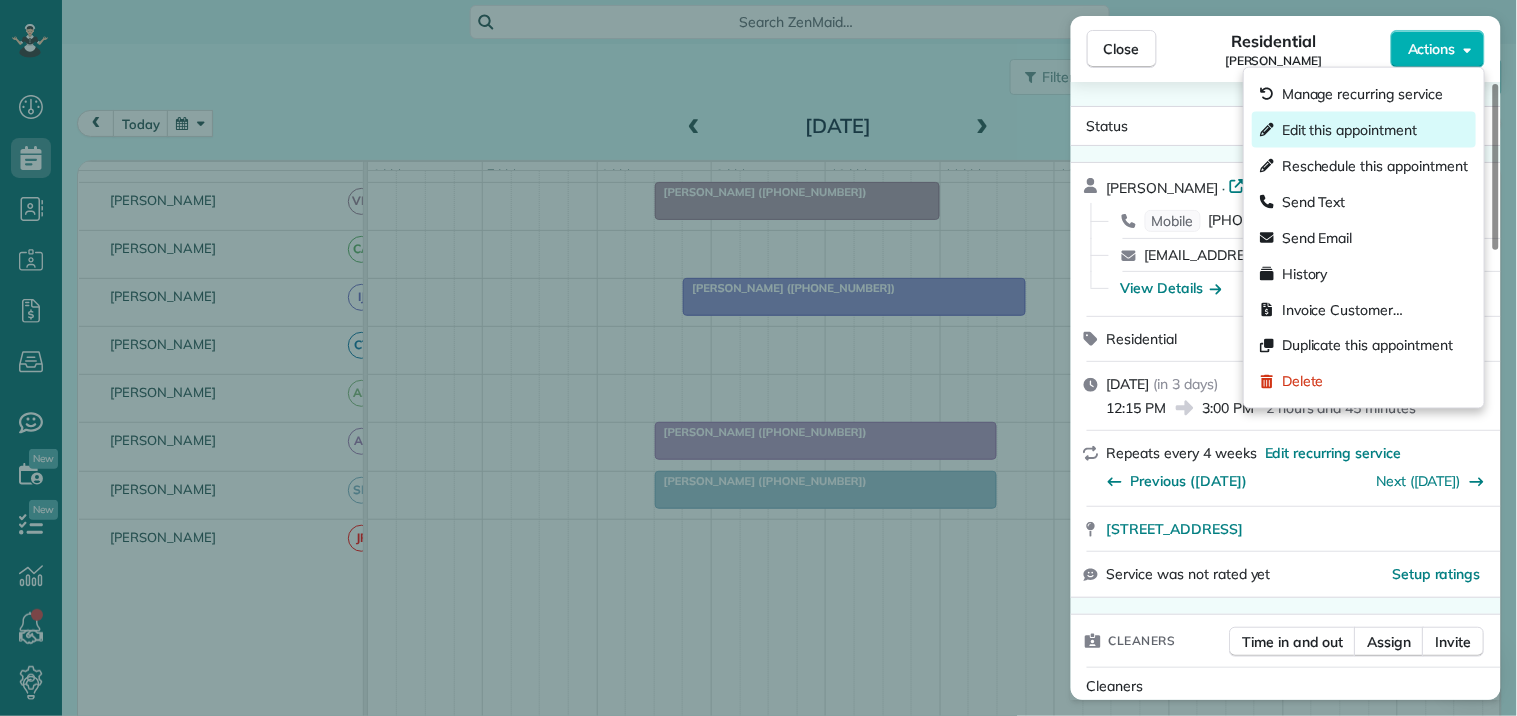 click on "Edit this appointment" at bounding box center (1349, 130) 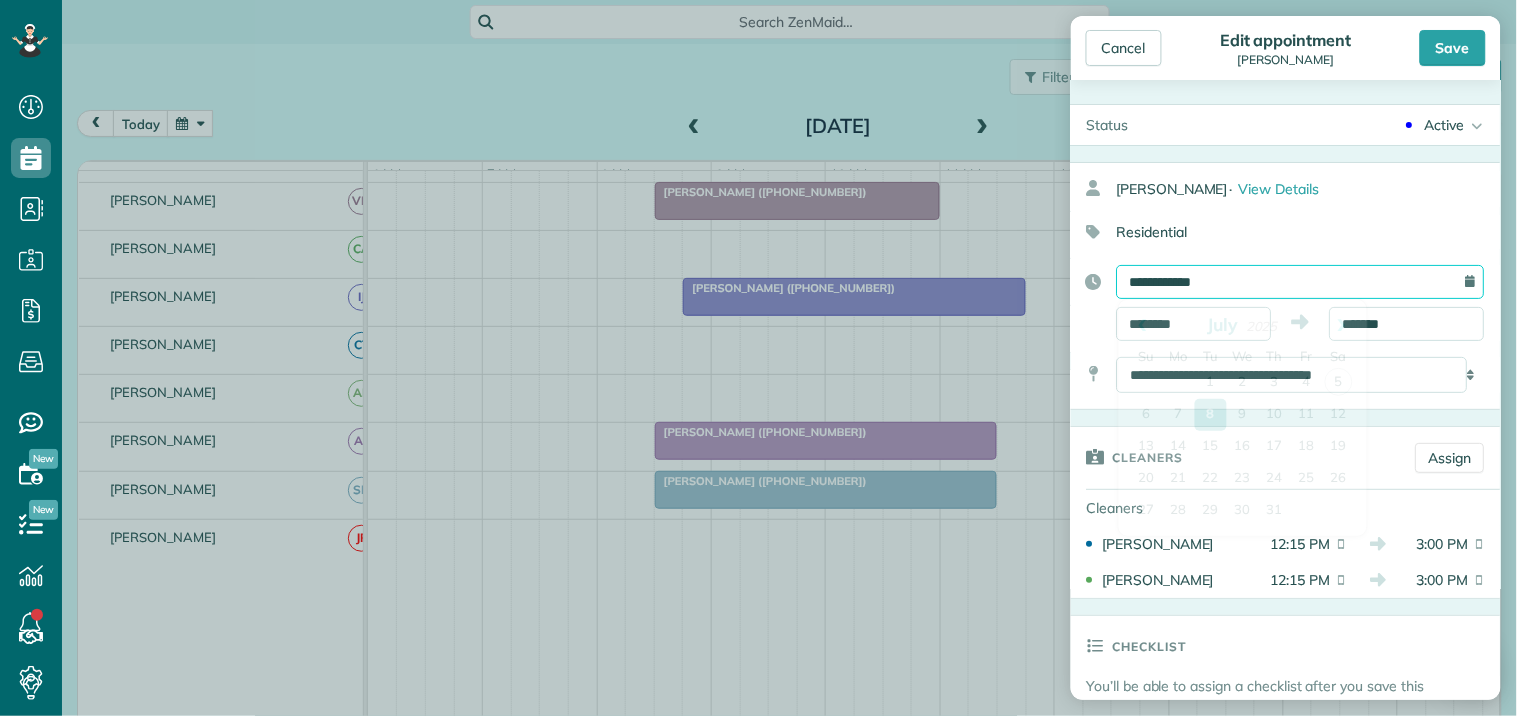 click on "**********" at bounding box center (1301, 282) 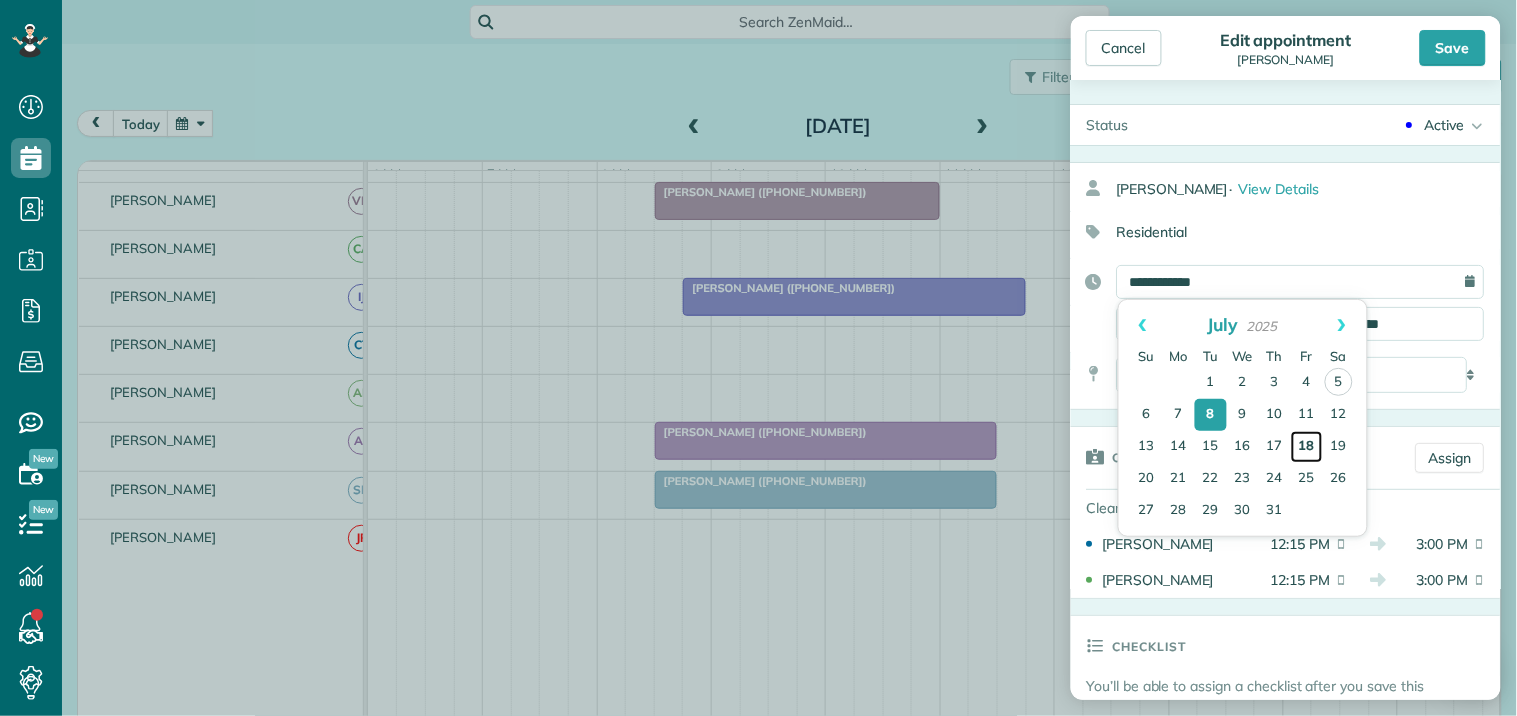click on "18" at bounding box center (1307, 447) 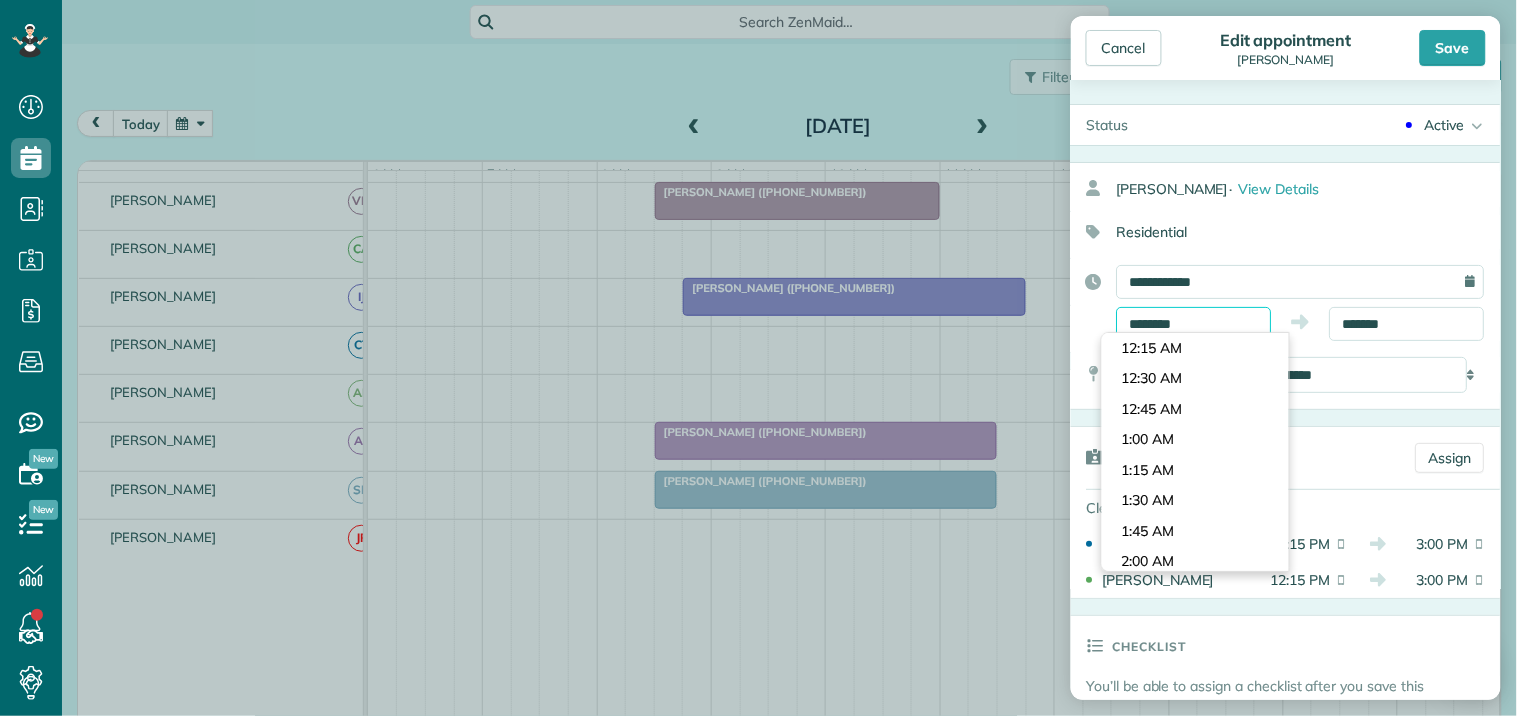 click on "********" at bounding box center (1194, 324) 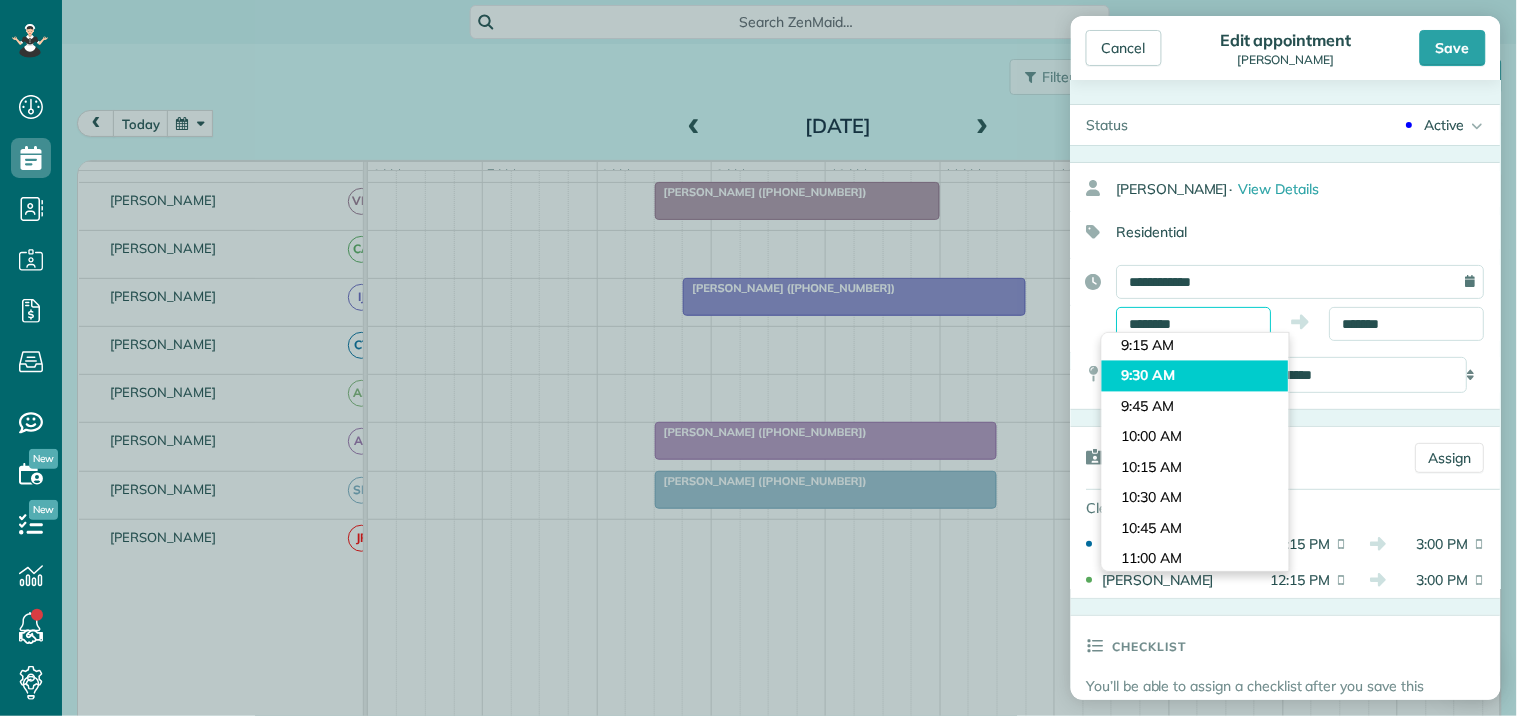 scroll, scrollTop: 990, scrollLeft: 0, axis: vertical 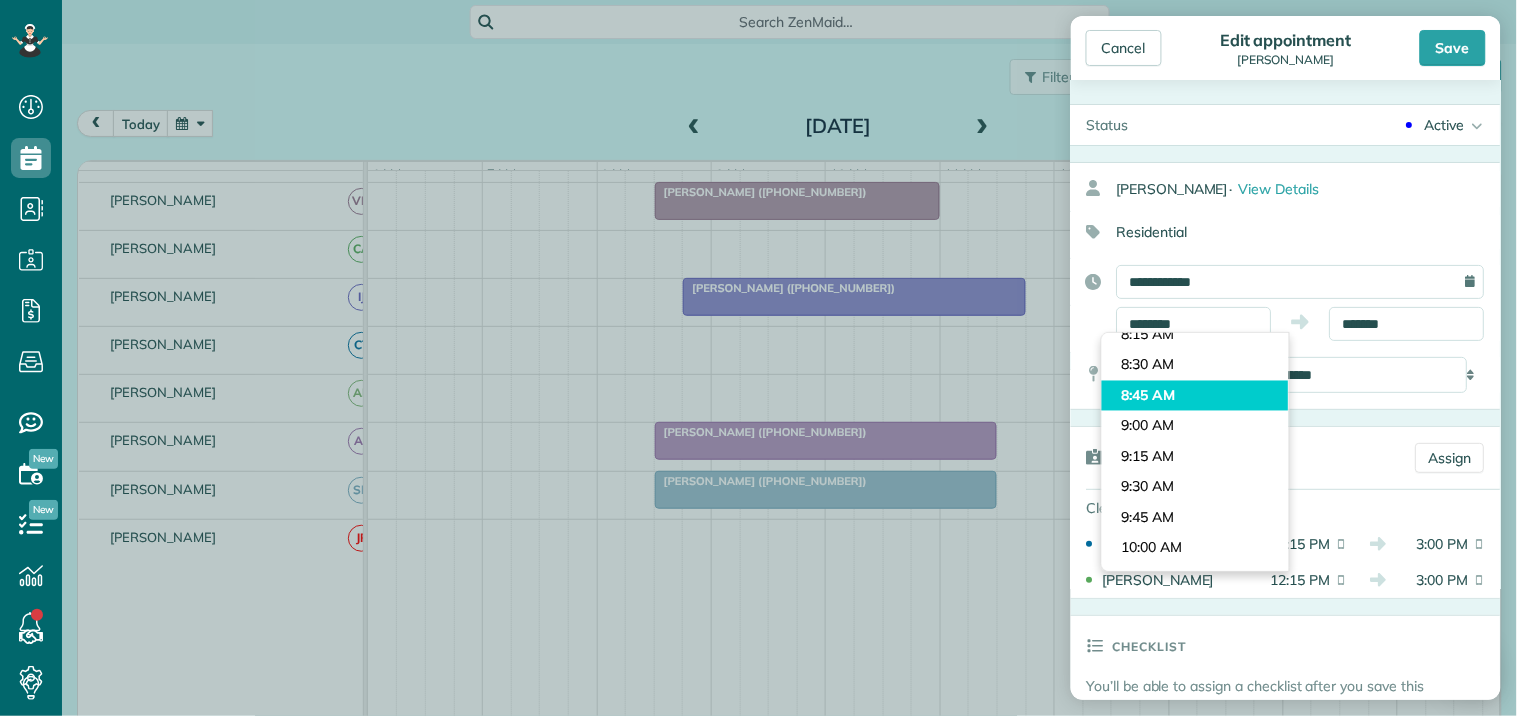type on "*******" 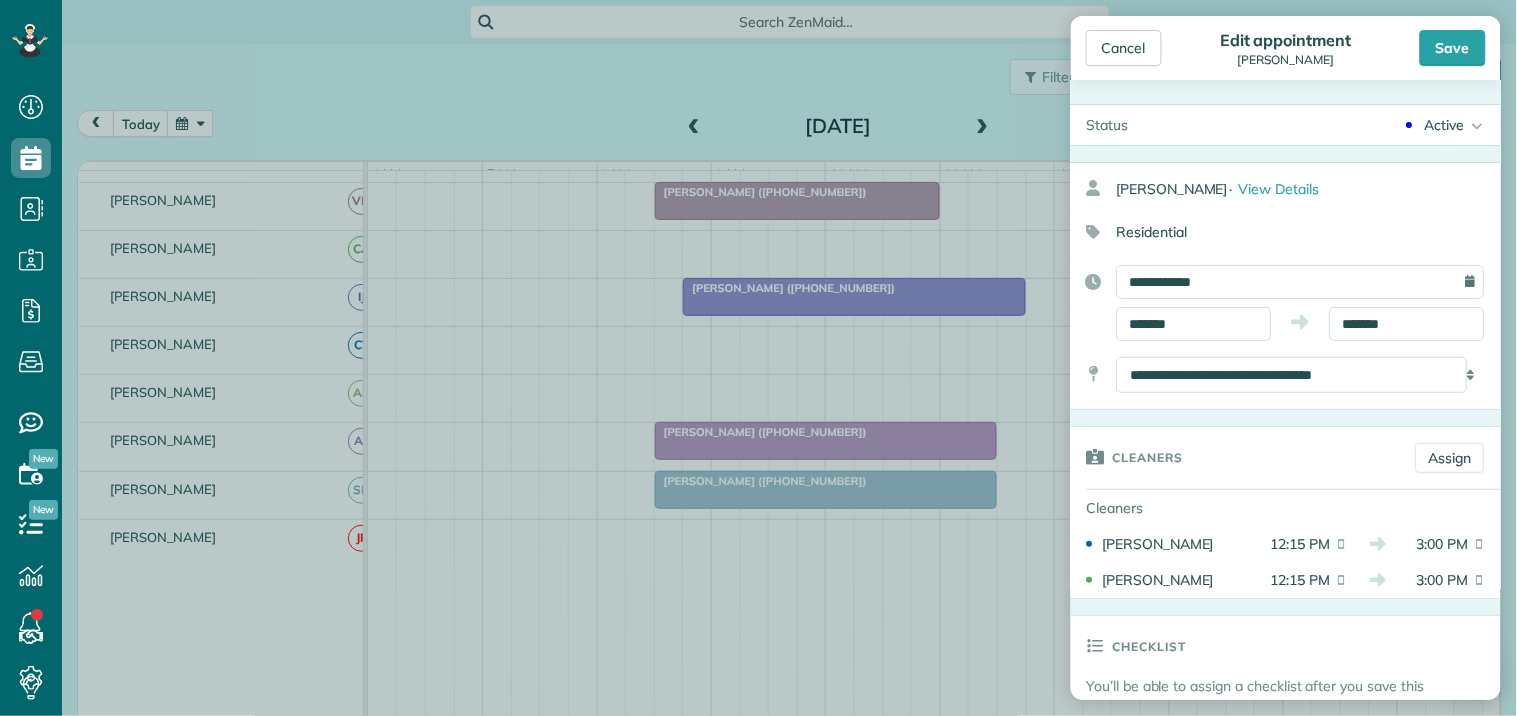click on "Dashboard
Scheduling
Calendar View
List View
Dispatch View - Weekly scheduling (Beta)" at bounding box center [758, 358] 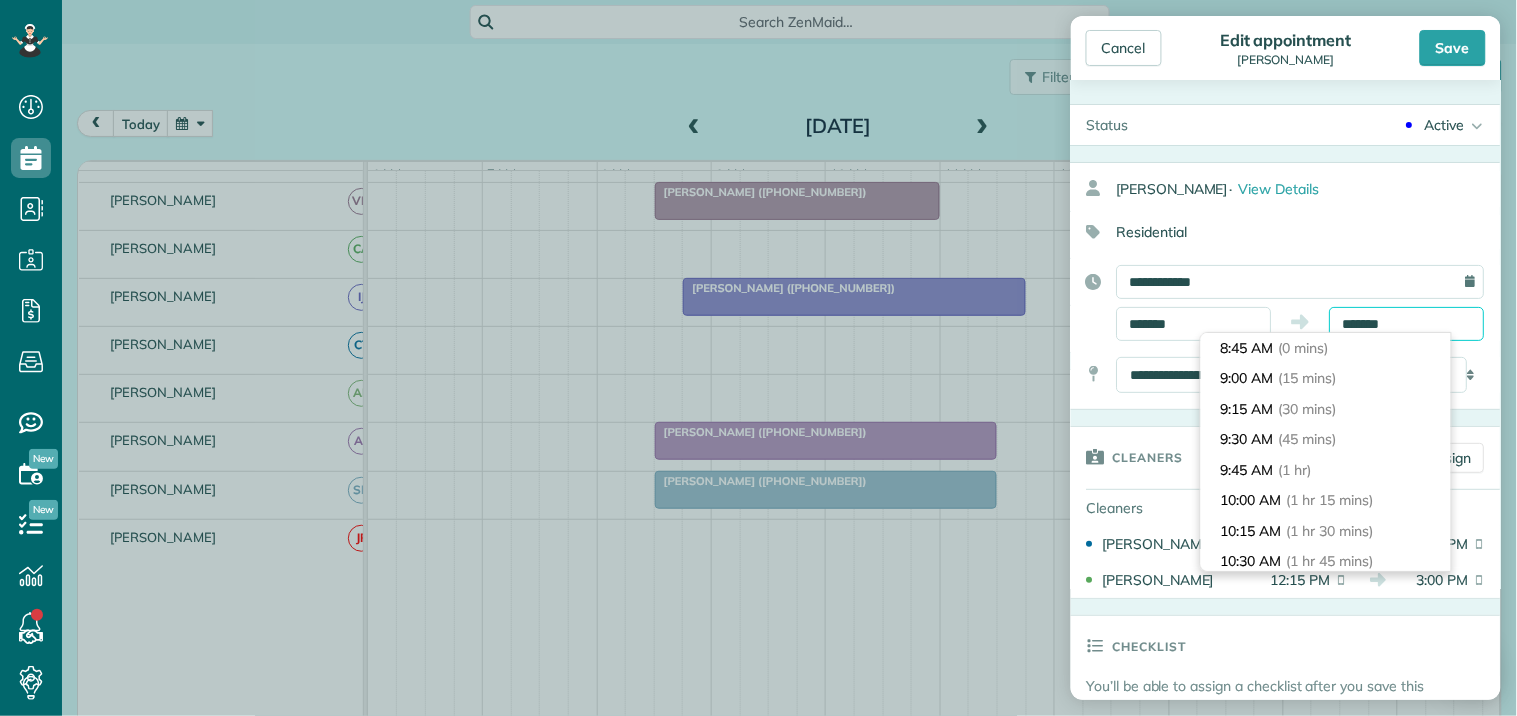 click on "*******" at bounding box center [1407, 324] 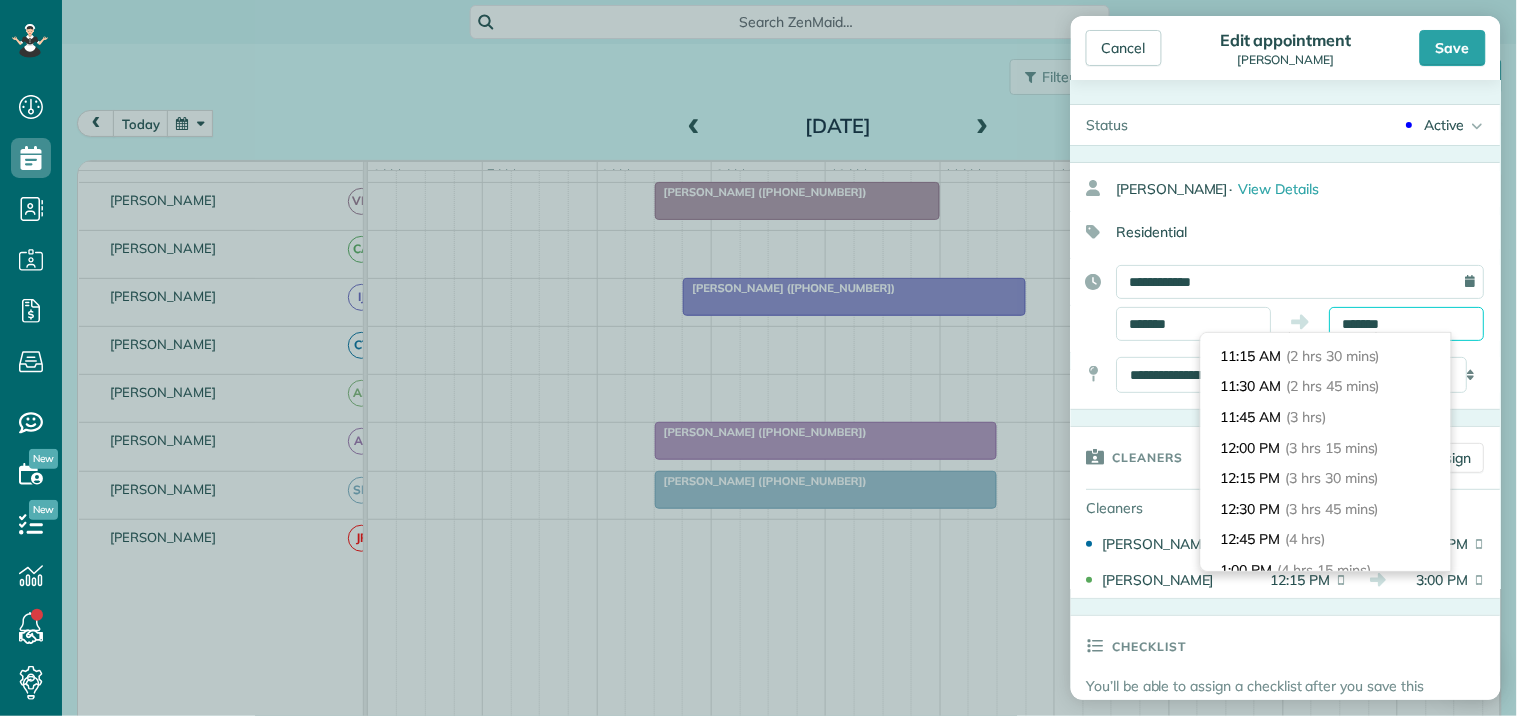 scroll, scrollTop: 287, scrollLeft: 0, axis: vertical 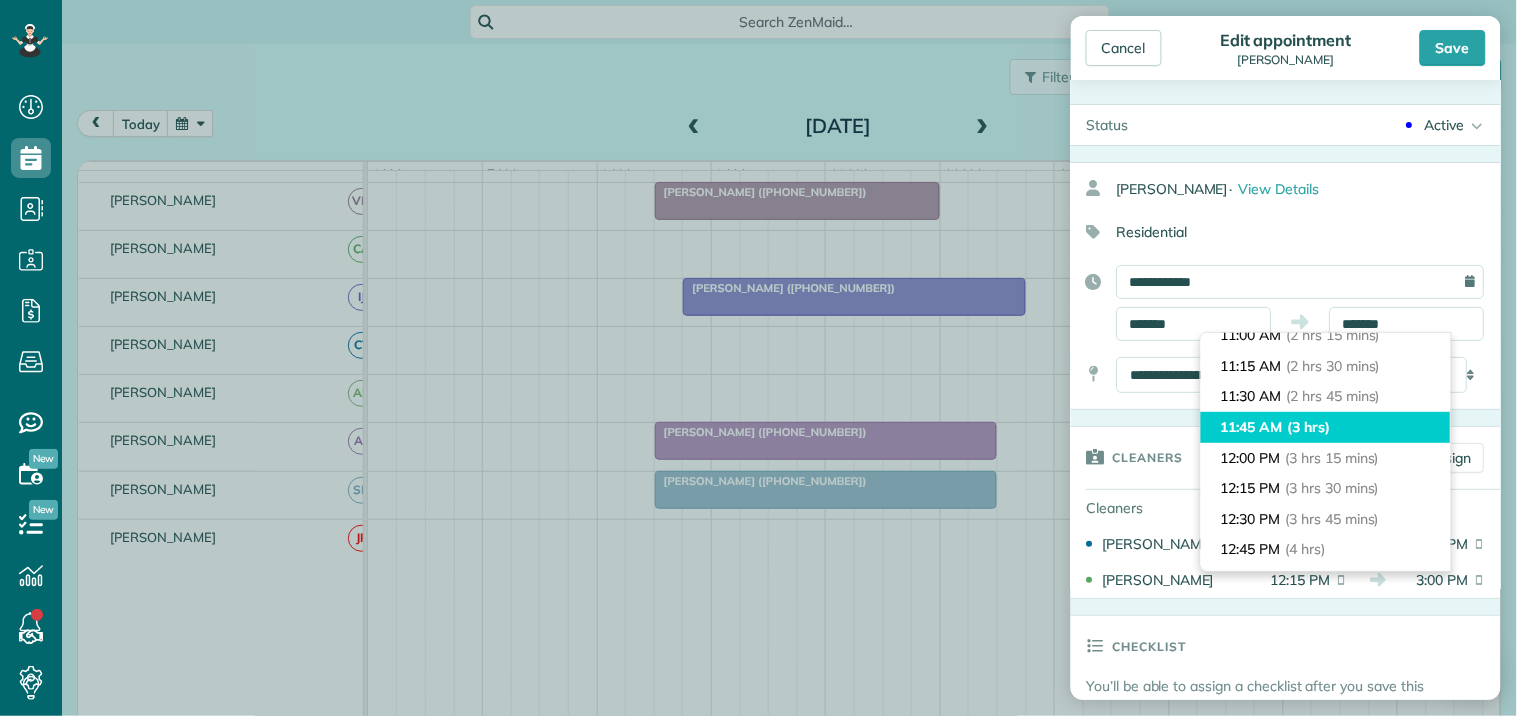 type on "********" 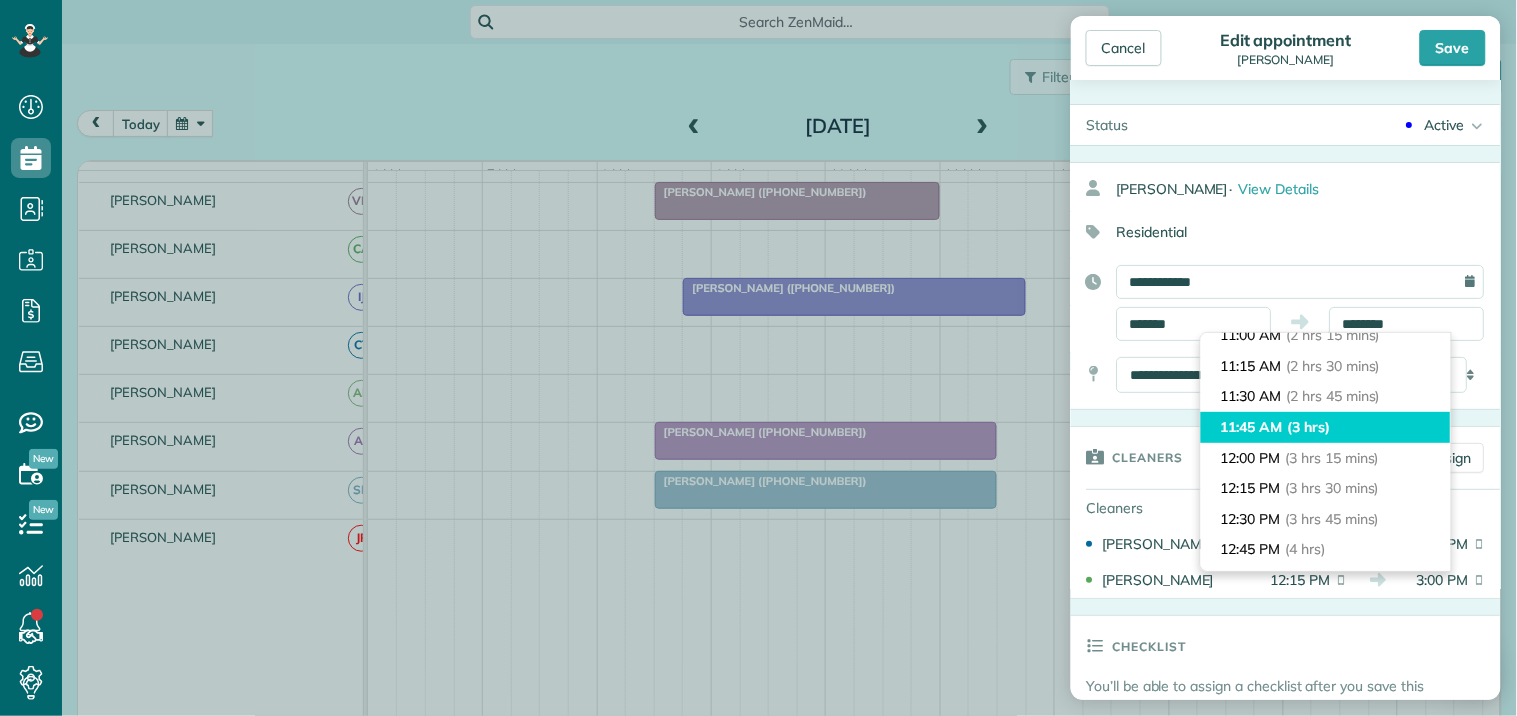 click on "11:45 AM  (3 hrs)" at bounding box center [1326, 427] 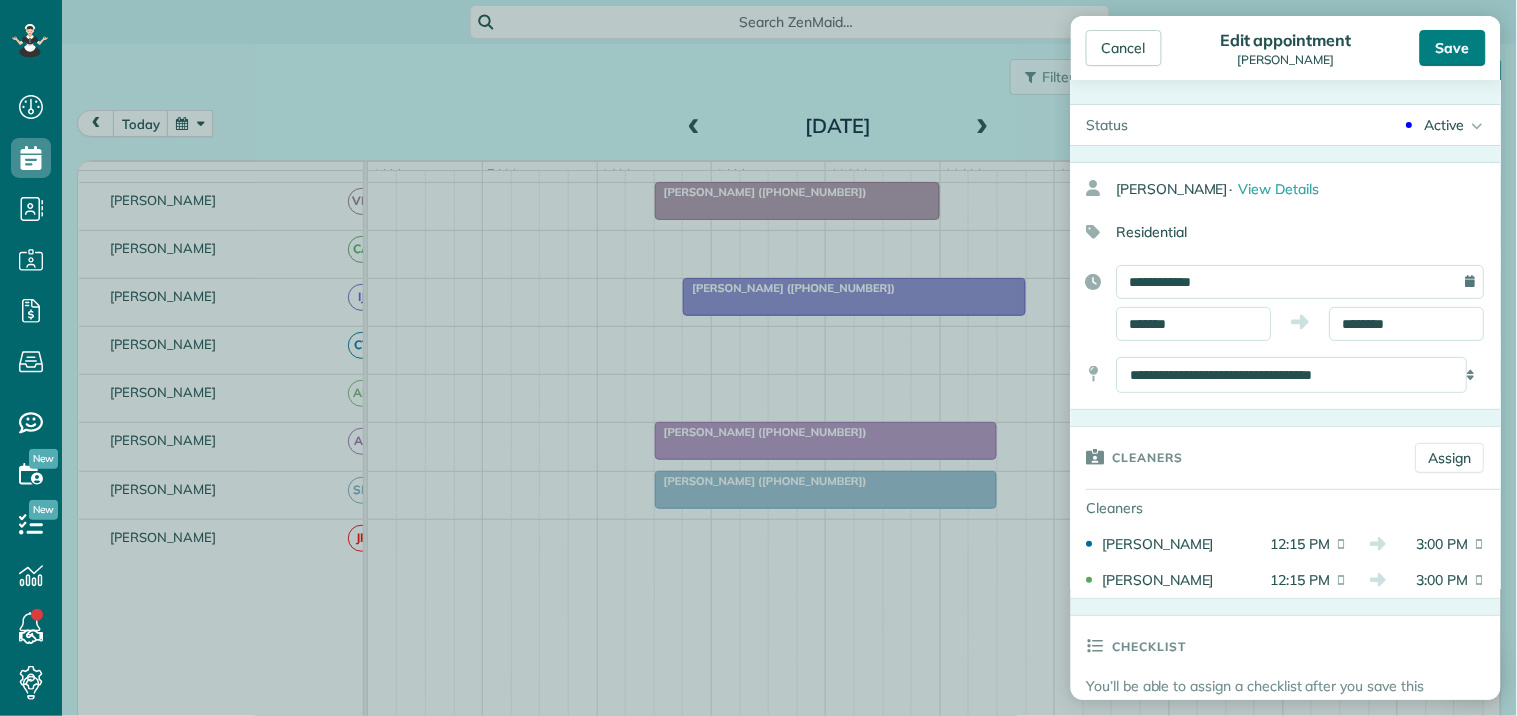 click on "Save" at bounding box center [1453, 48] 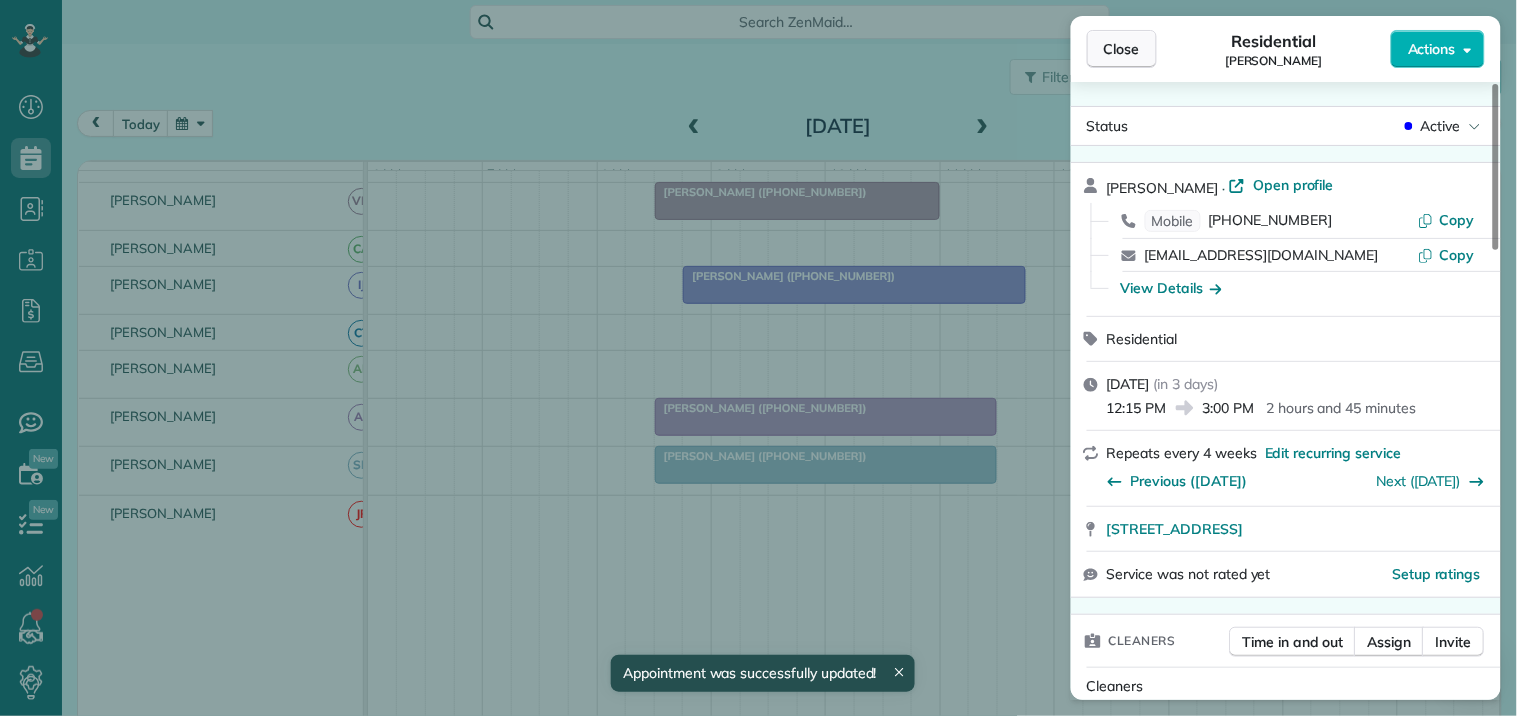 click on "Close" at bounding box center (1122, 49) 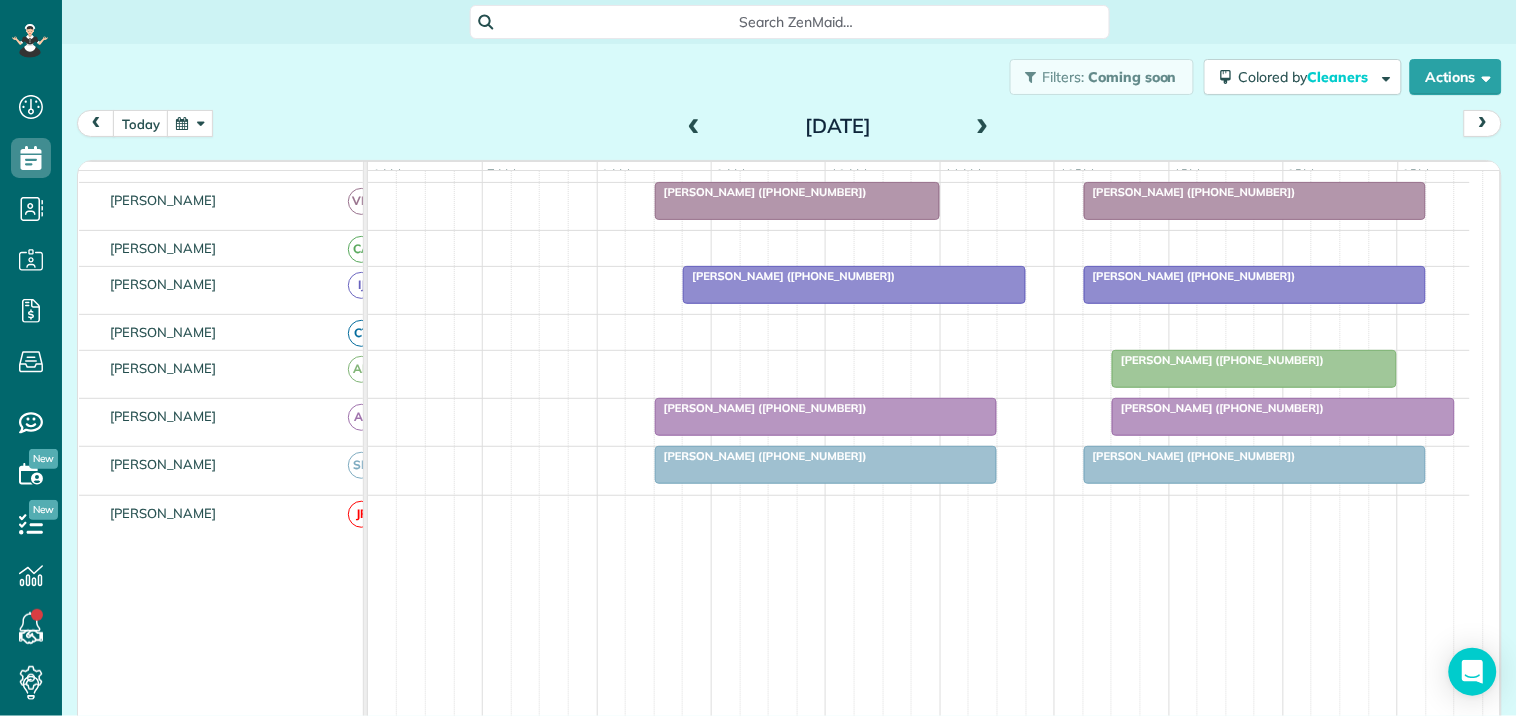 scroll, scrollTop: 434, scrollLeft: 0, axis: vertical 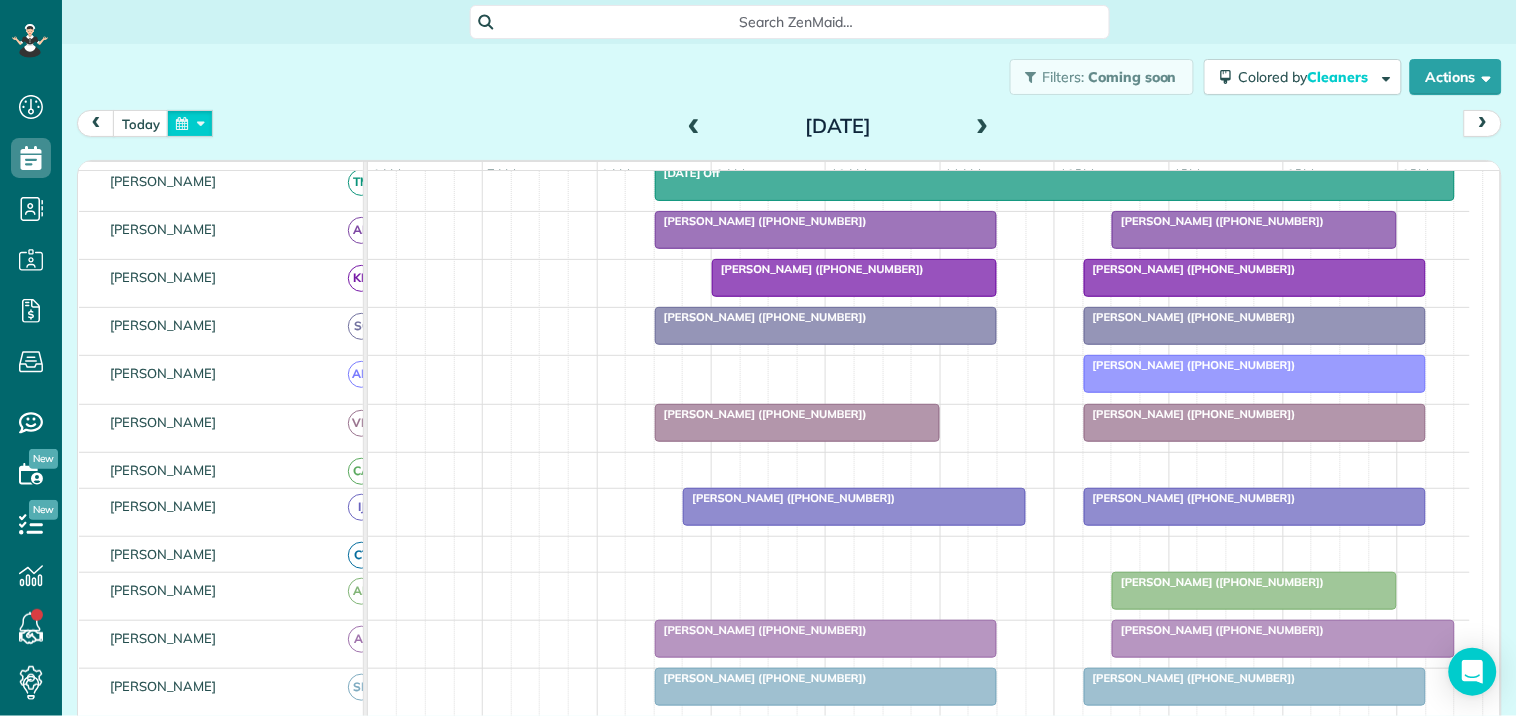 click at bounding box center [190, 123] 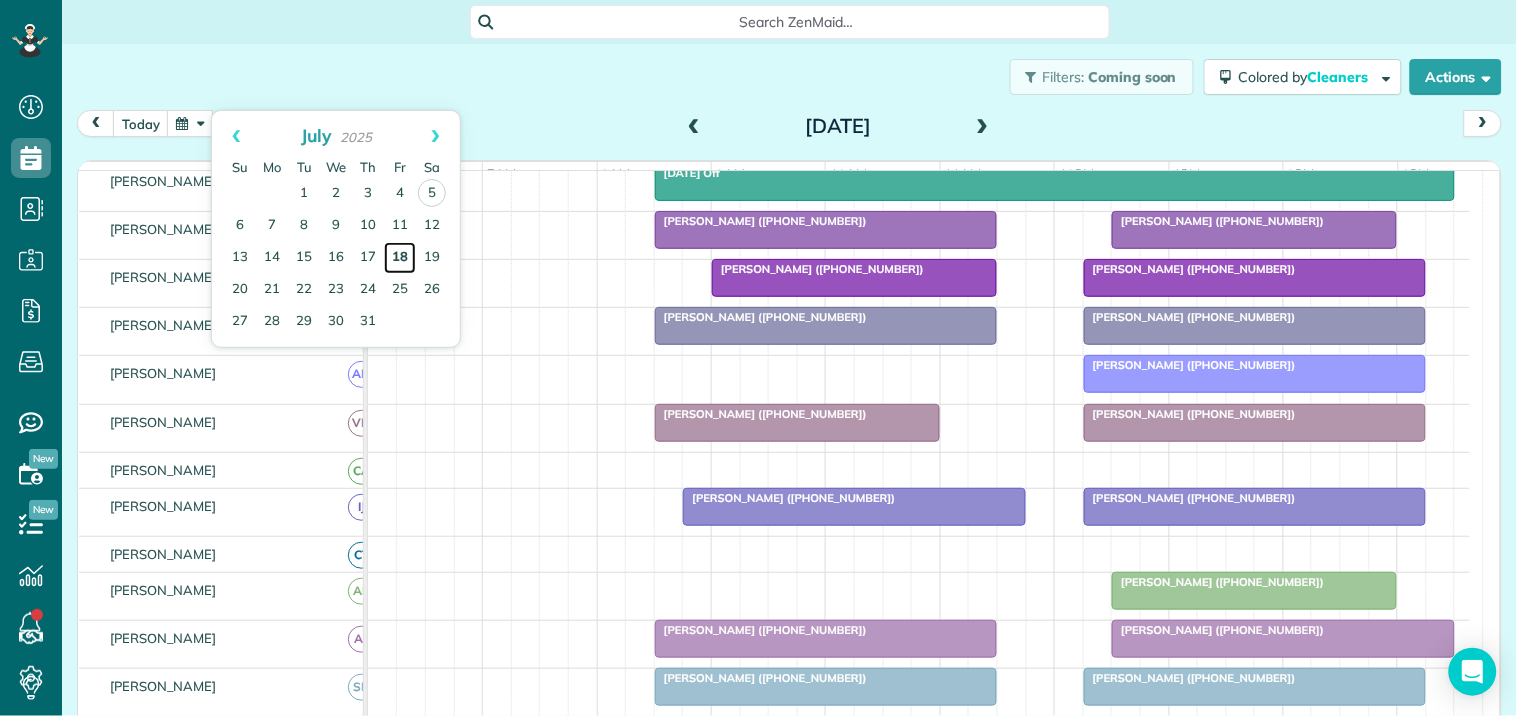 click on "18" at bounding box center [400, 258] 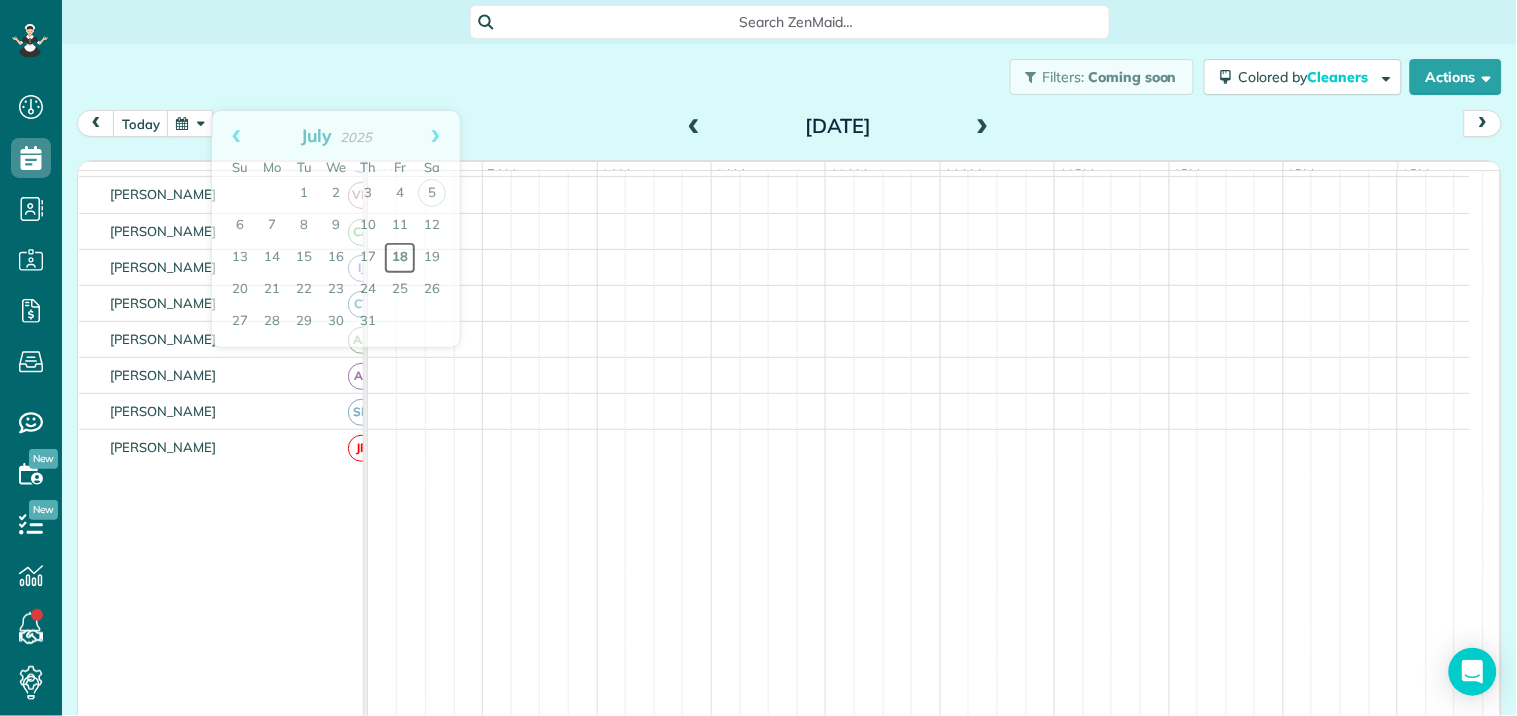scroll, scrollTop: 253, scrollLeft: 0, axis: vertical 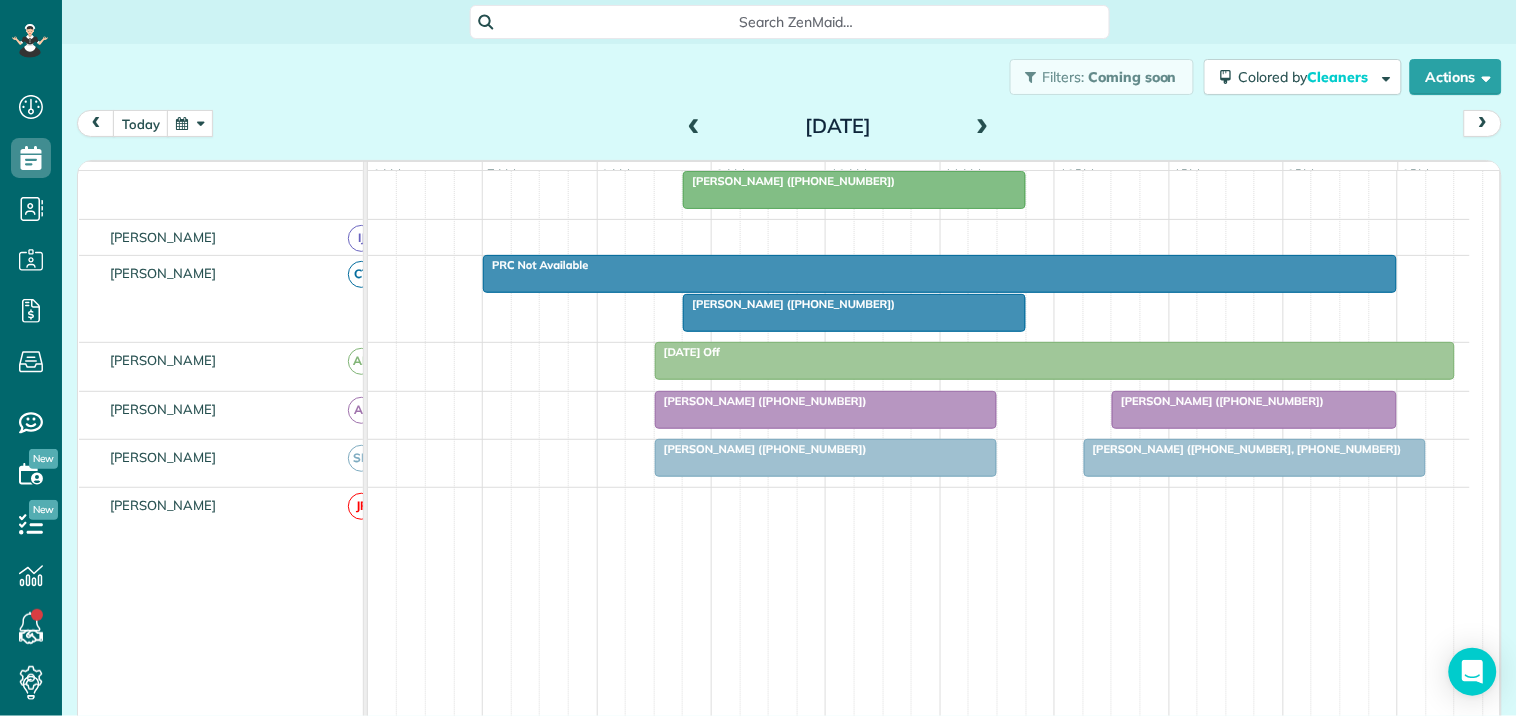 click at bounding box center (854, 313) 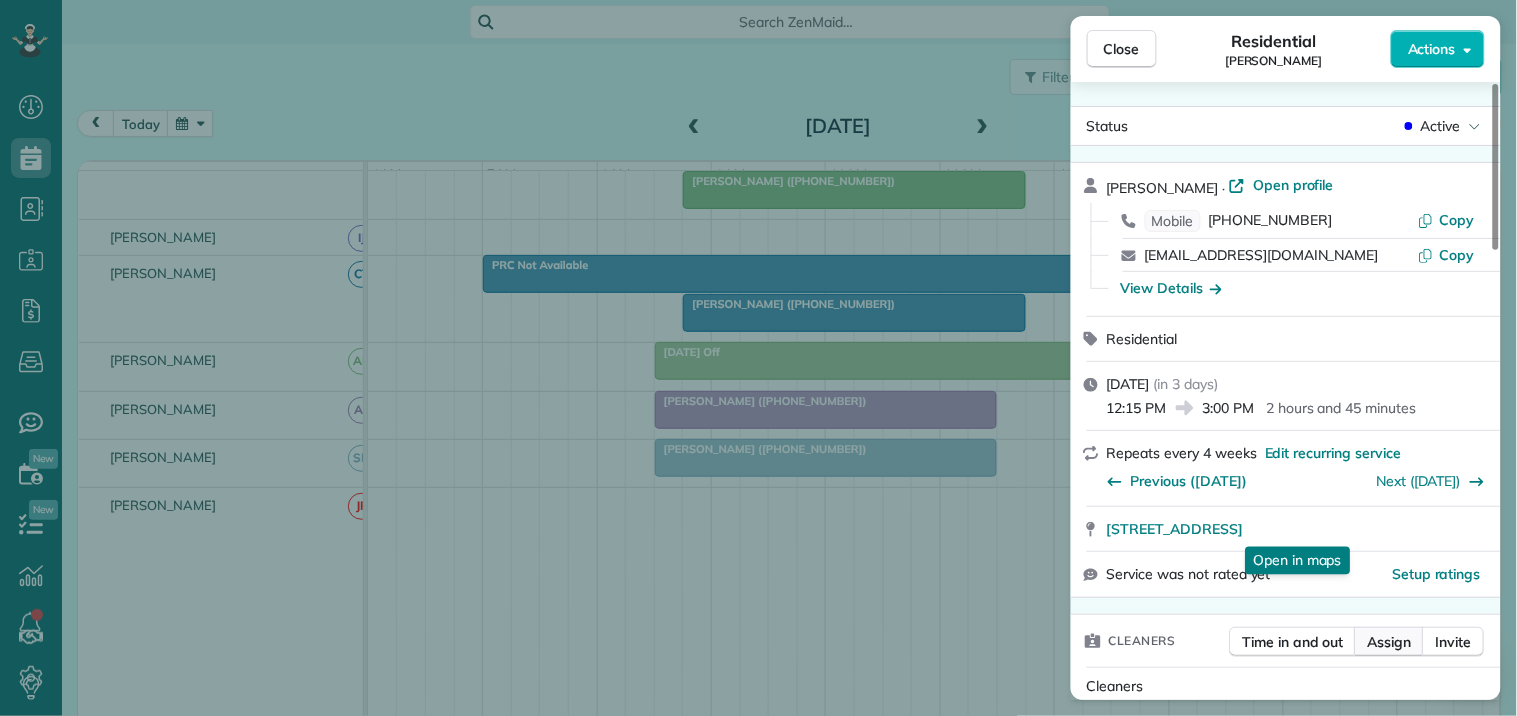 click on "Assign" at bounding box center (1390, 642) 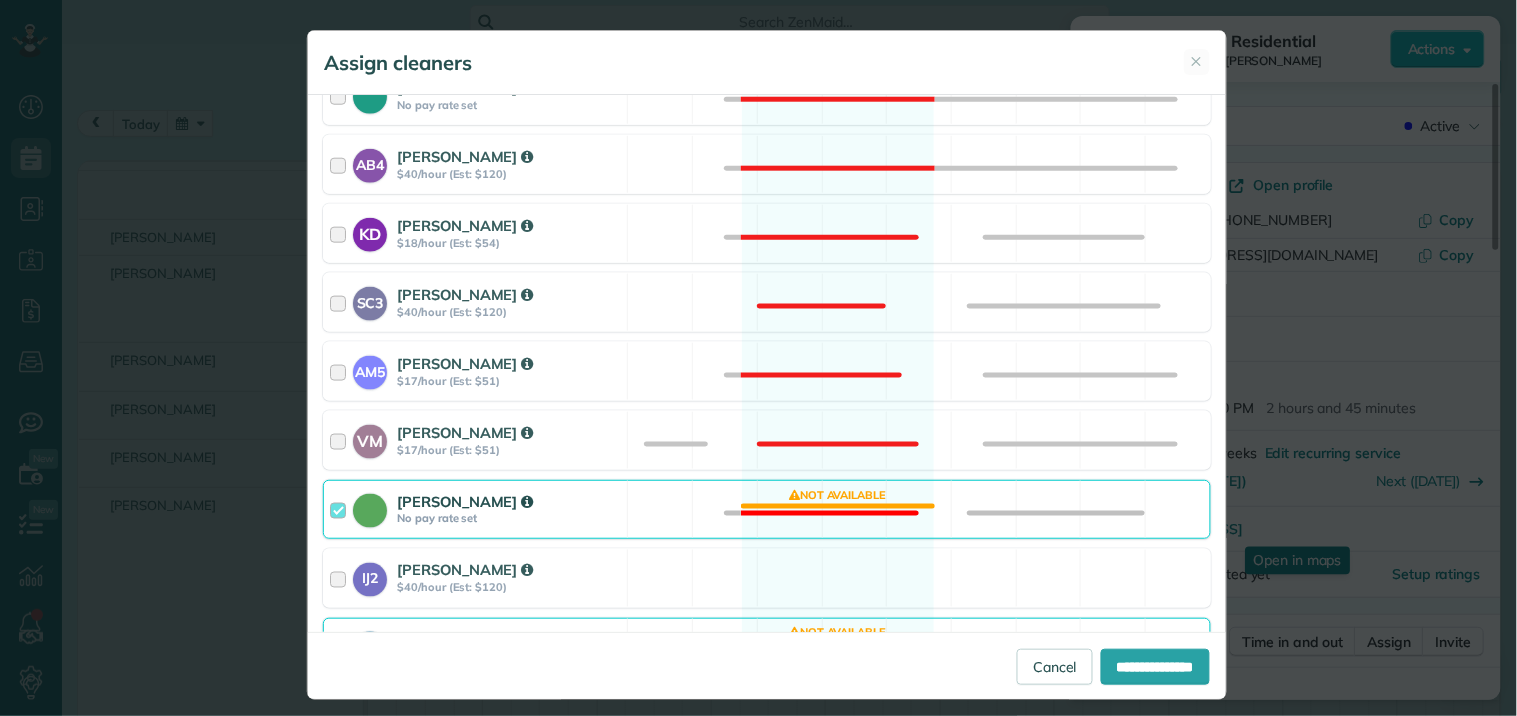 scroll, scrollTop: 666, scrollLeft: 0, axis: vertical 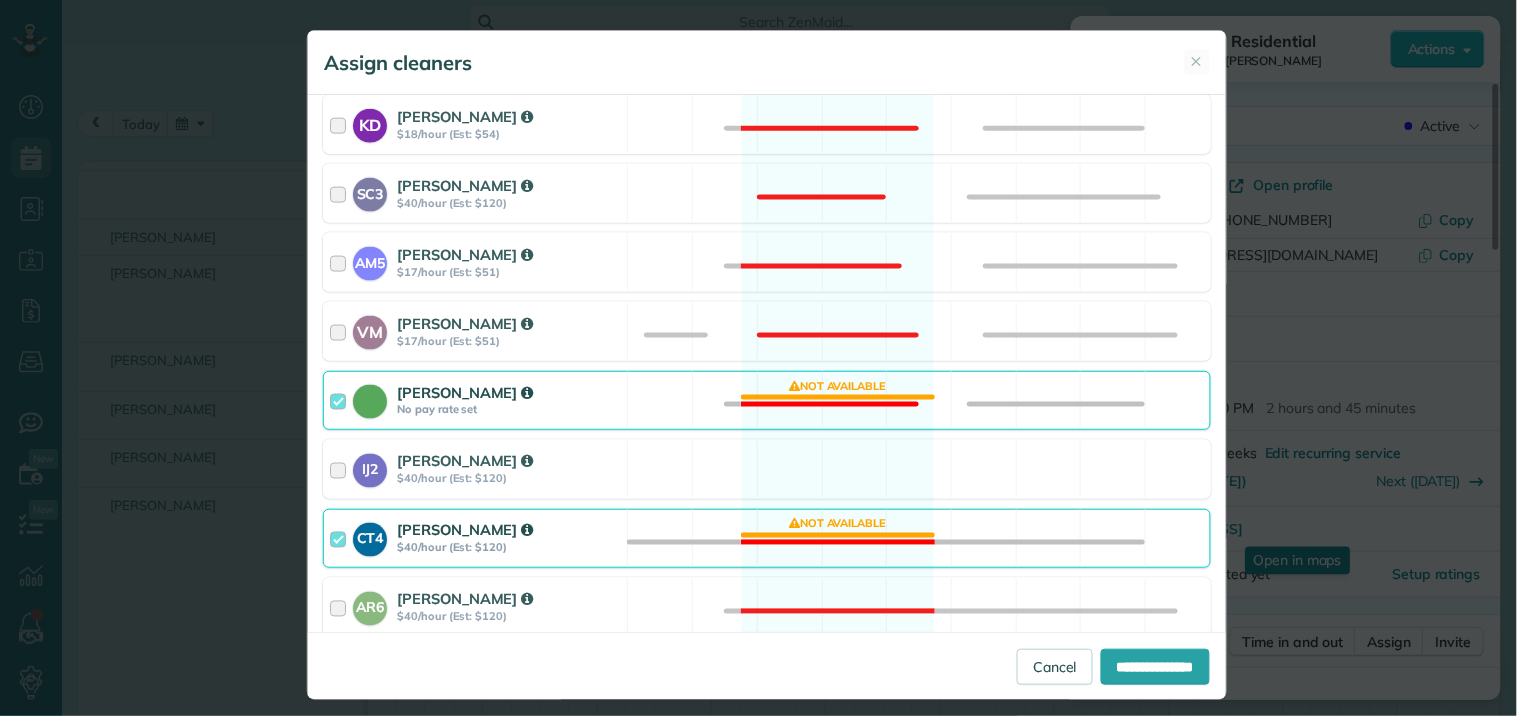 click on "CT4
[PERSON_NAME]
$40/hour (Est: $120)
Not available" at bounding box center [767, 538] 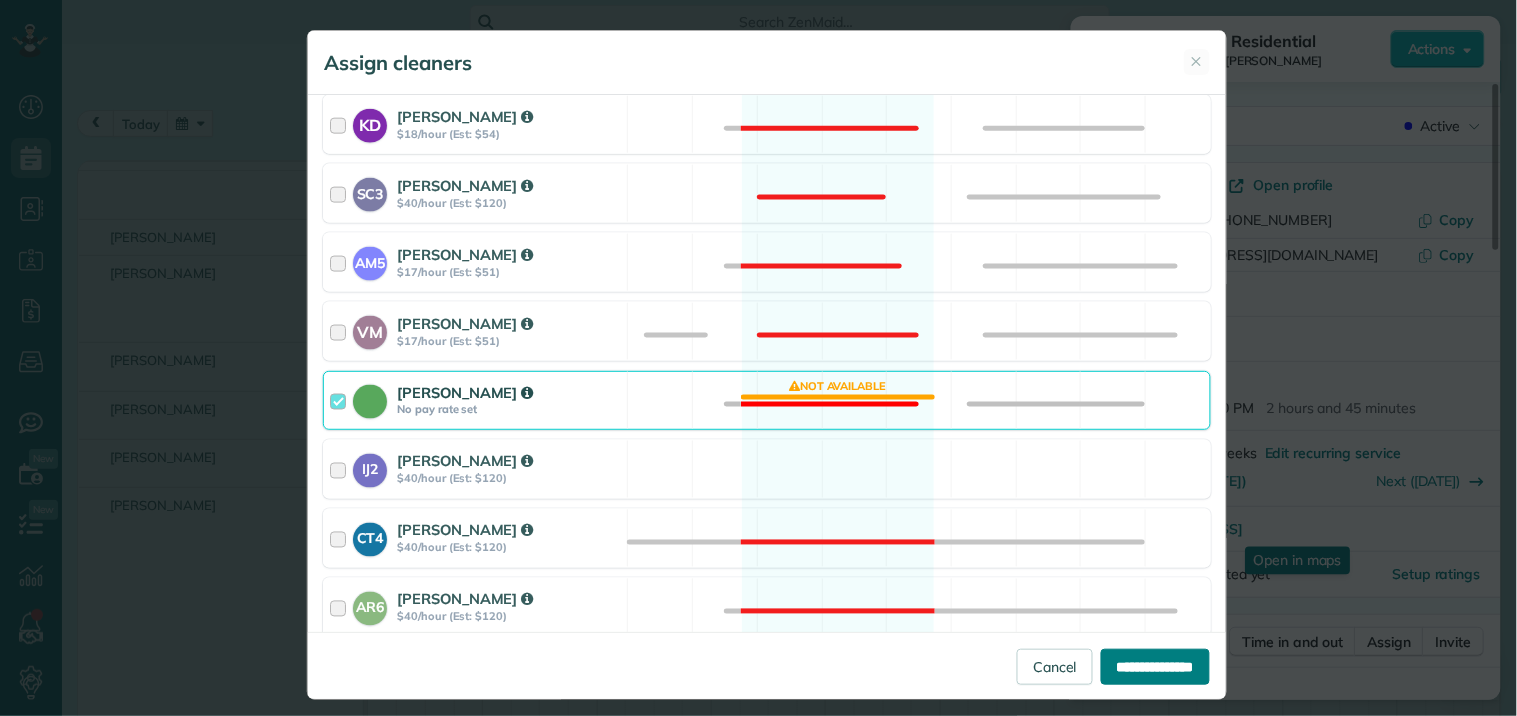 click on "**********" at bounding box center (1155, 667) 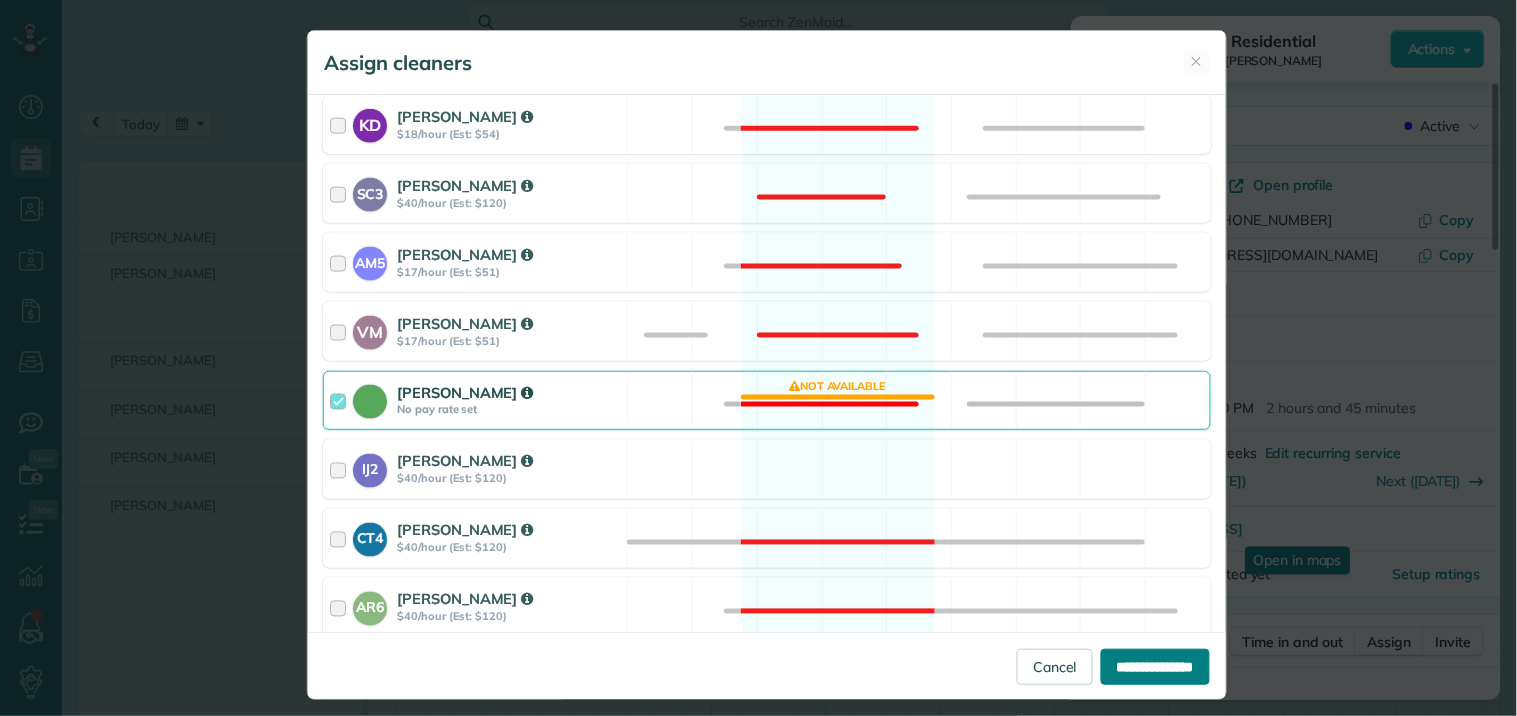 type on "**********" 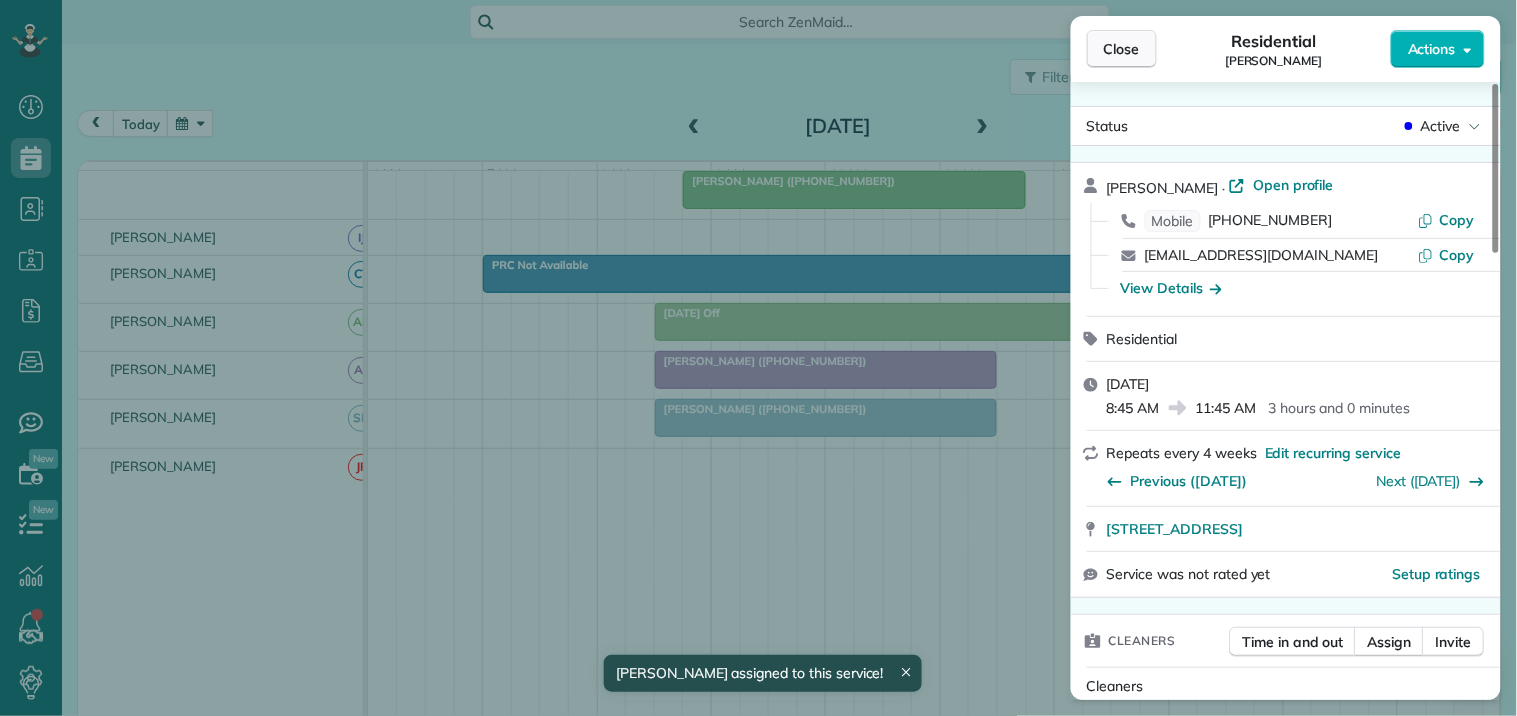 click on "Close" at bounding box center [1122, 49] 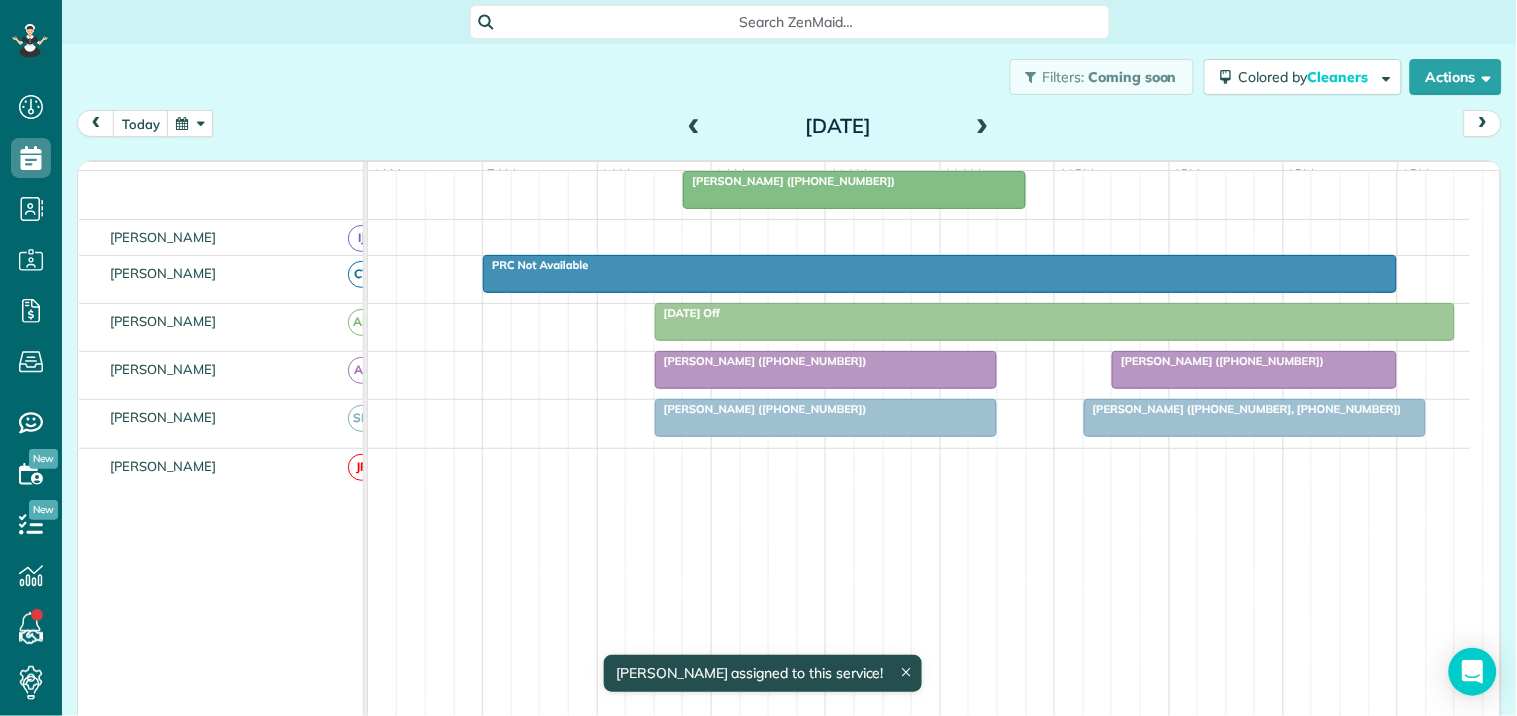scroll, scrollTop: 360, scrollLeft: 0, axis: vertical 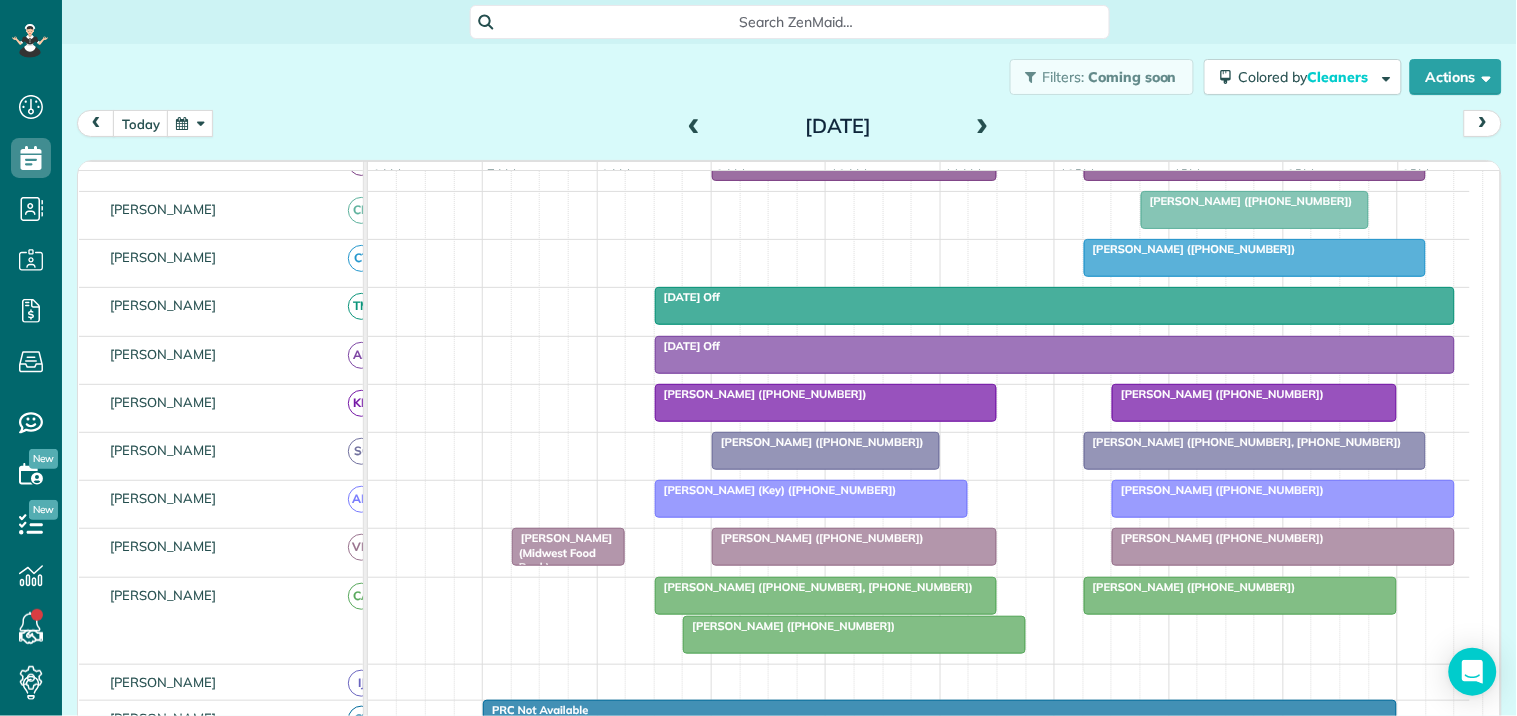 click on "[PERSON_NAME] ([PHONE_NUMBER])" at bounding box center (854, 626) 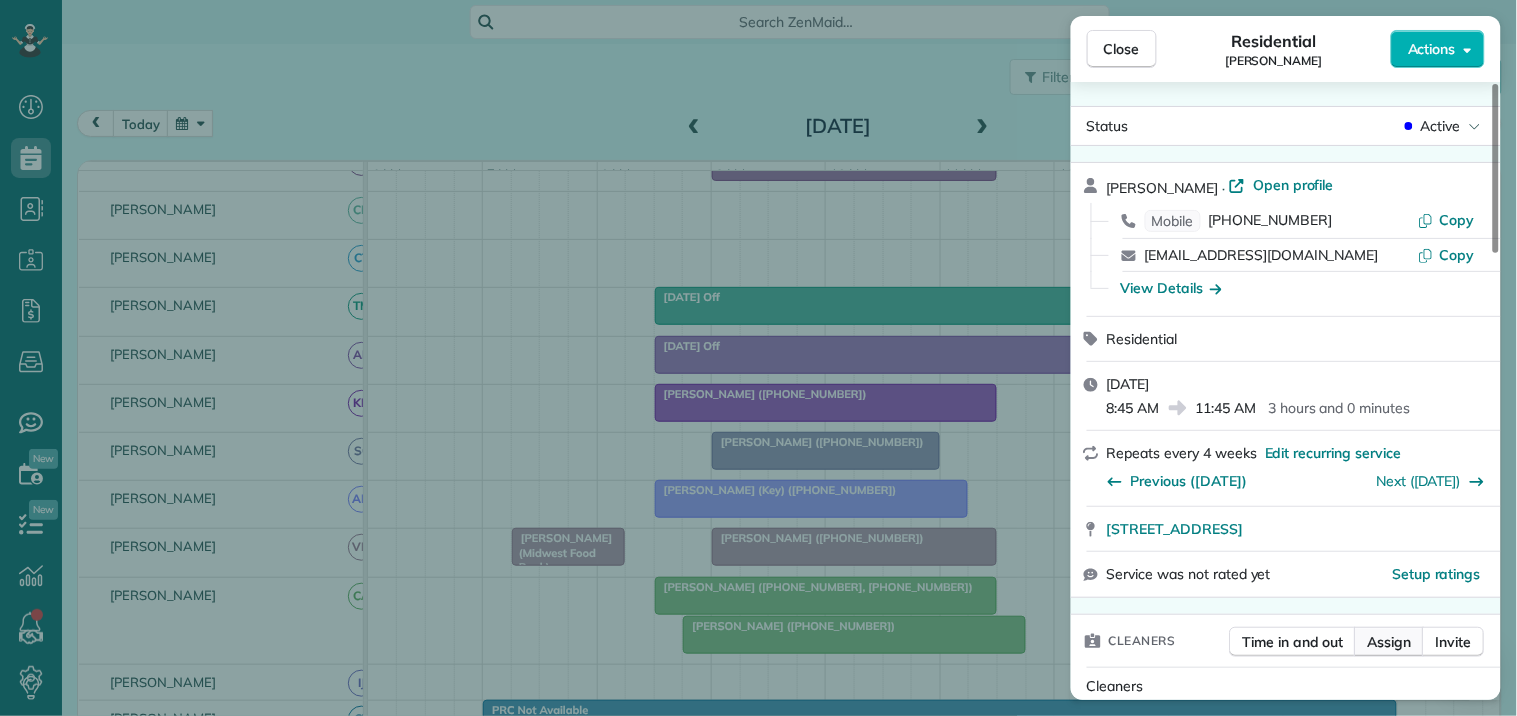 click on "Assign" at bounding box center (1390, 642) 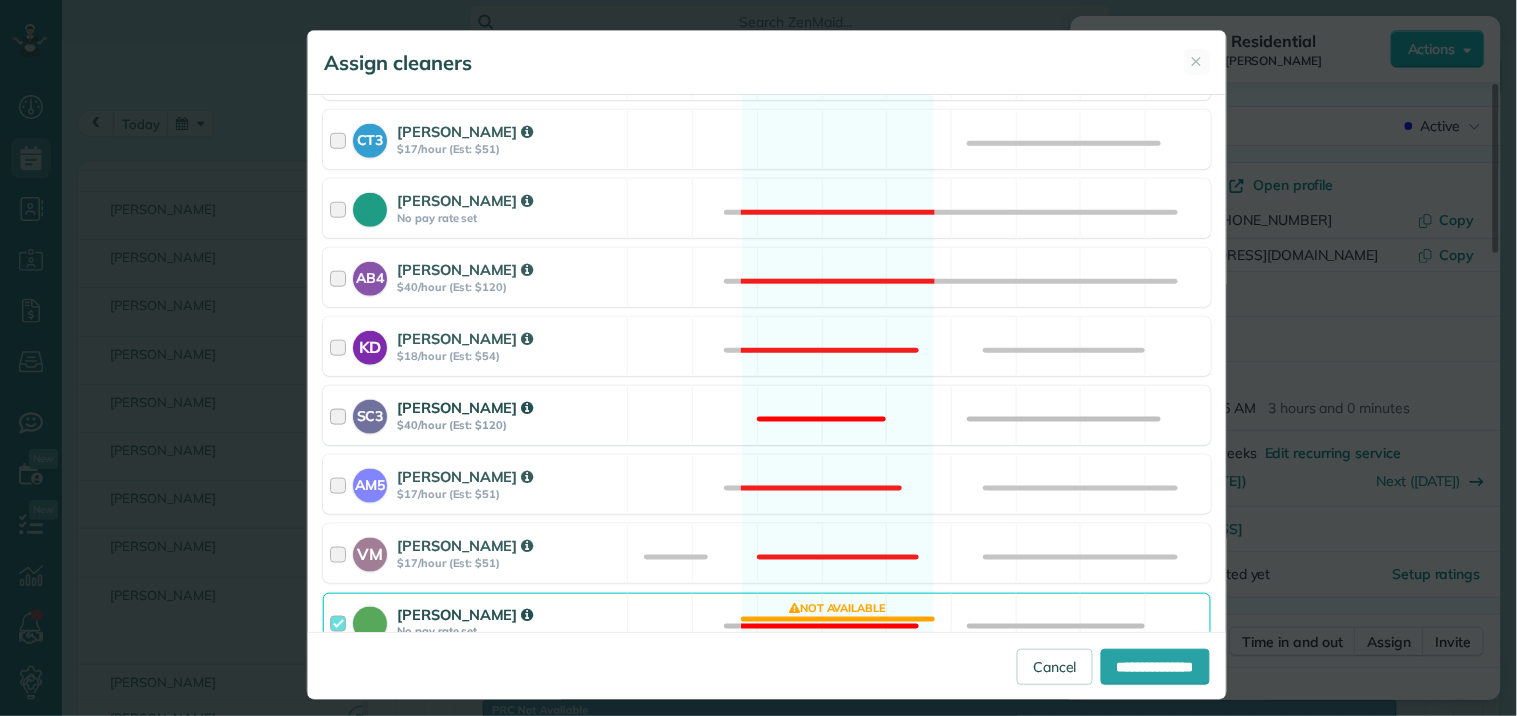 click on "SC3
[PERSON_NAME]
$40/hour (Est: $120)
Not available" at bounding box center [767, 415] 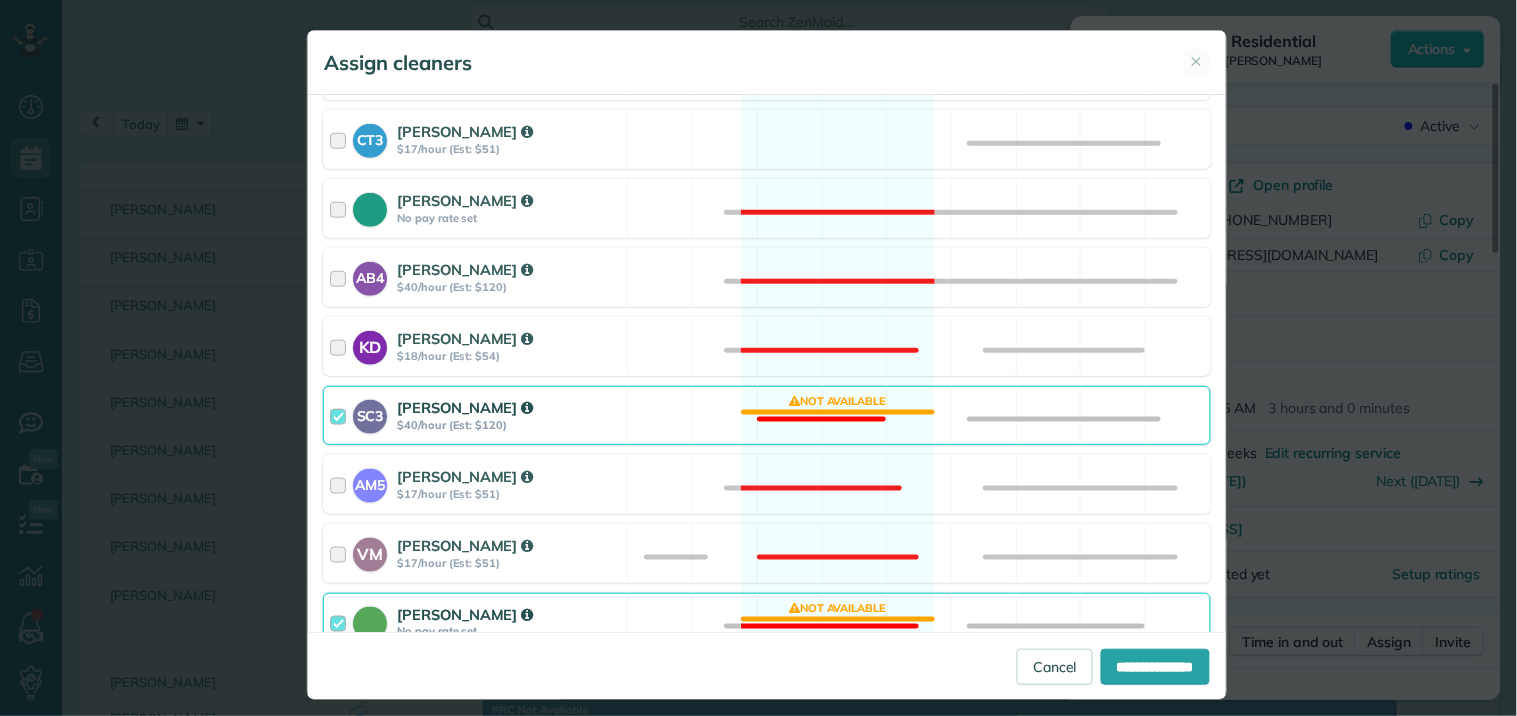 click on "[PERSON_NAME]
No pay rate set
Not available" at bounding box center [767, 622] 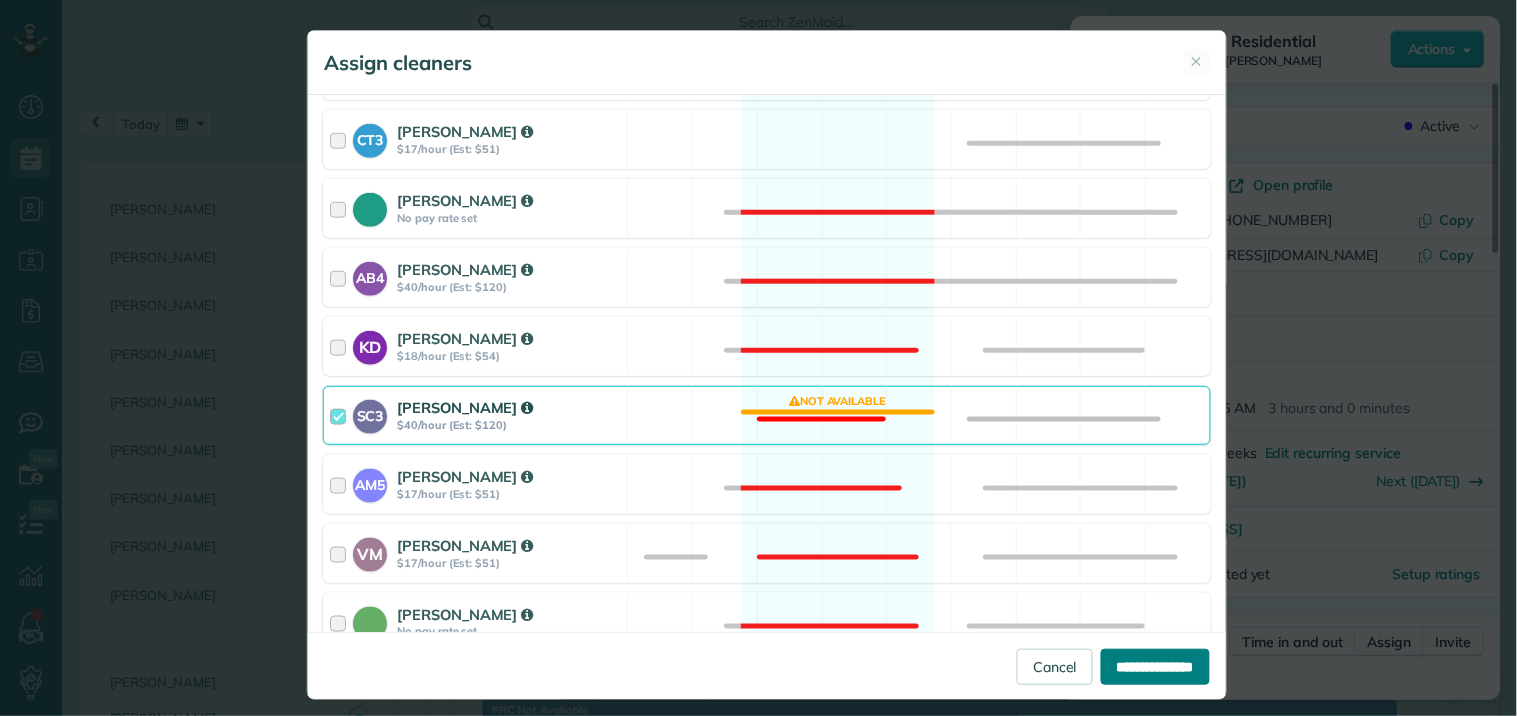 click on "**********" at bounding box center (1155, 667) 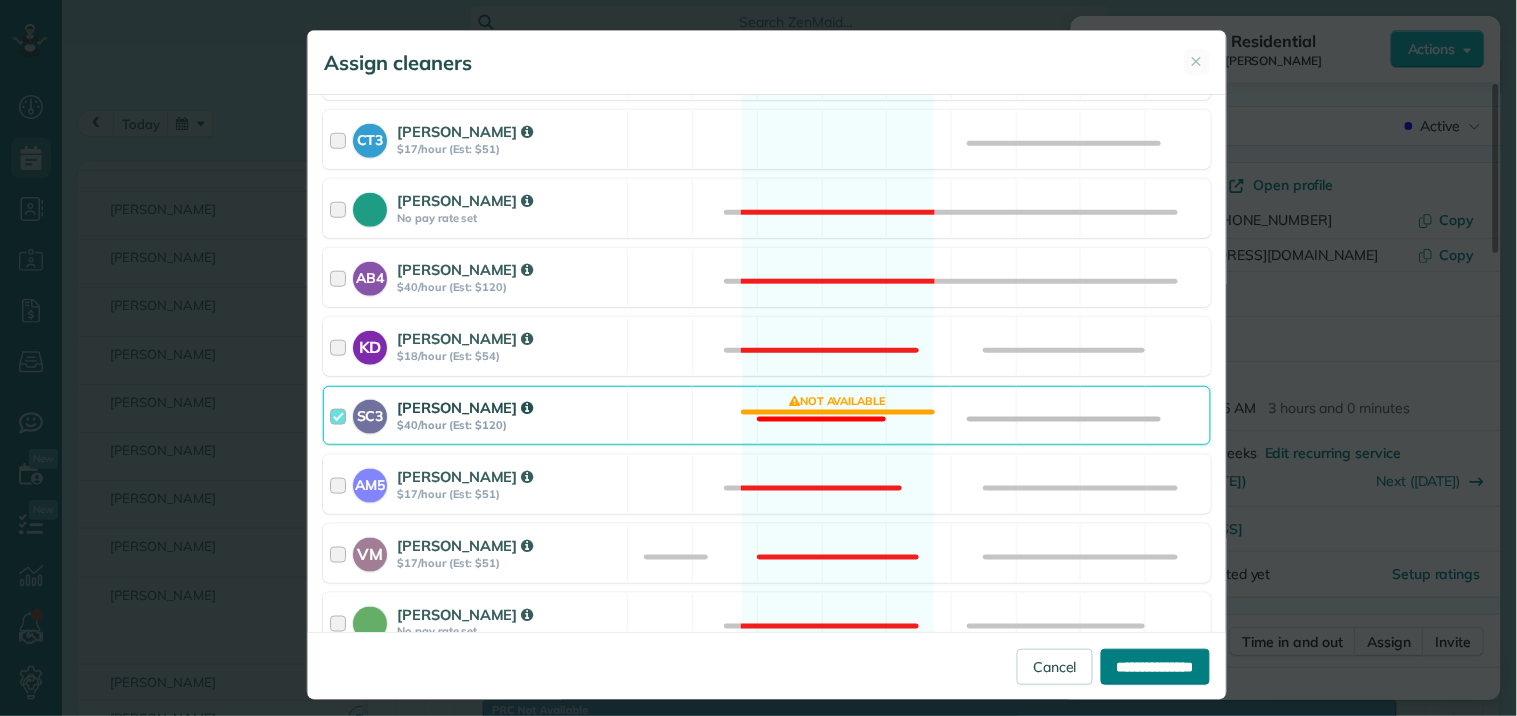 type on "**********" 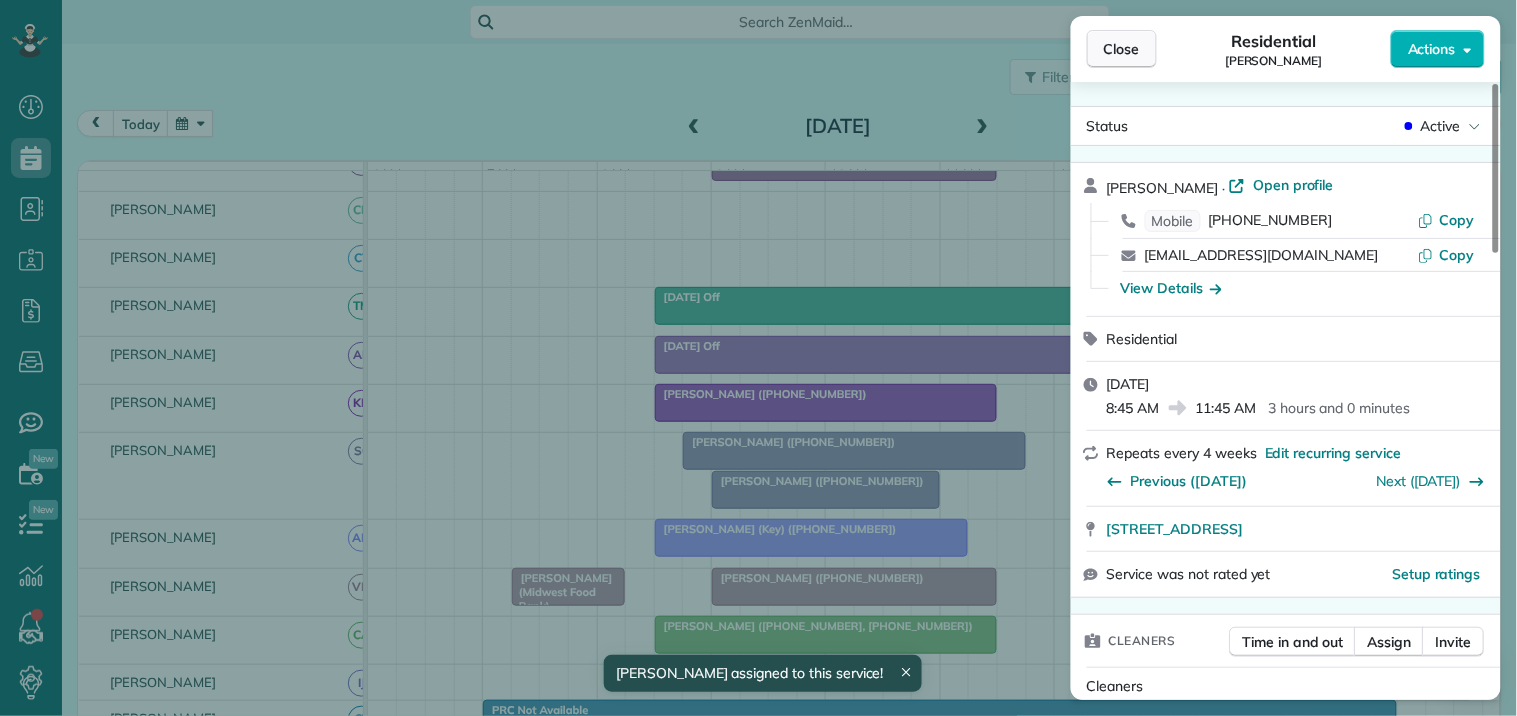 click on "Close" at bounding box center (1122, 49) 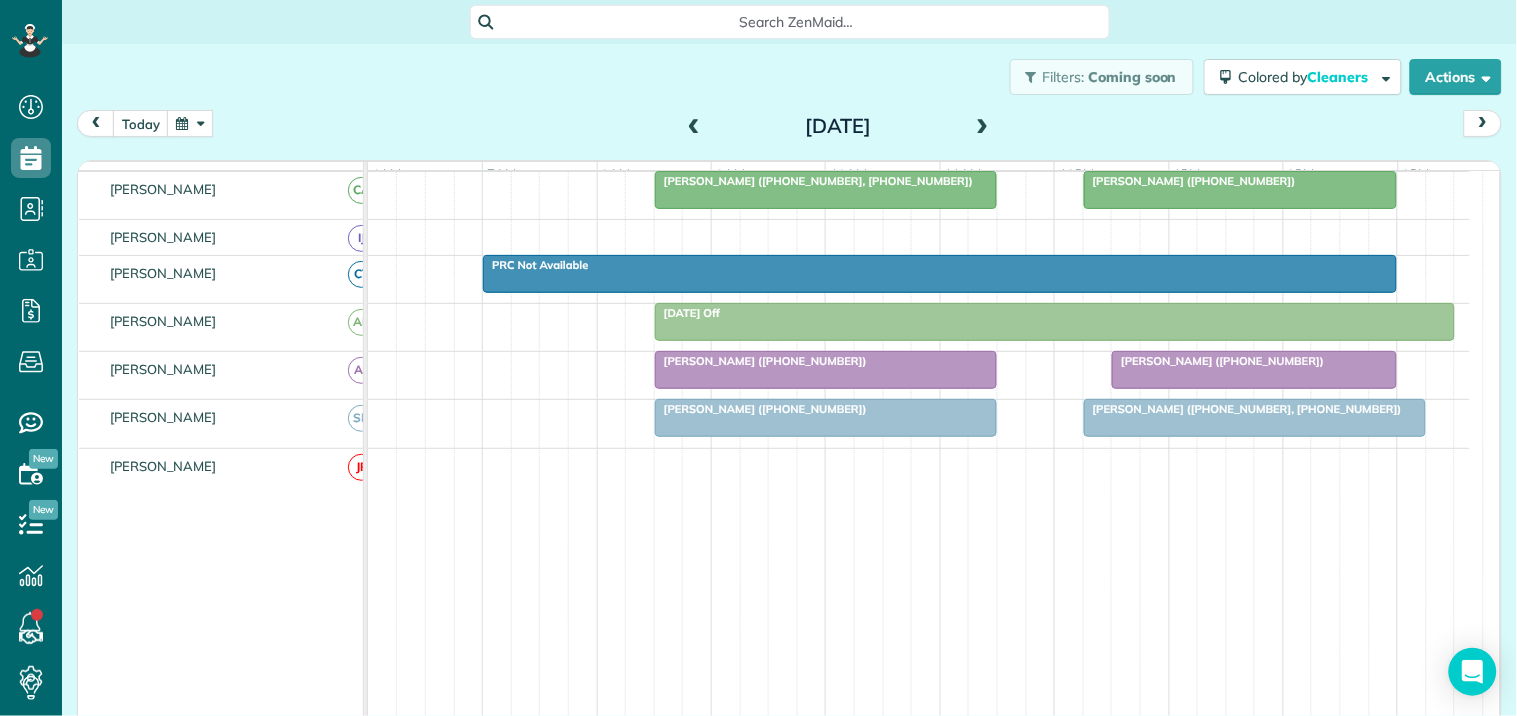 click on "[PERSON_NAME] ([PHONE_NUMBER])" at bounding box center (826, 409) 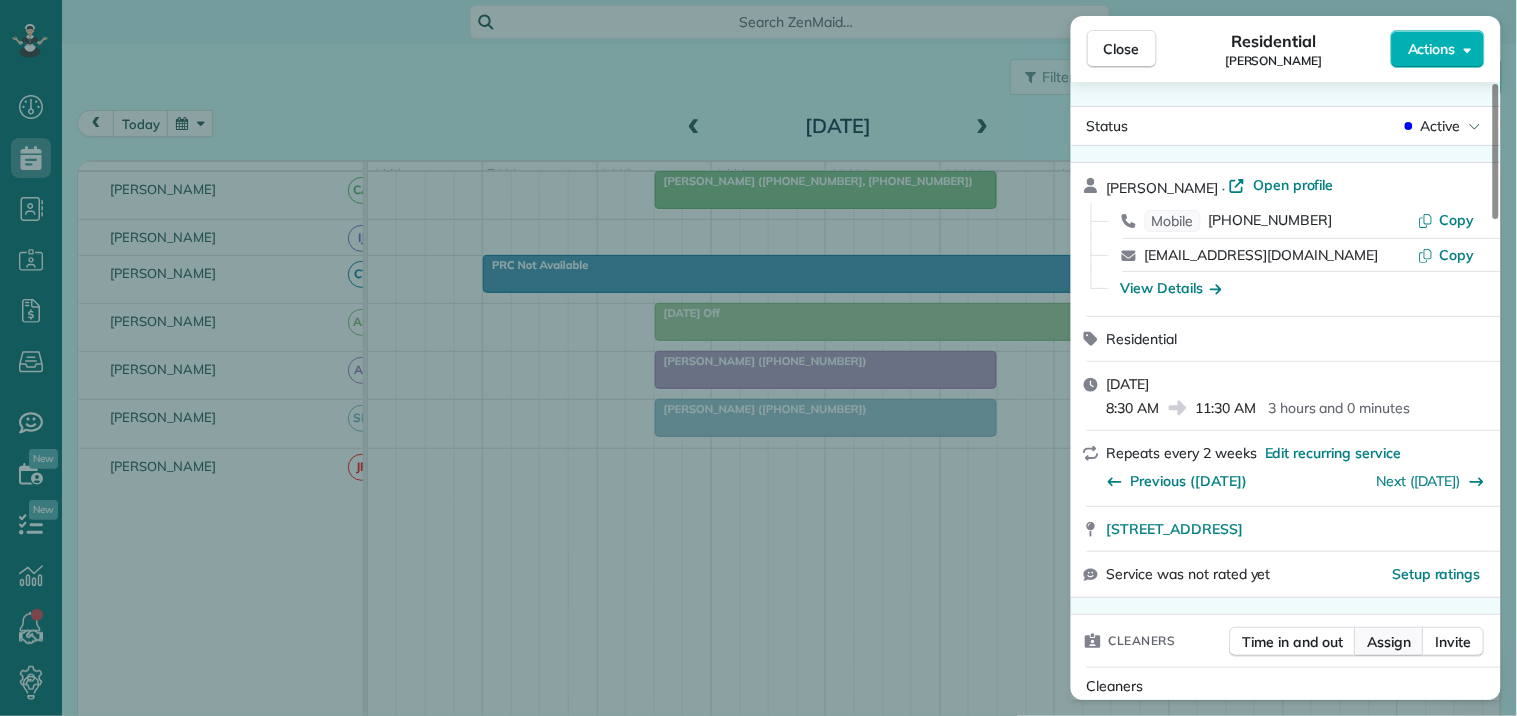 click on "Assign" at bounding box center [1390, 642] 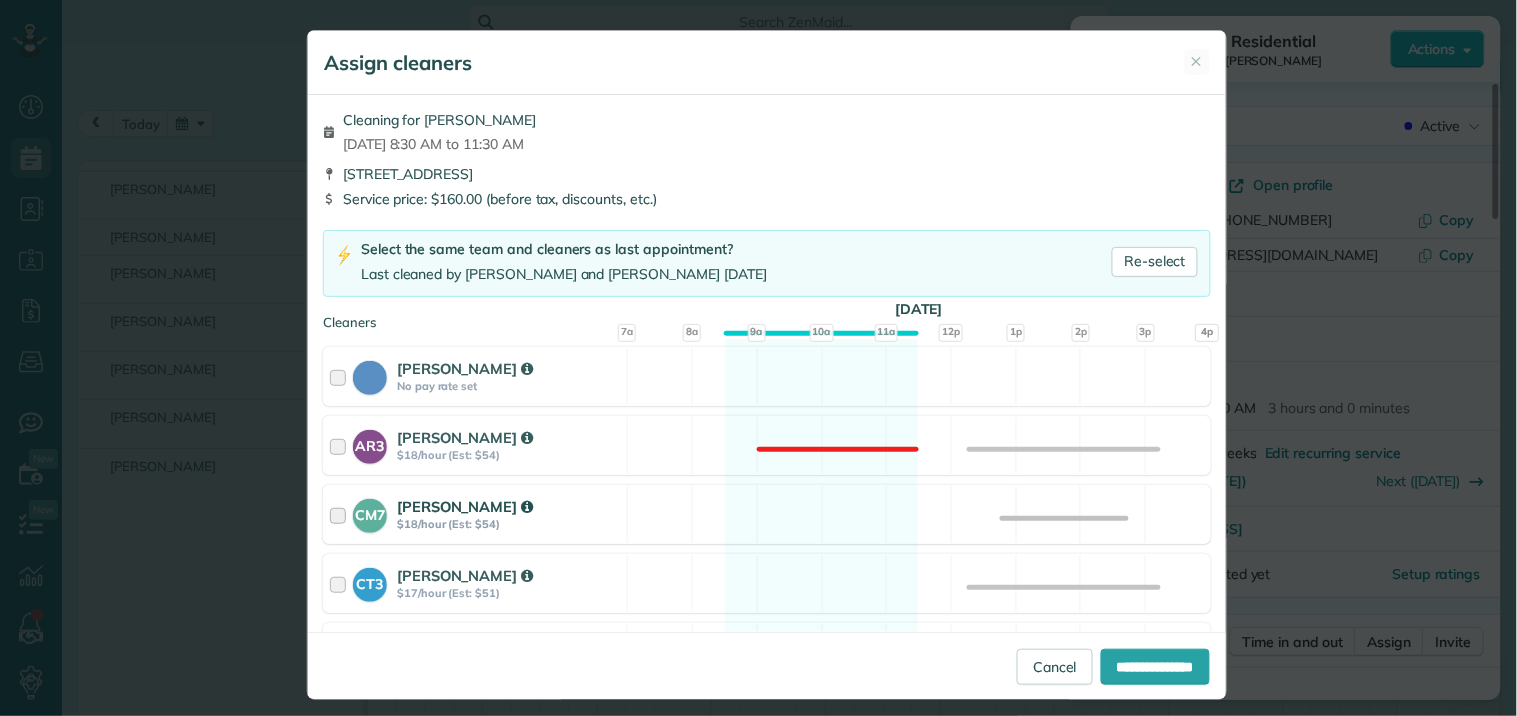 click on "CM7
[PERSON_NAME]
$18/hour (Est: $54)
Available" at bounding box center (767, 514) 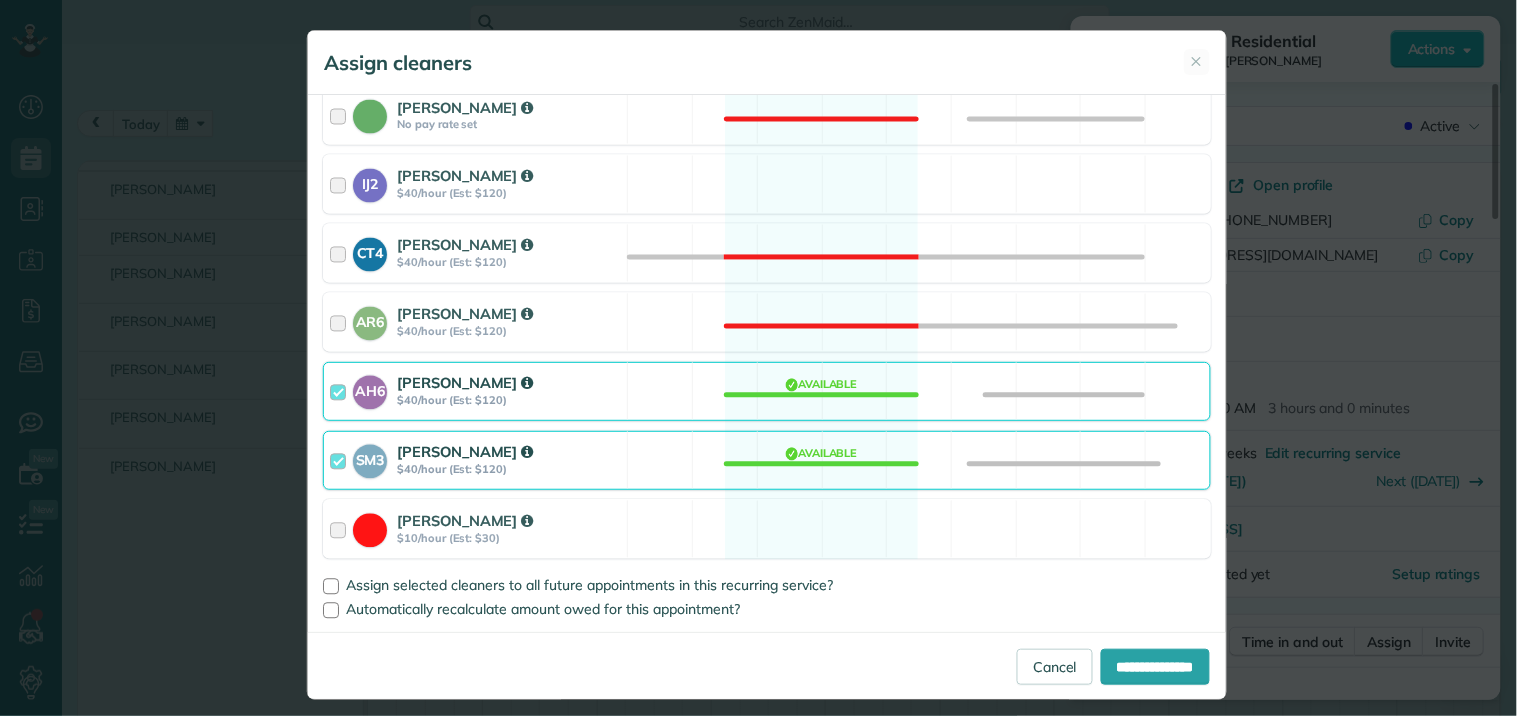 click on "SM3
[PERSON_NAME]
$40/hour (Est: $120)
Available" at bounding box center [767, 460] 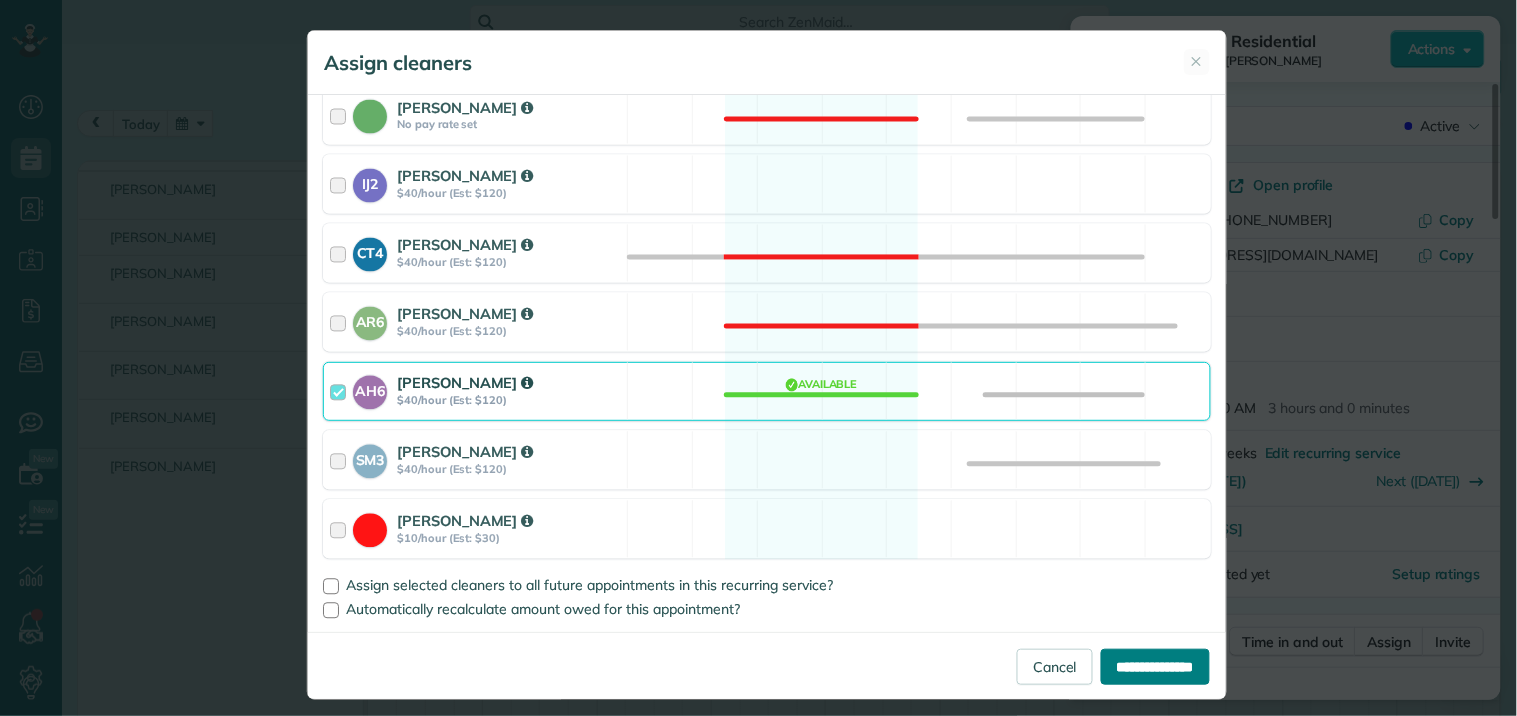 click on "**********" at bounding box center [1155, 667] 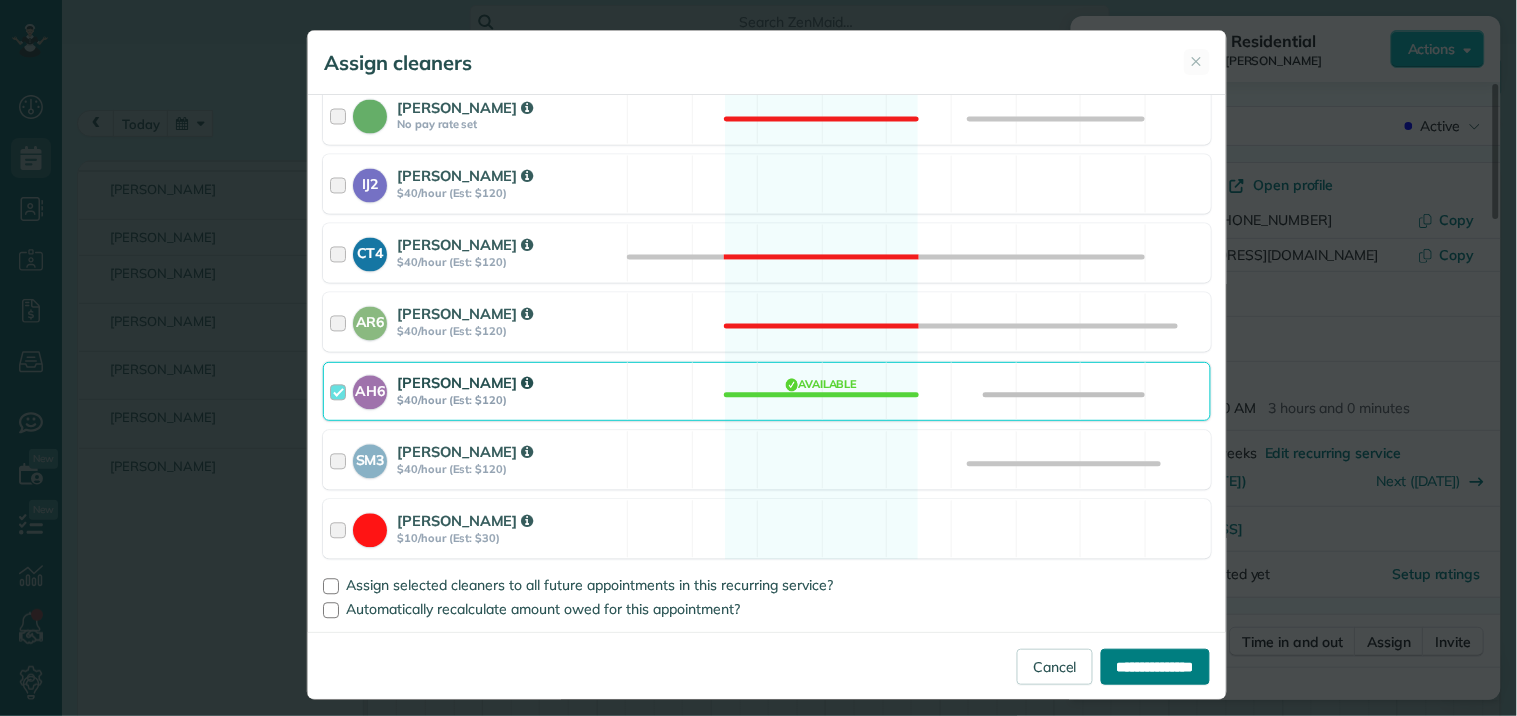 type on "**********" 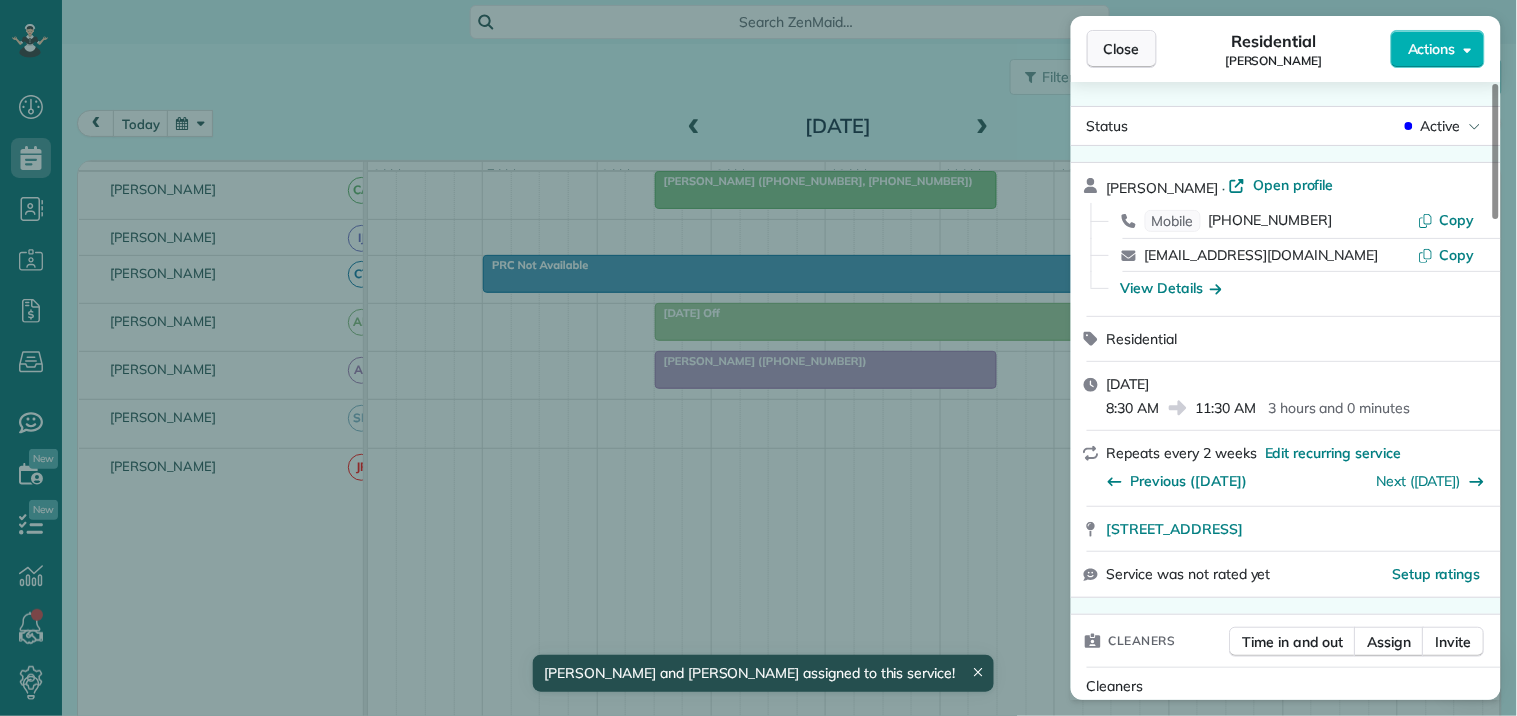 click on "Close" at bounding box center [1122, 49] 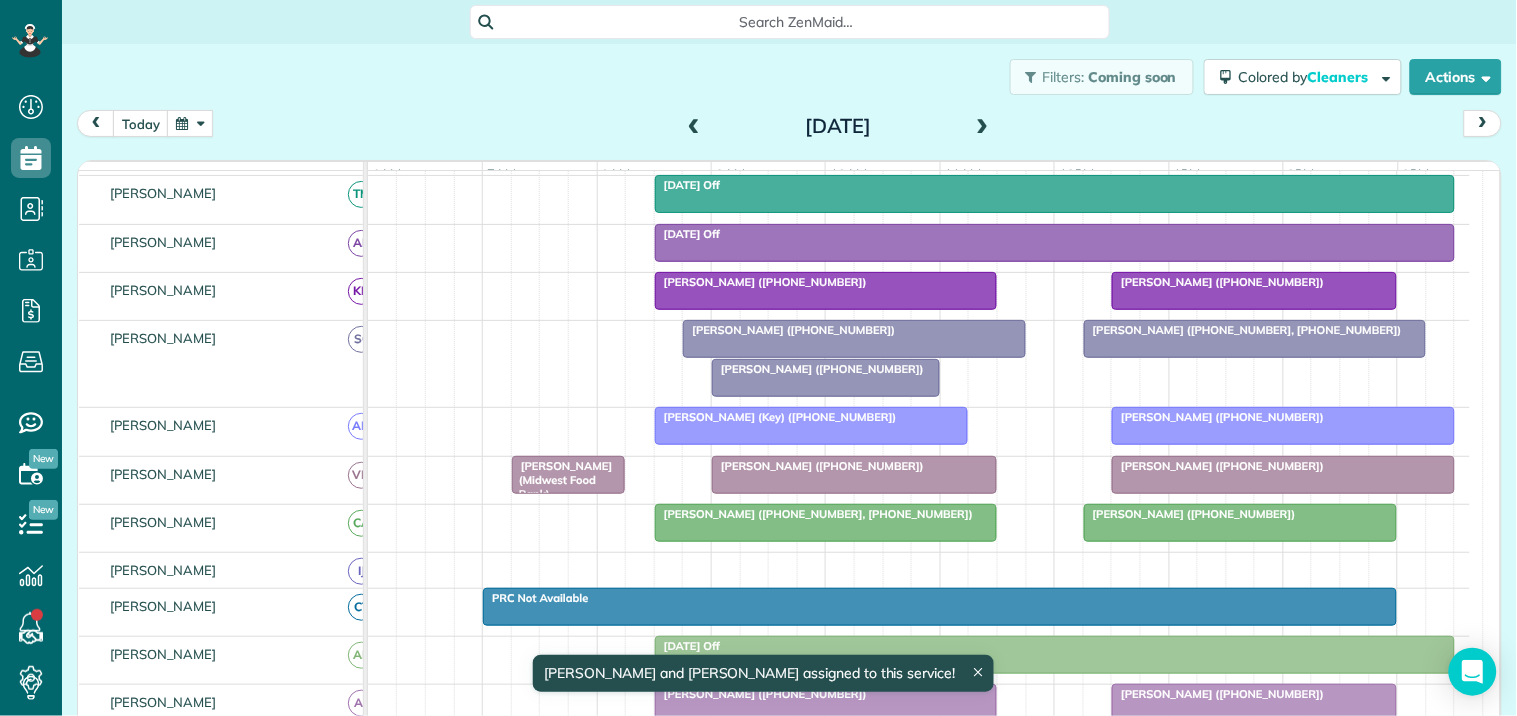 click on "[PERSON_NAME] ([PHONE_NUMBER])" at bounding box center [818, 369] 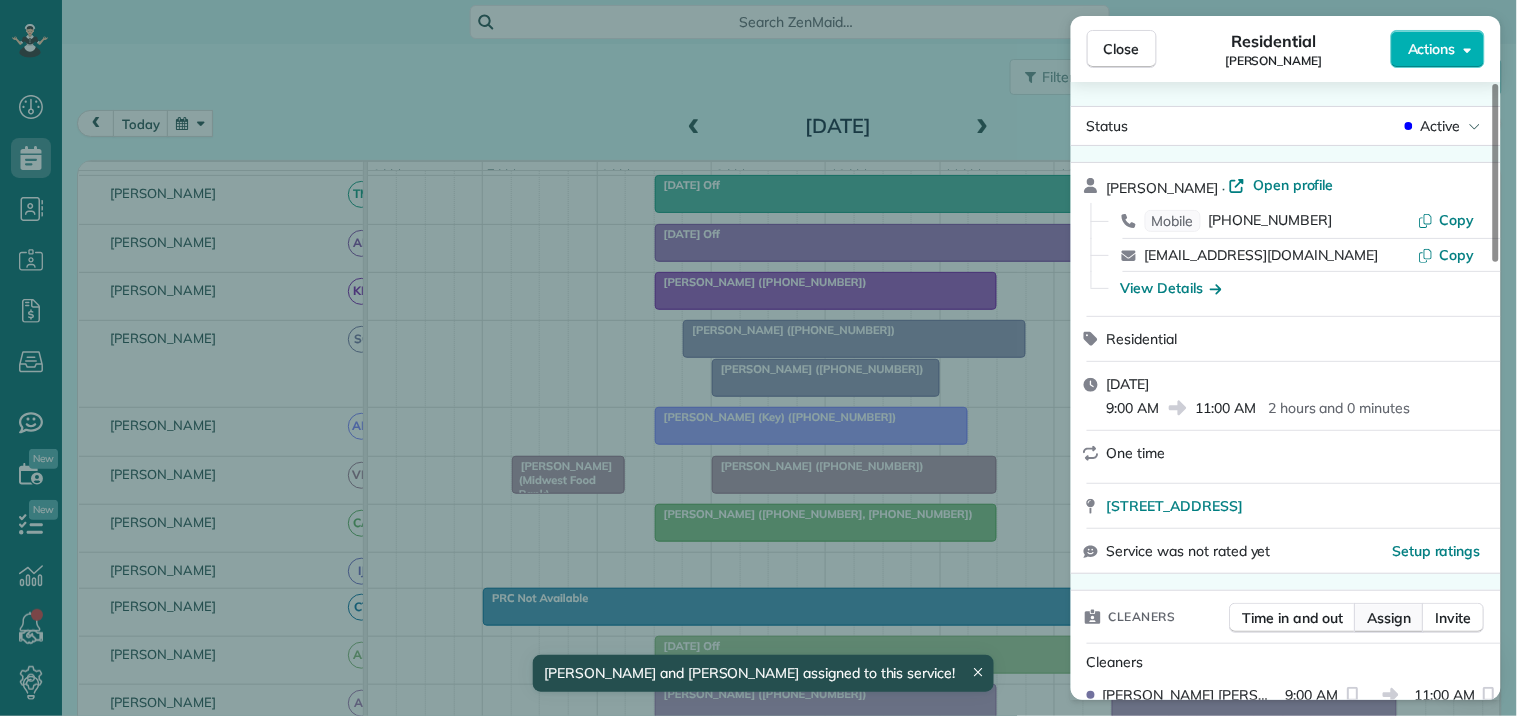 click on "Assign" at bounding box center (1390, 618) 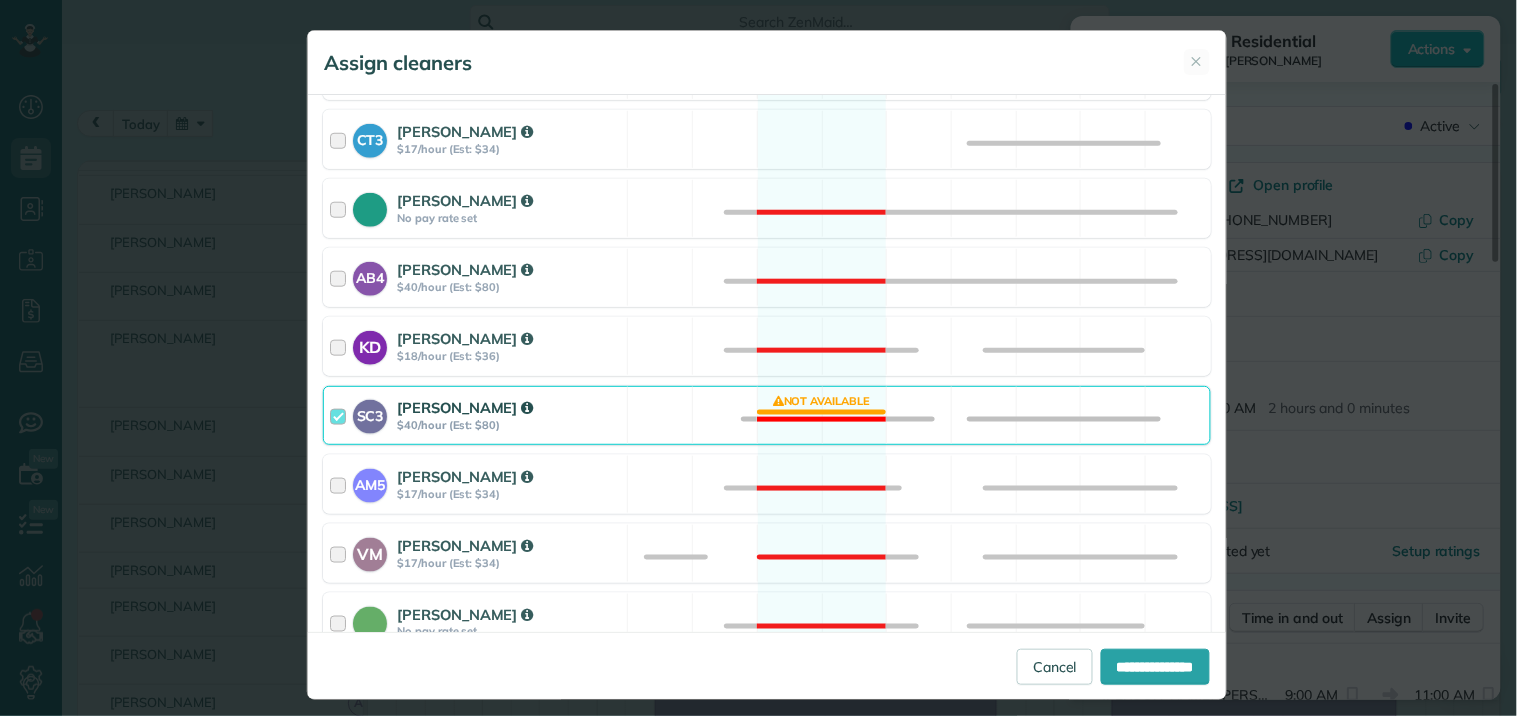 click on "SC3
[PERSON_NAME]
$40/hour (Est: $80)
Not available" at bounding box center (767, 415) 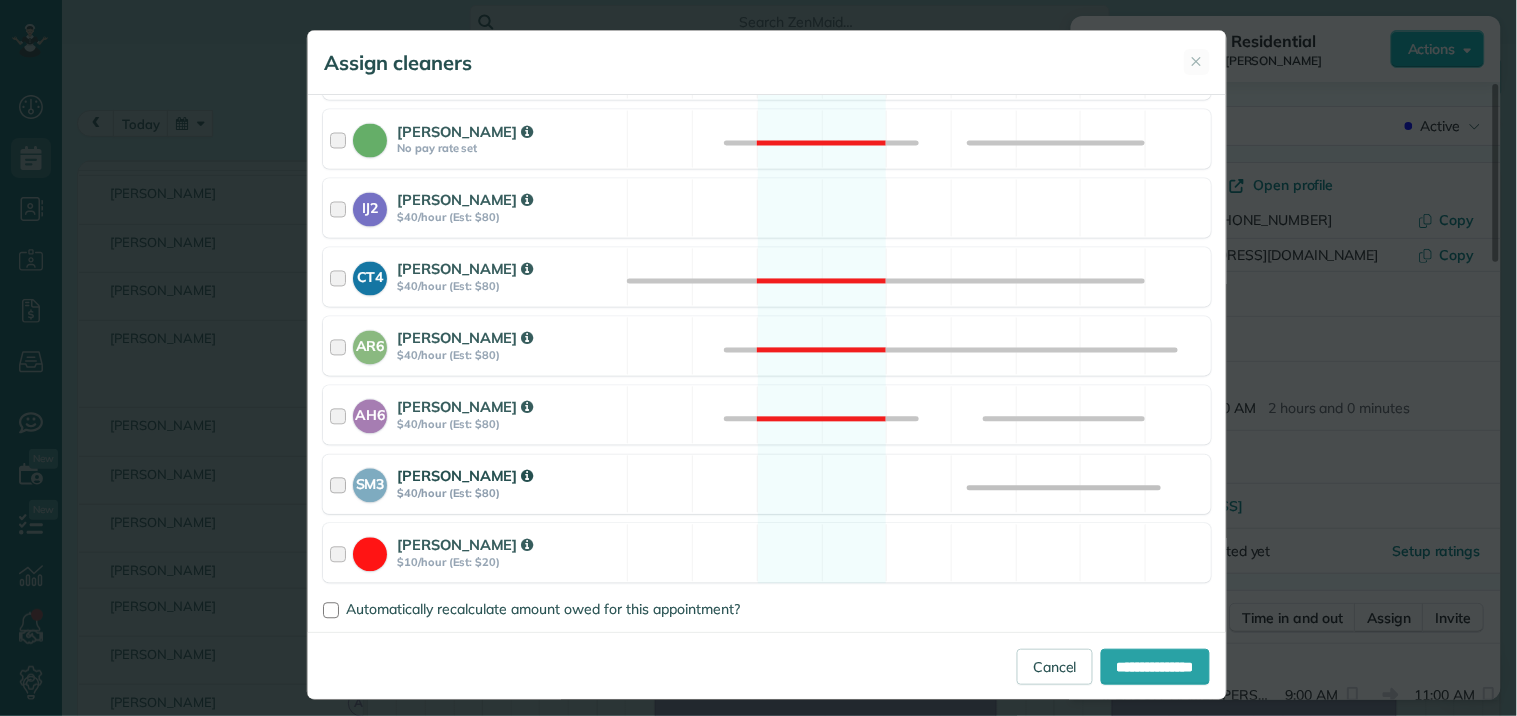 click on "SM3
[PERSON_NAME]
$40/hour (Est: $80)
Available" at bounding box center [767, 484] 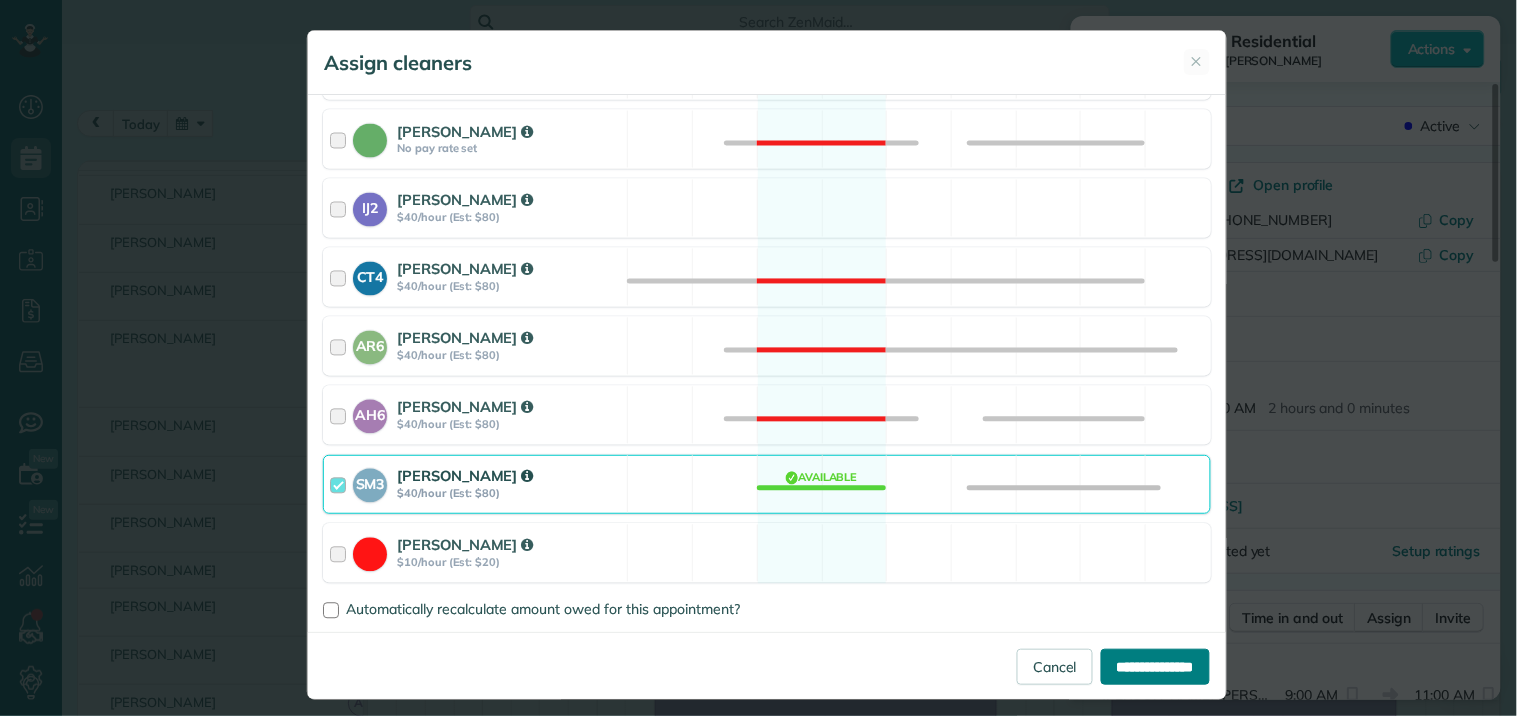 click on "**********" at bounding box center (1155, 667) 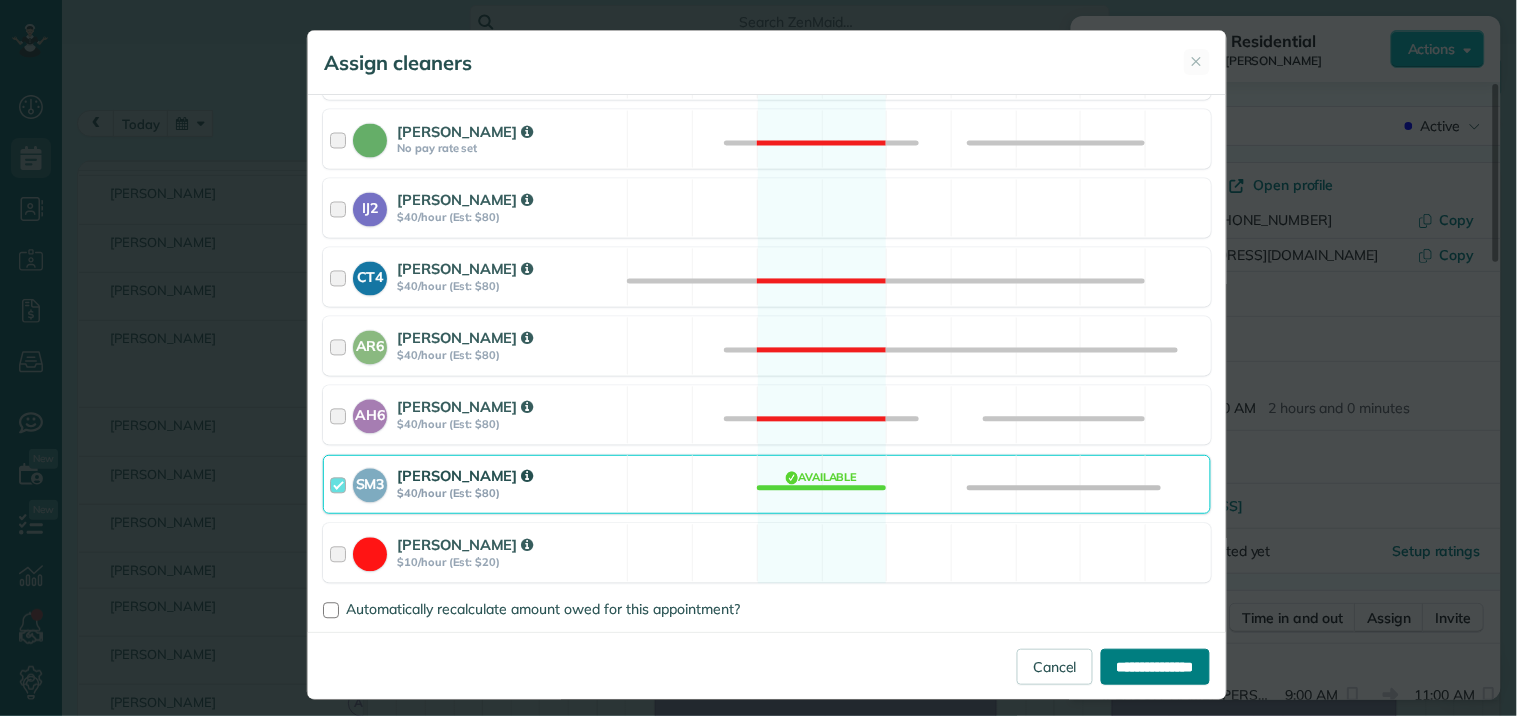 type on "**********" 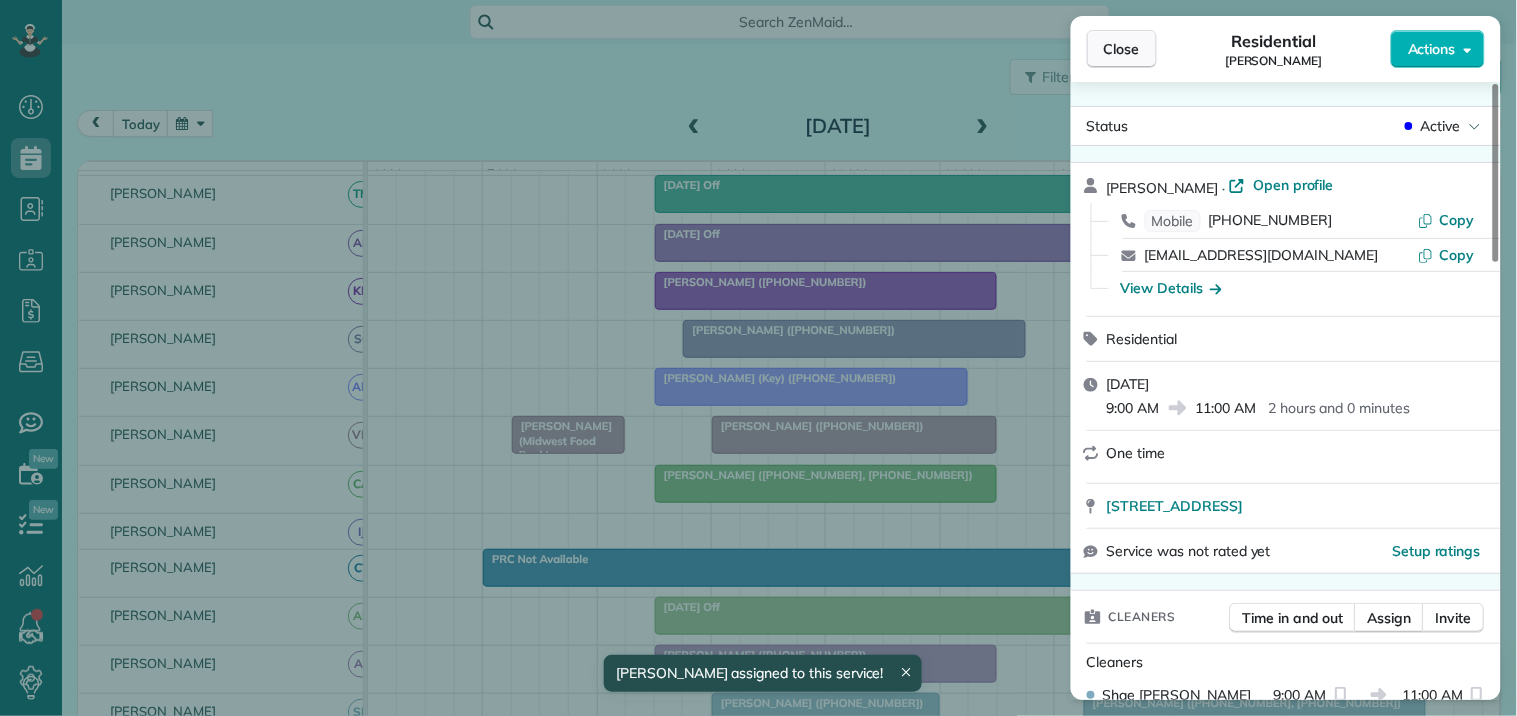 click on "Close" at bounding box center (1122, 49) 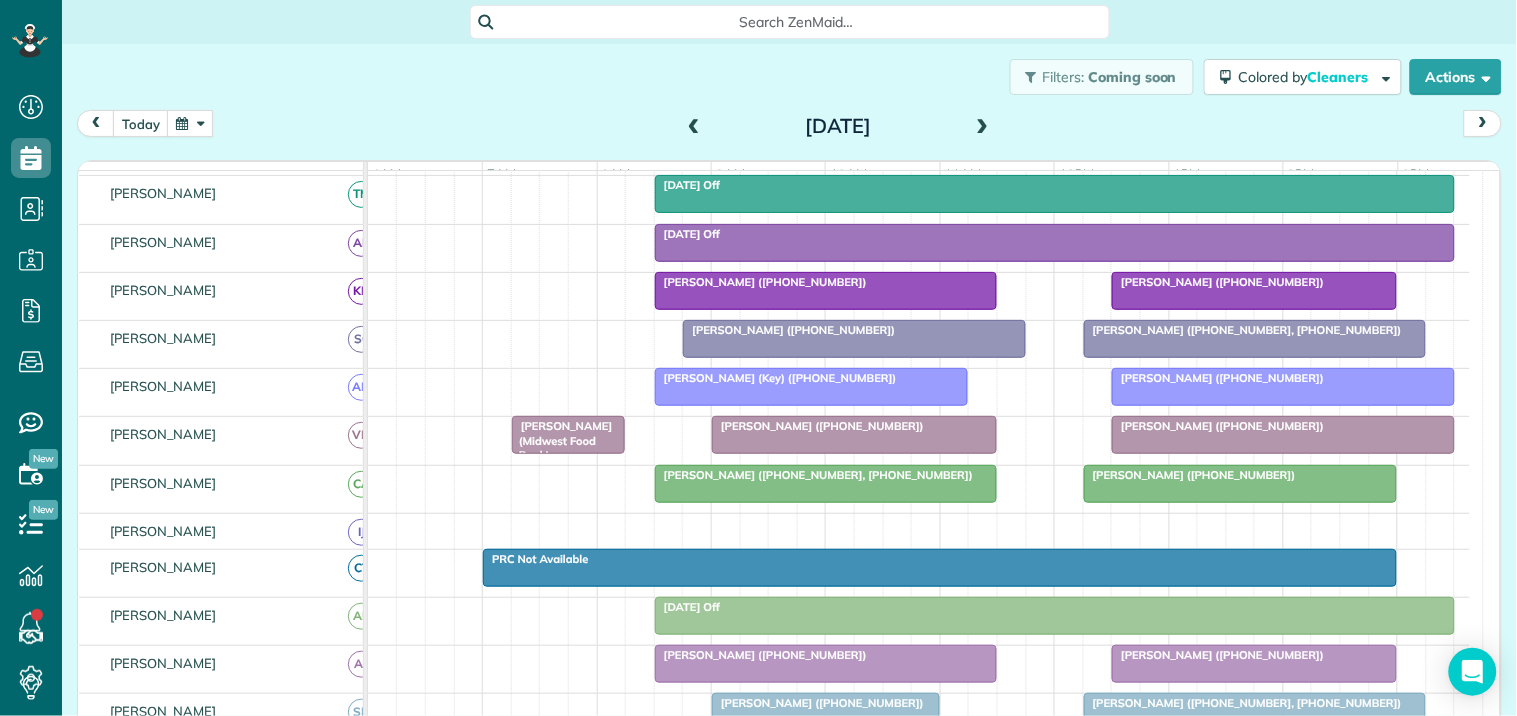 scroll, scrollTop: 46, scrollLeft: 0, axis: vertical 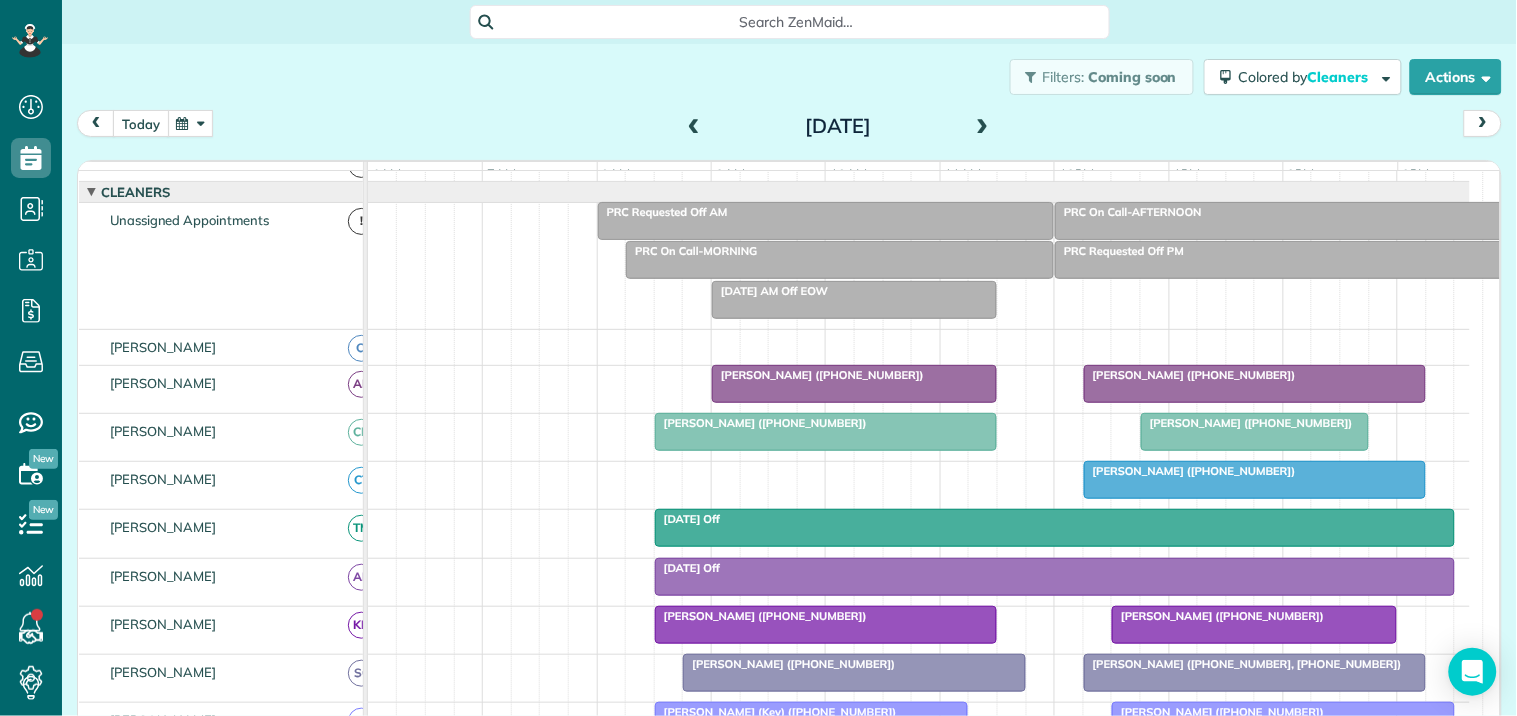 click on "today" at bounding box center (141, 123) 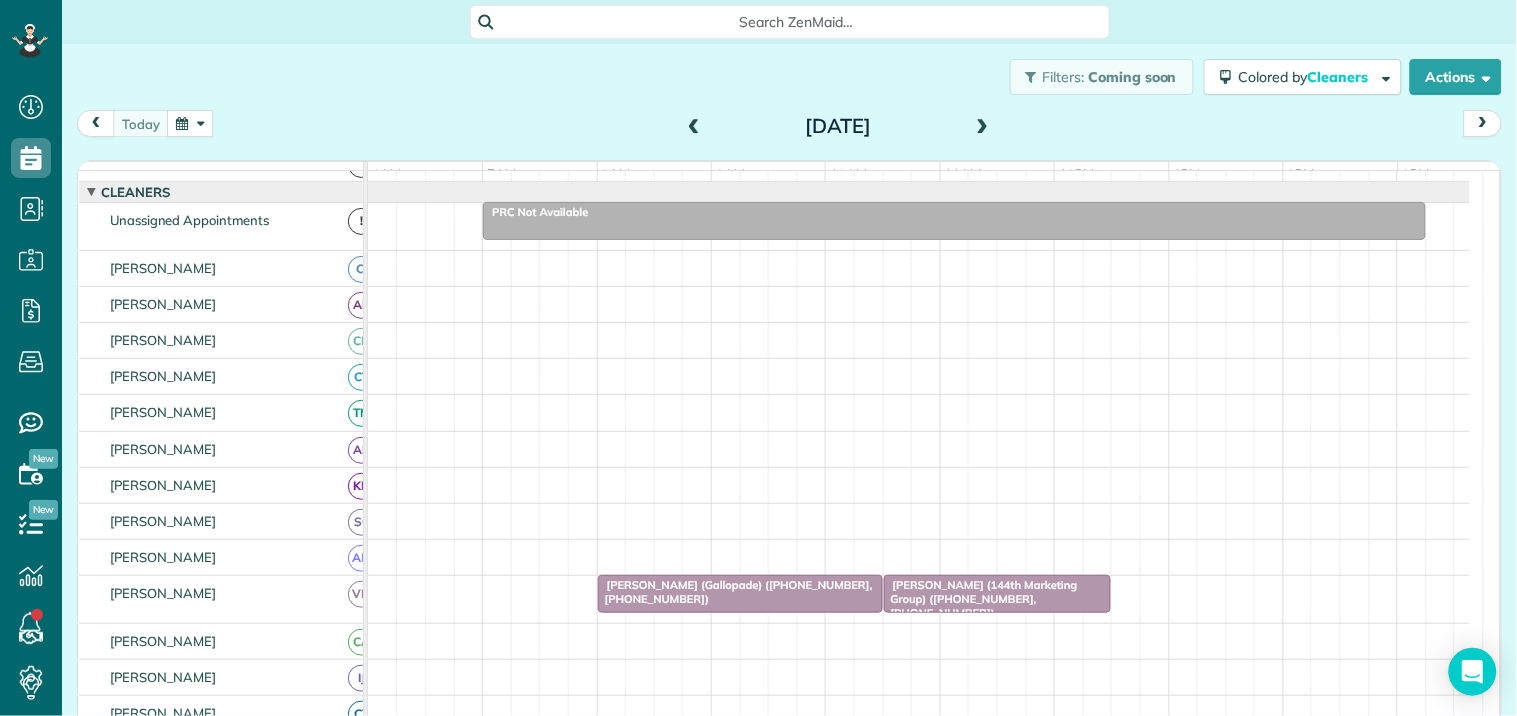 click at bounding box center (190, 123) 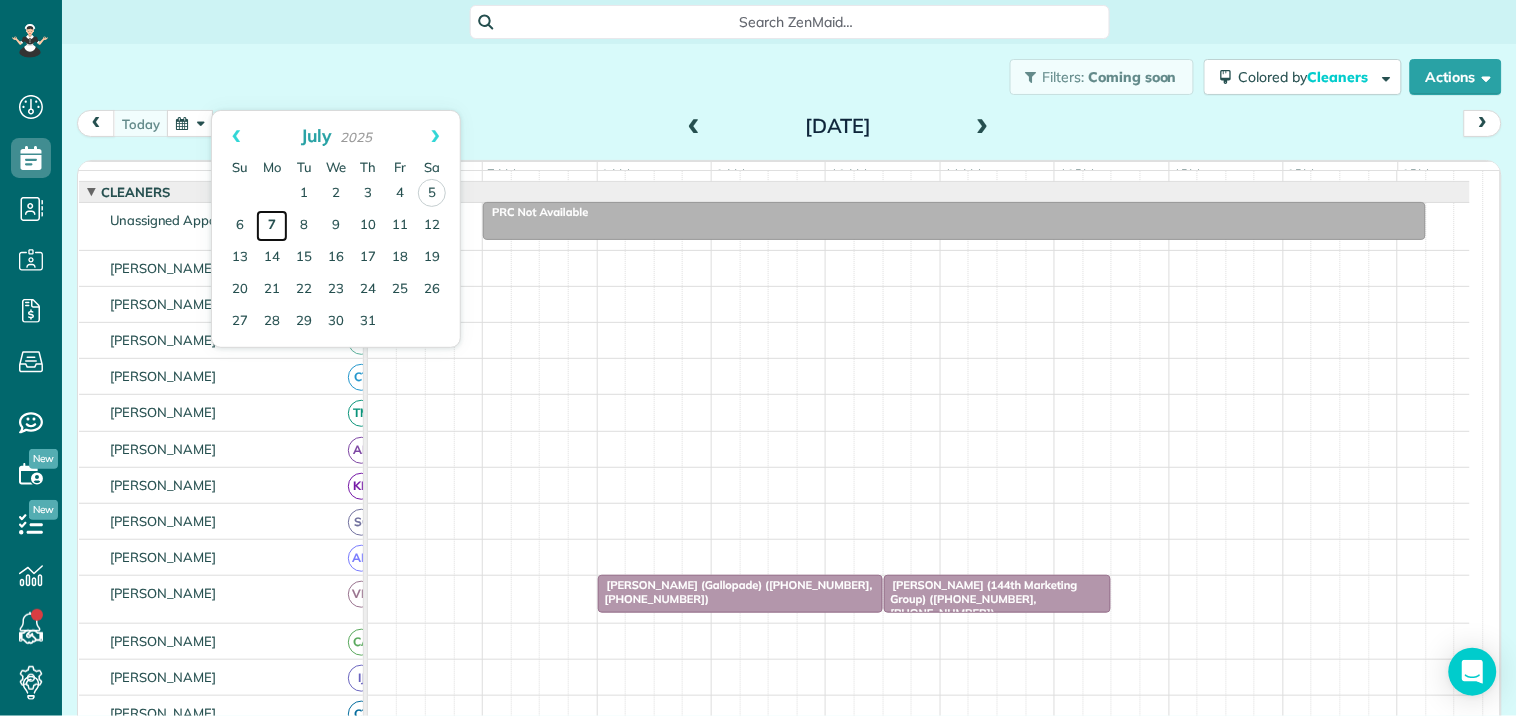 click on "7" at bounding box center [272, 226] 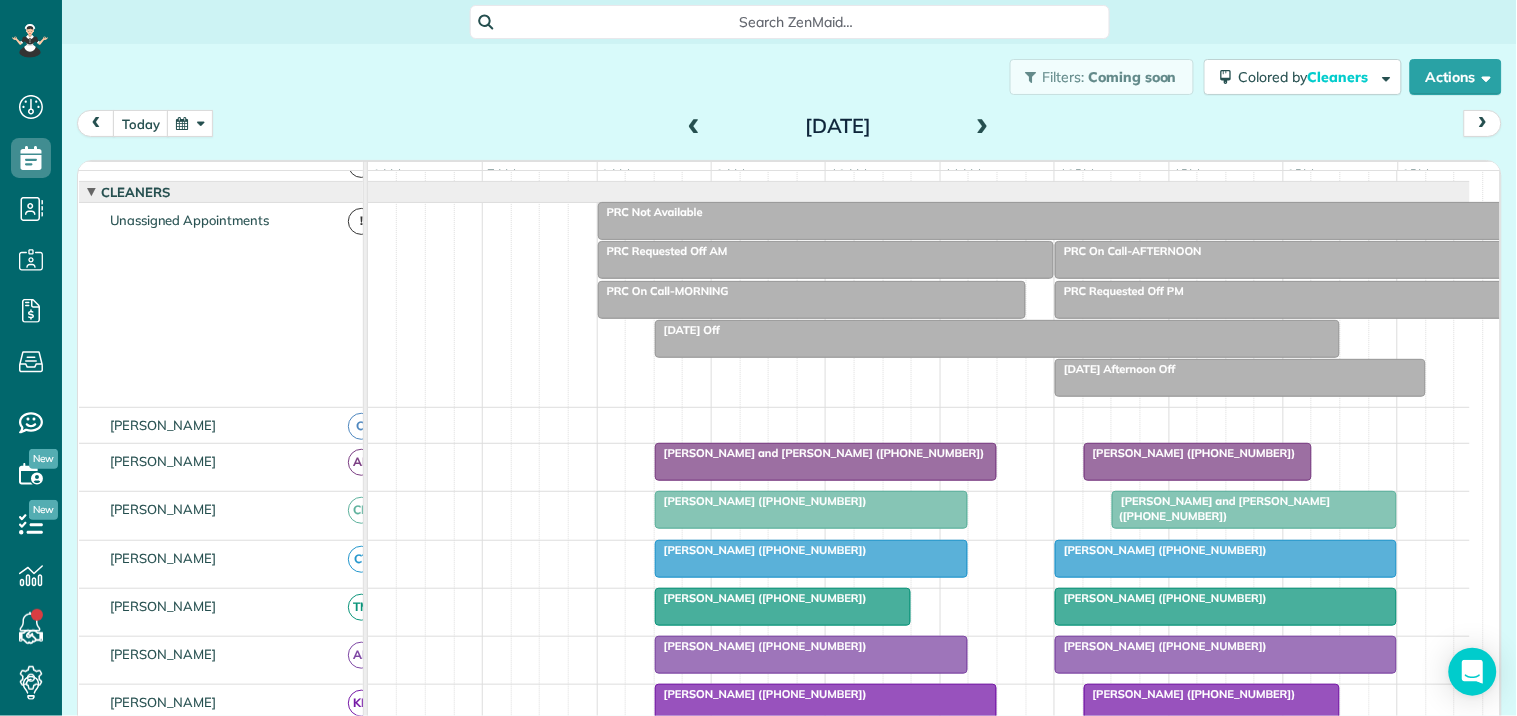 scroll, scrollTop: 315, scrollLeft: 0, axis: vertical 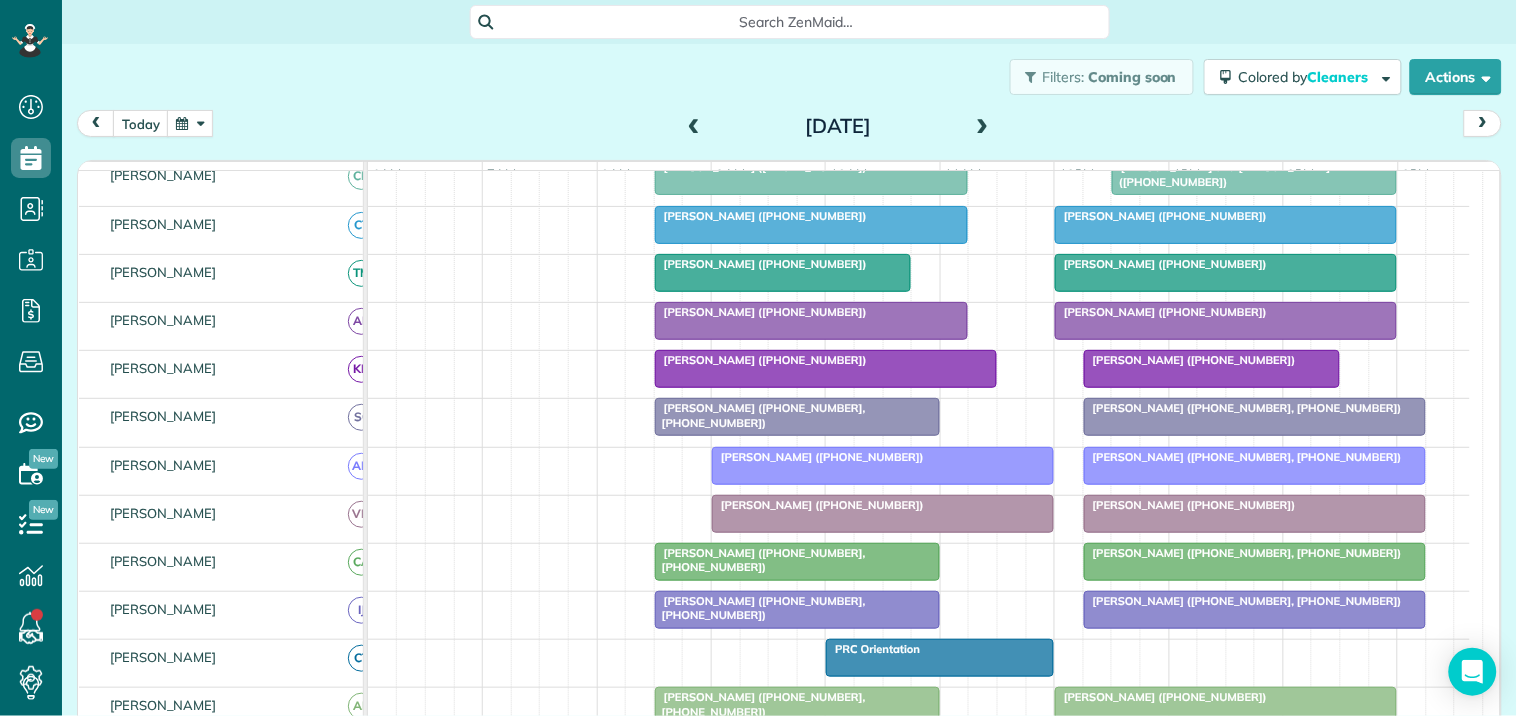 click at bounding box center [983, 127] 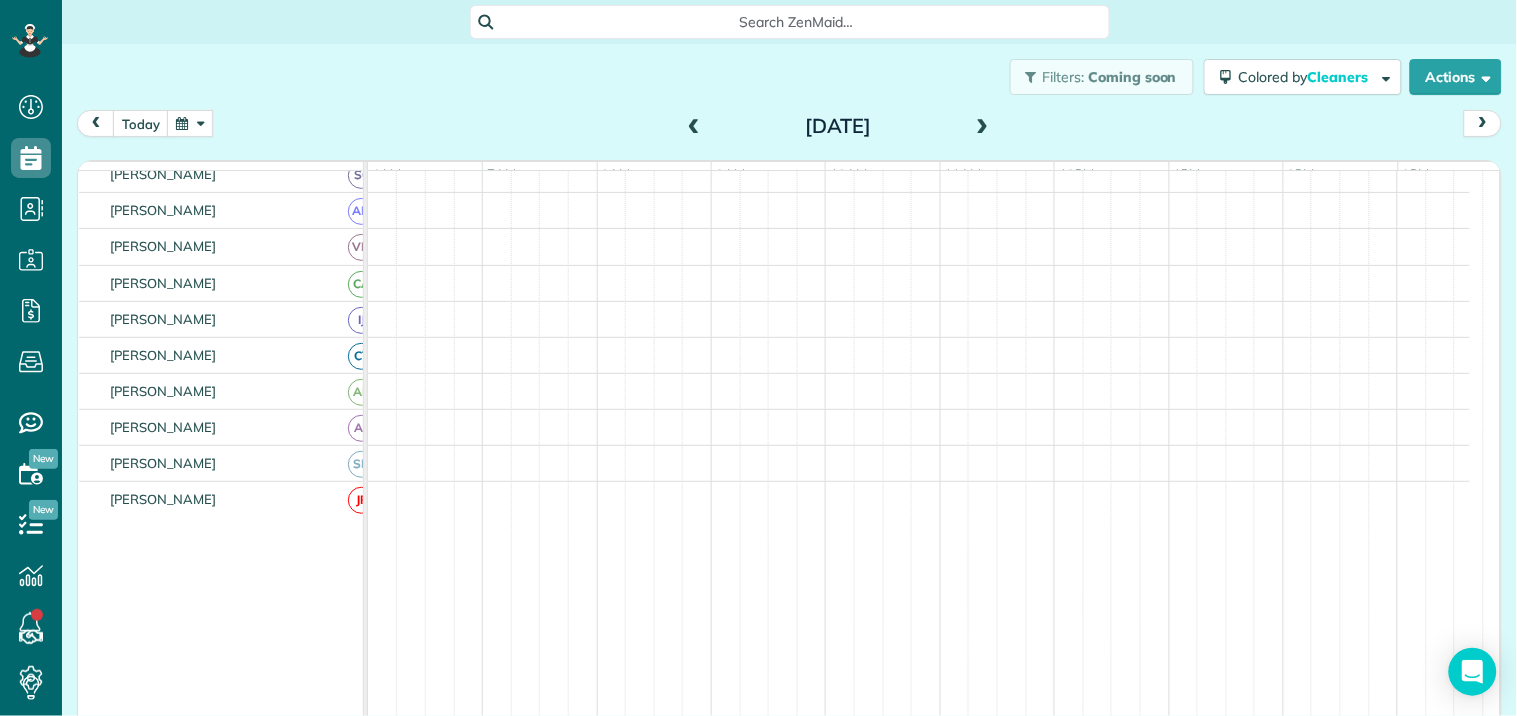 scroll, scrollTop: 186, scrollLeft: 0, axis: vertical 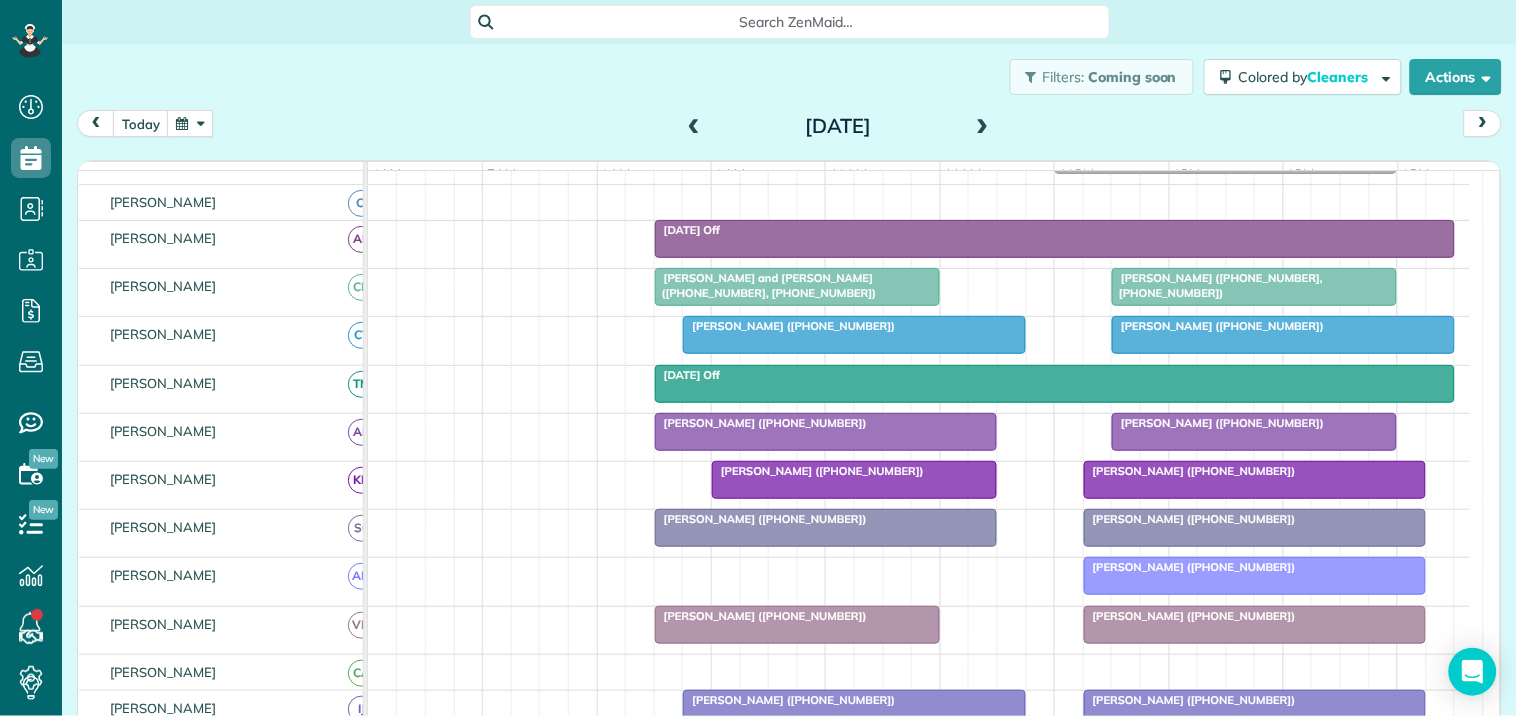 click at bounding box center [983, 127] 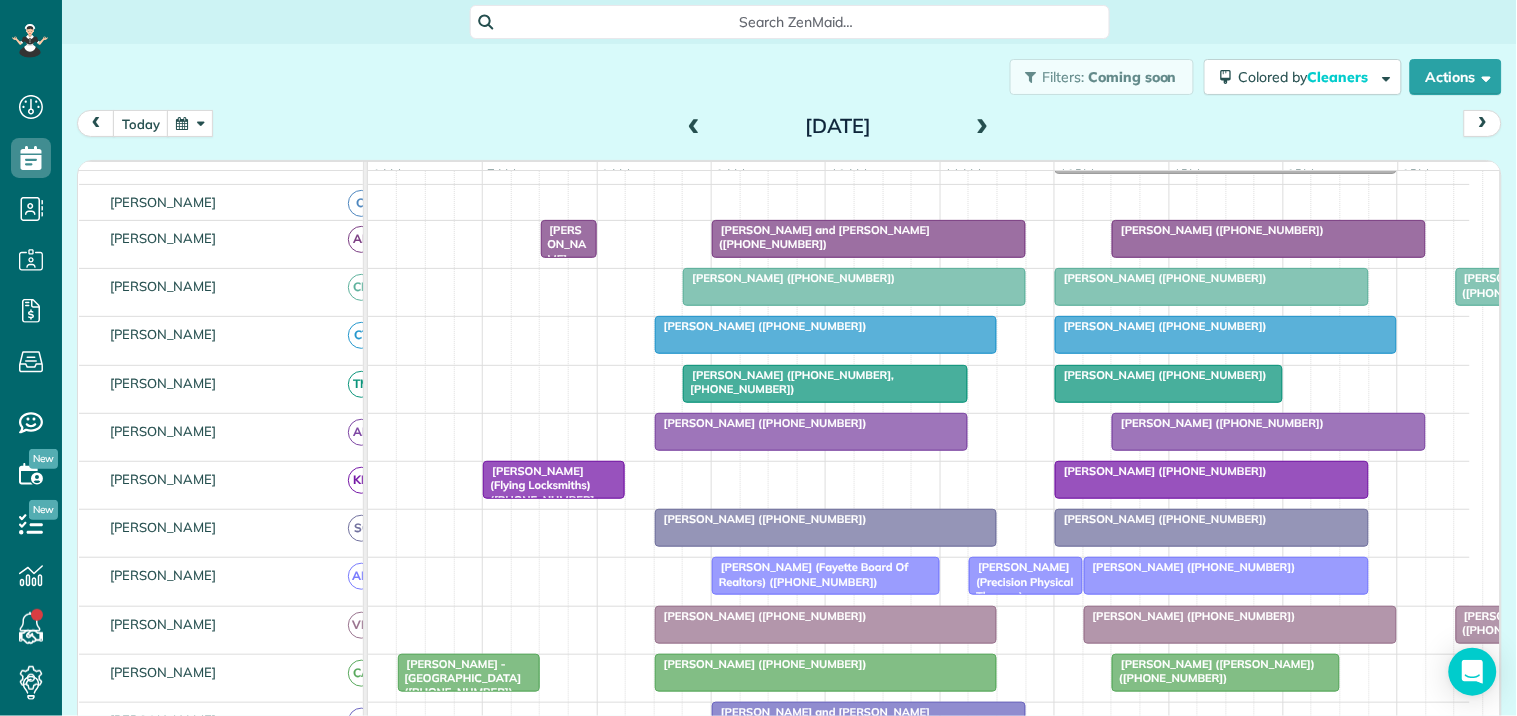 click at bounding box center (983, 127) 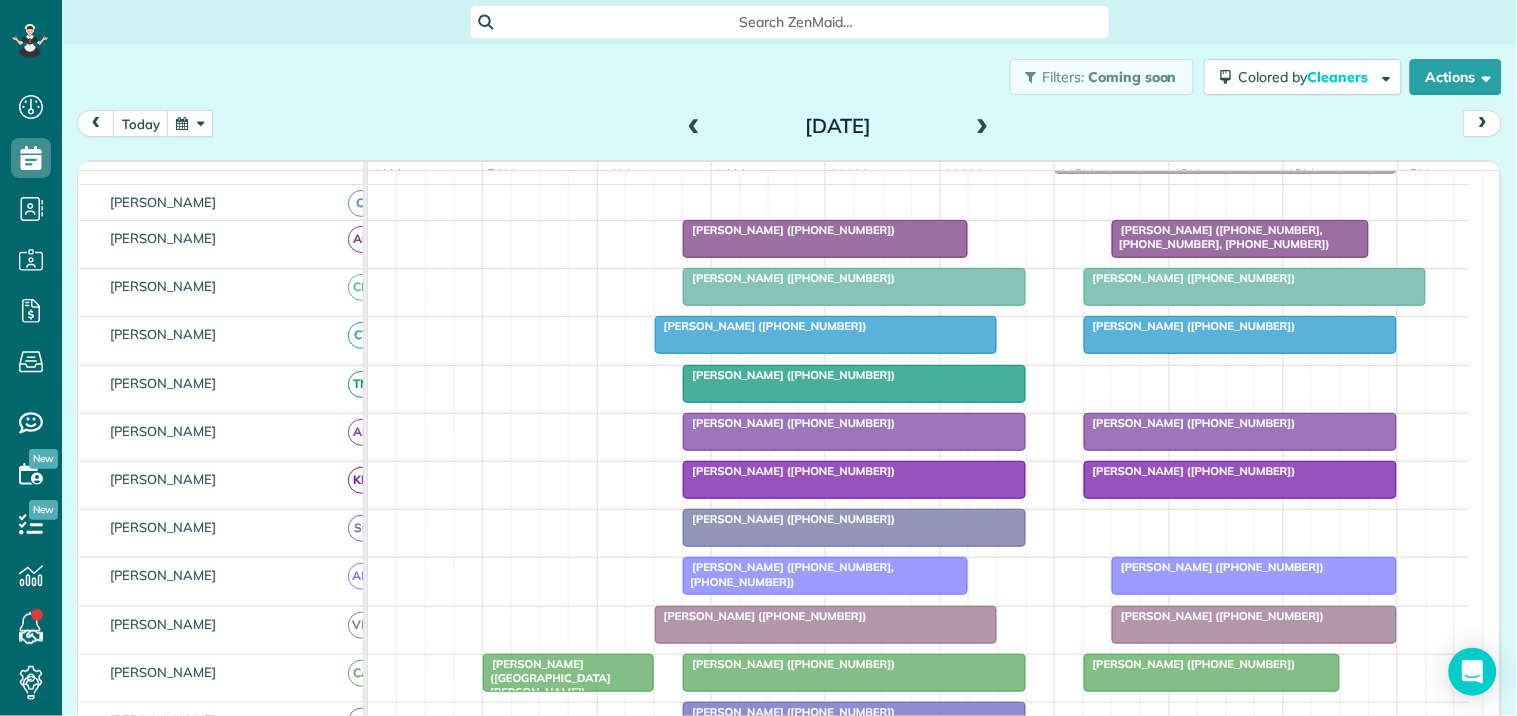 click at bounding box center (983, 127) 